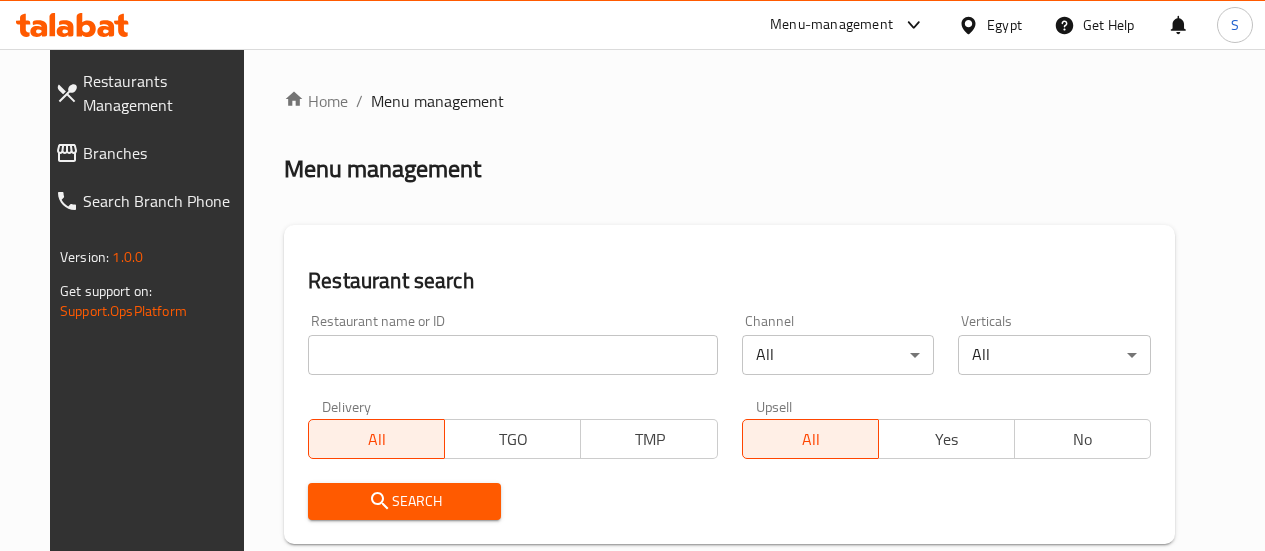 scroll, scrollTop: 0, scrollLeft: 0, axis: both 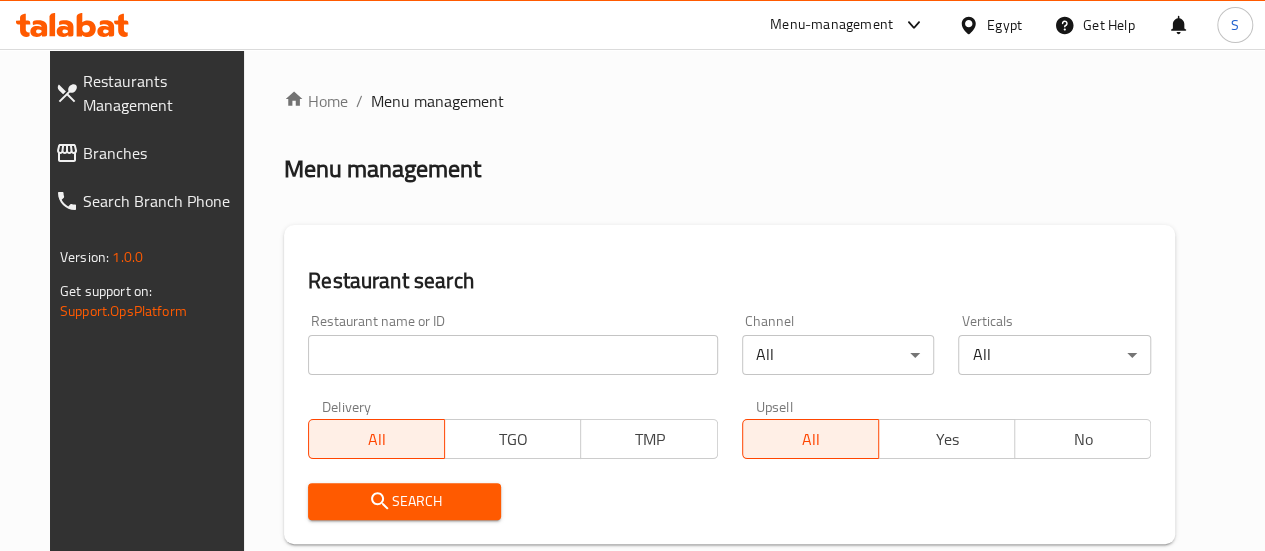 click at bounding box center [512, 355] 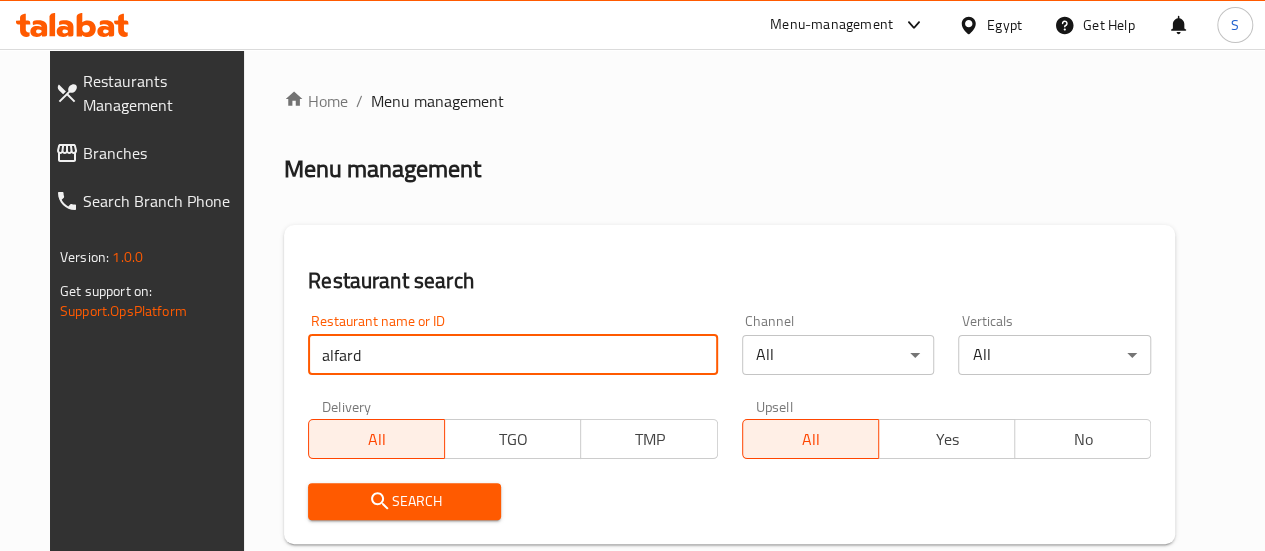 type on "alfard" 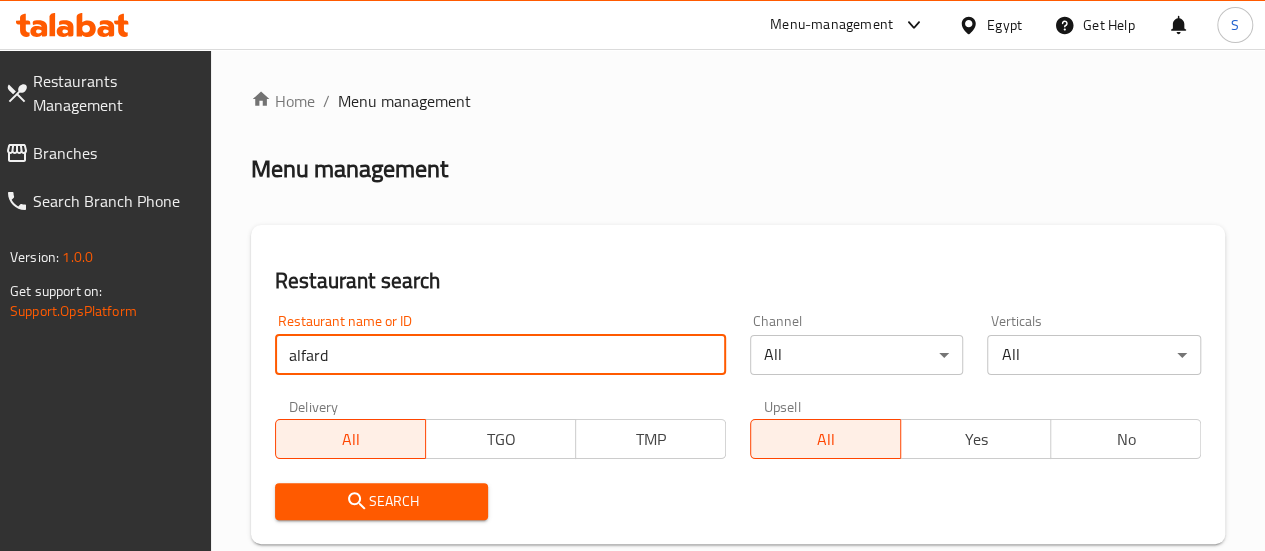 scroll, scrollTop: 366, scrollLeft: 0, axis: vertical 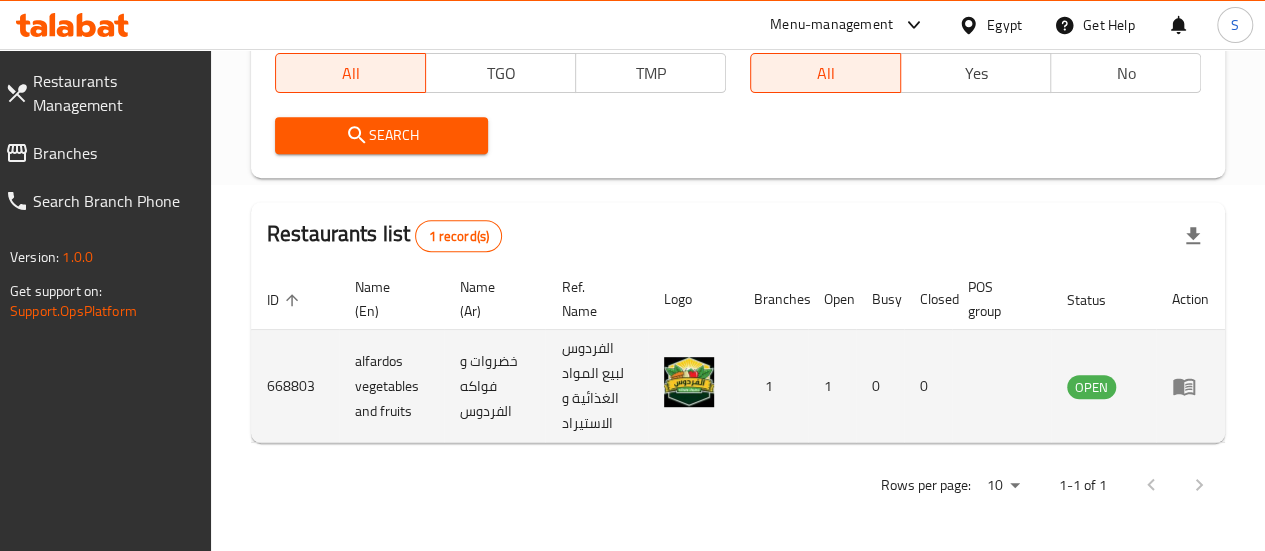 click 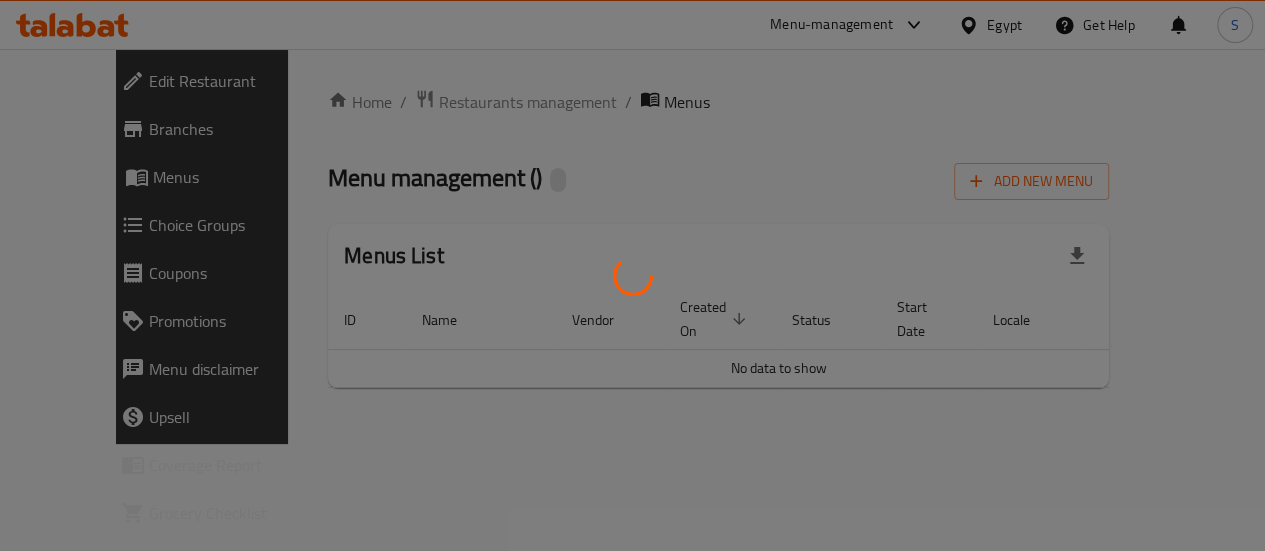 scroll, scrollTop: 0, scrollLeft: 0, axis: both 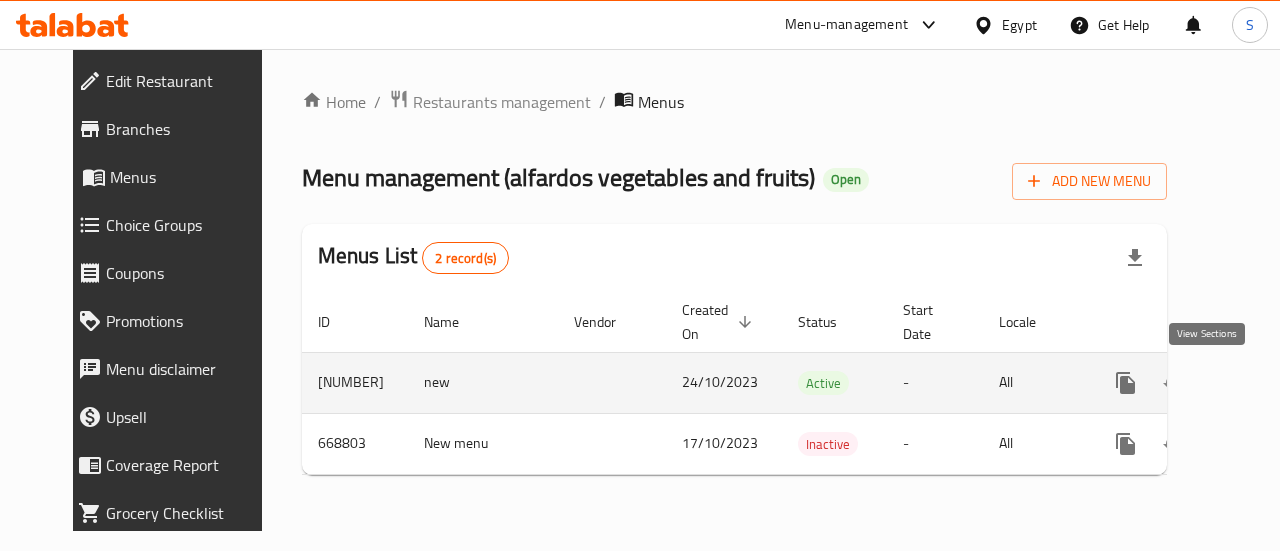 click 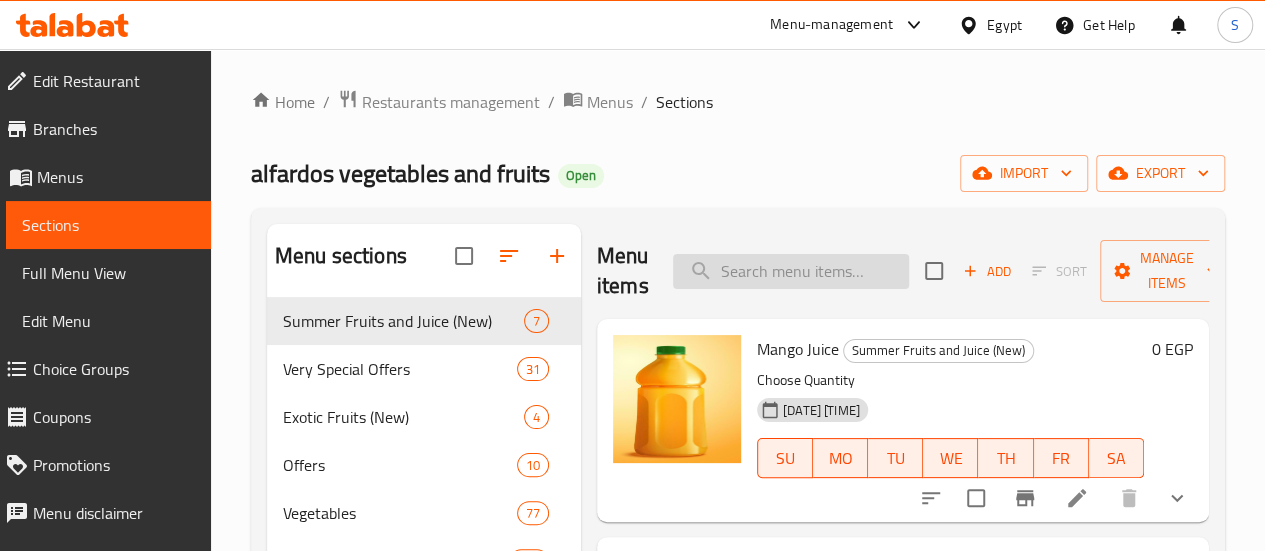 click at bounding box center [791, 271] 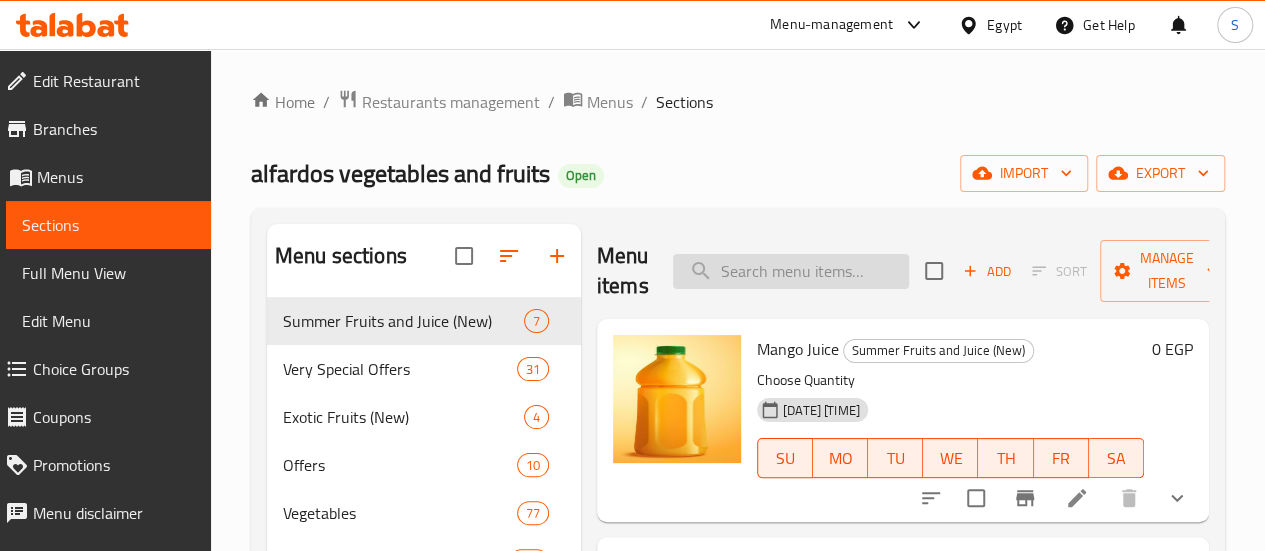 type on "f" 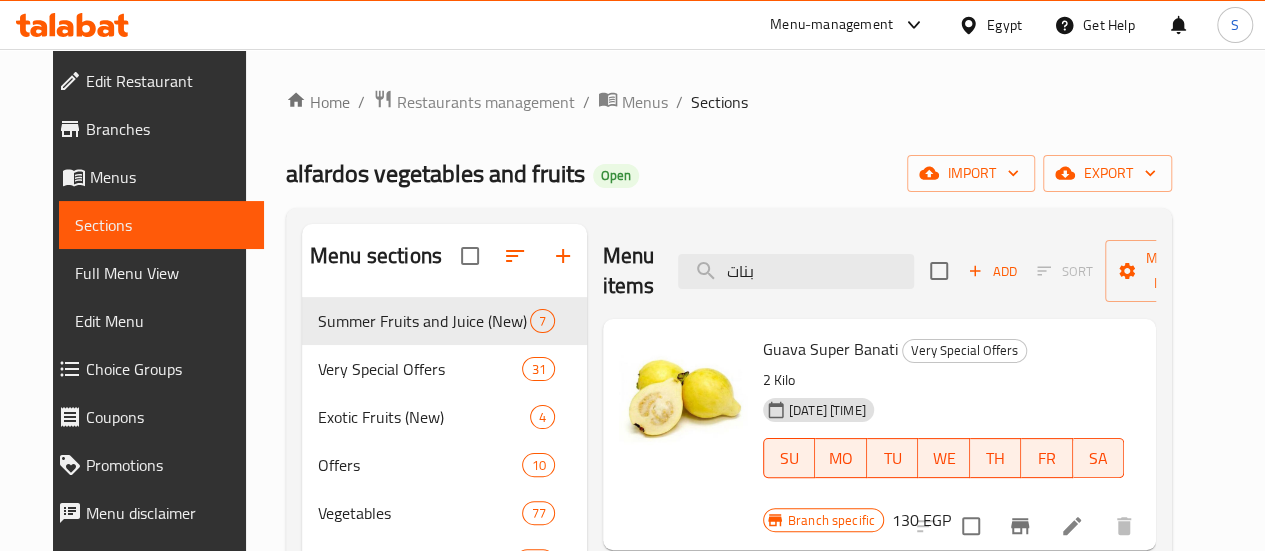 scroll, scrollTop: 48, scrollLeft: 0, axis: vertical 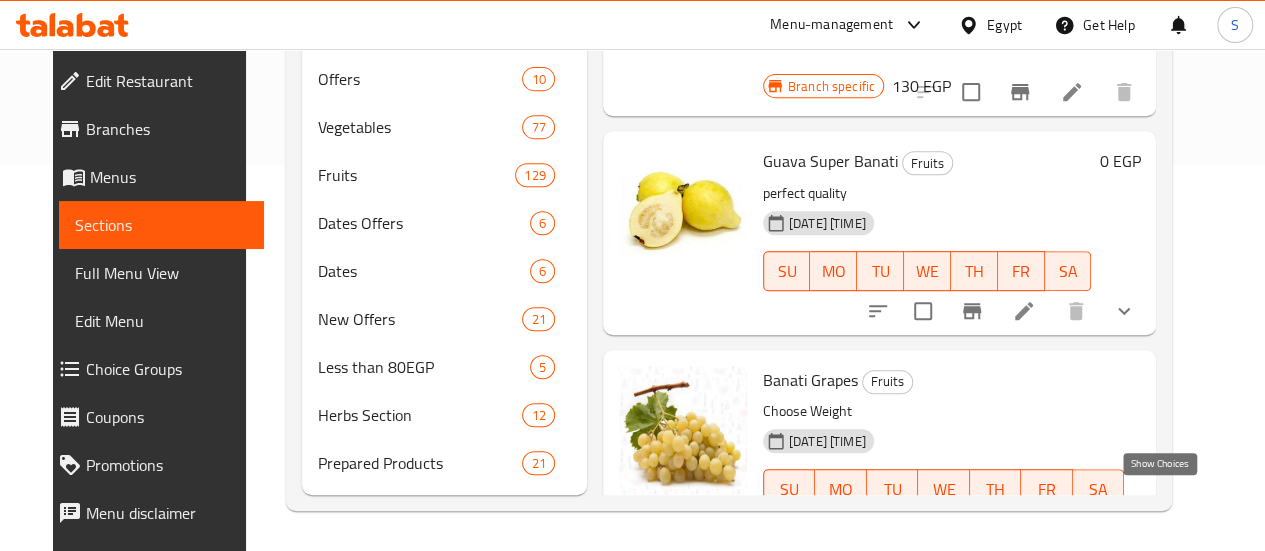 type on "بنات" 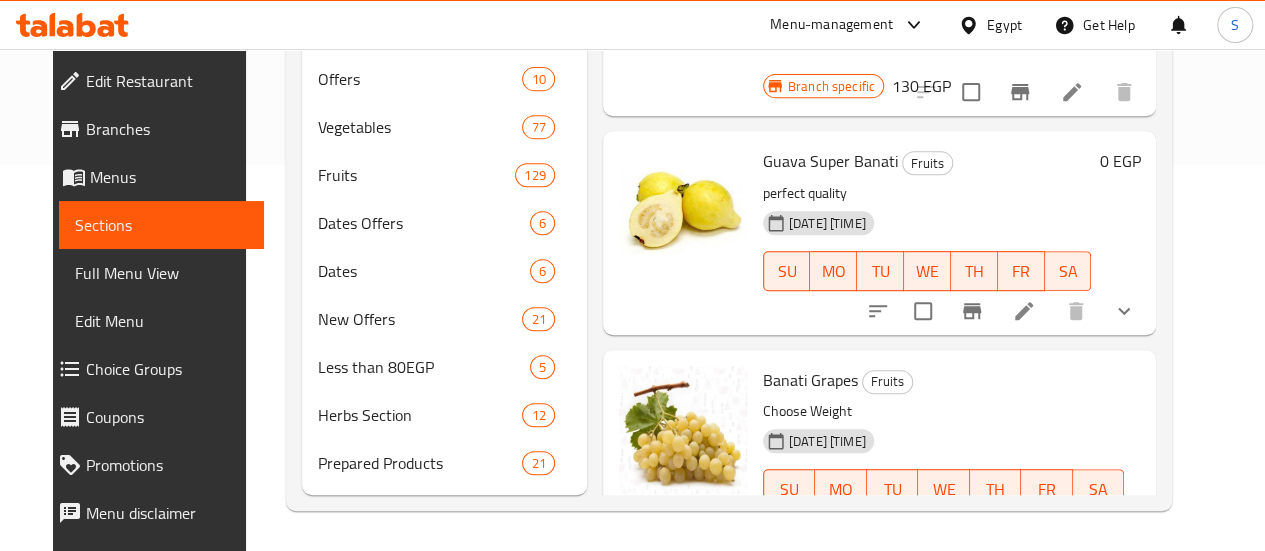 scroll, scrollTop: 310, scrollLeft: 0, axis: vertical 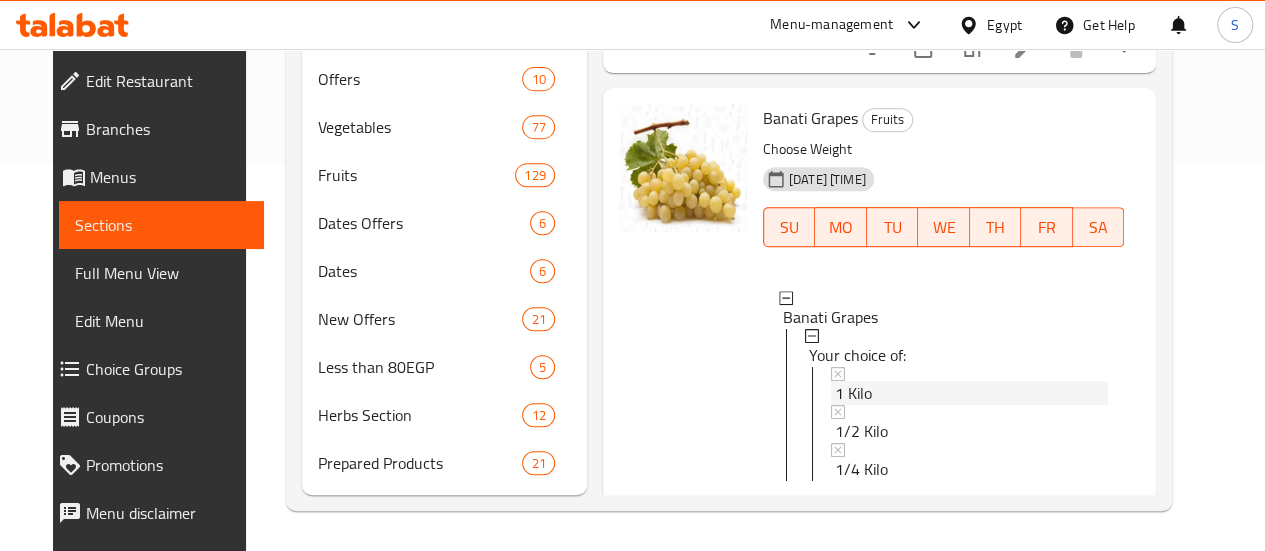 click on "1 Kilo" at bounding box center (853, 393) 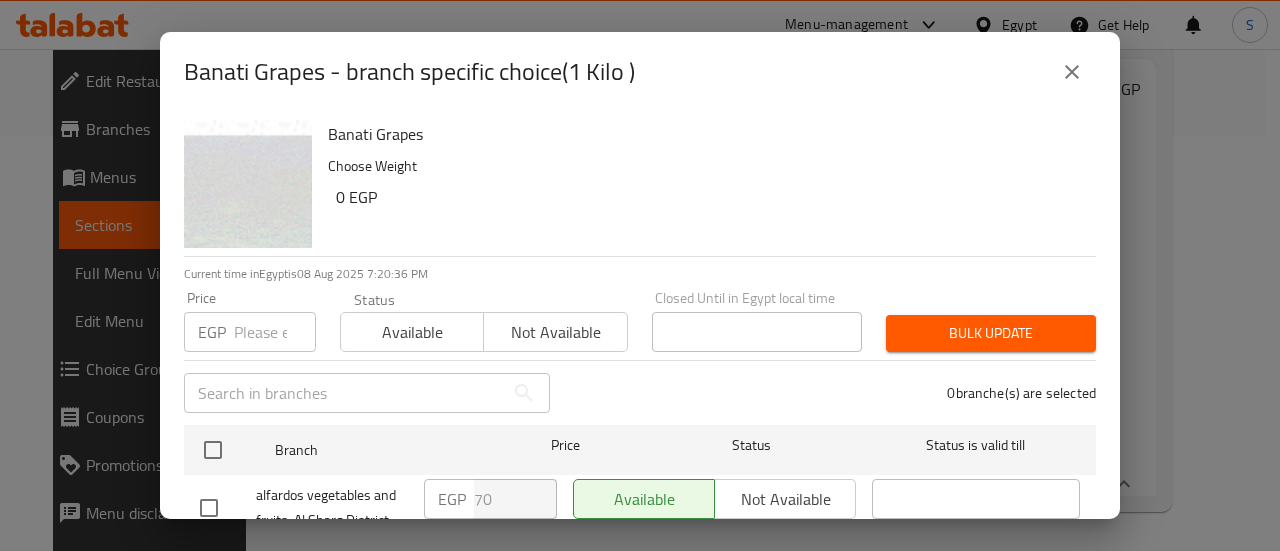 click at bounding box center [275, 332] 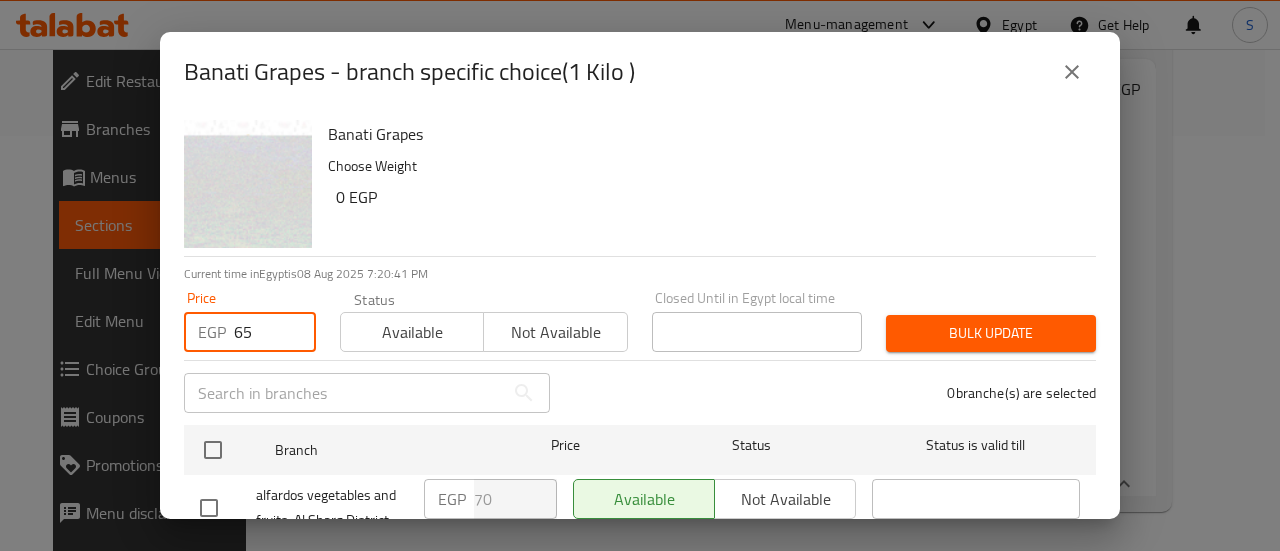 type on "65" 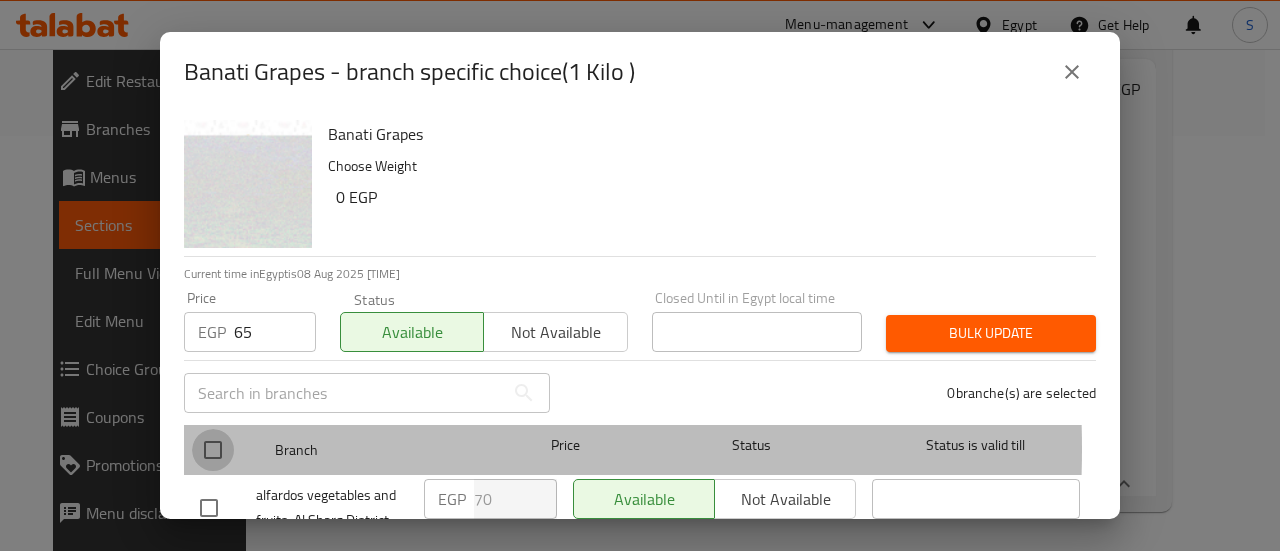 click at bounding box center (213, 450) 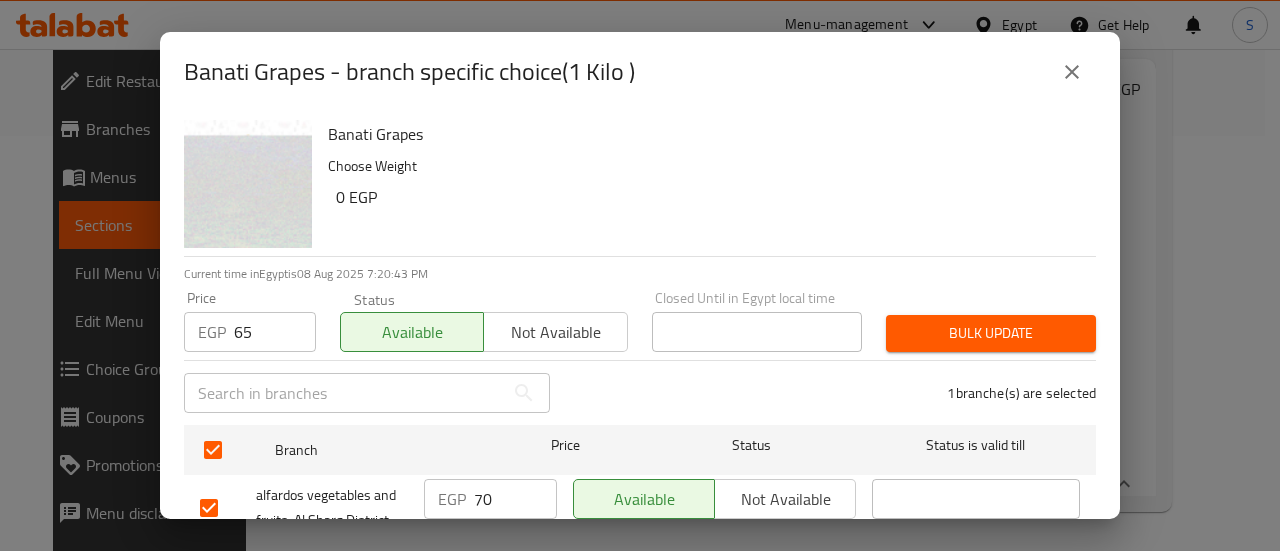click on "Bulk update" at bounding box center (991, 333) 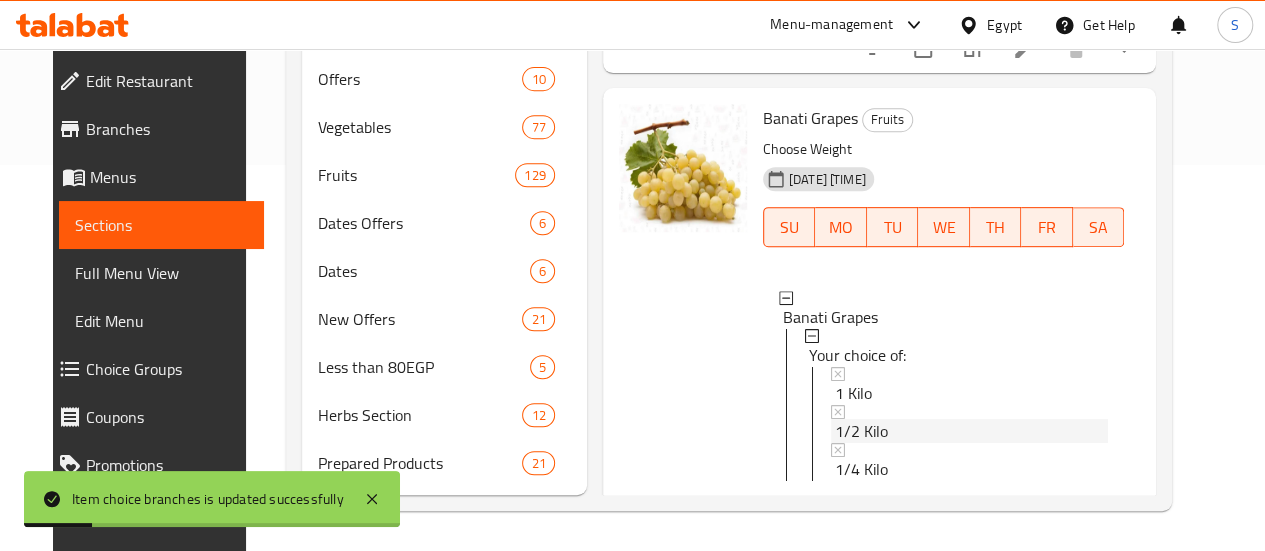 click on "1/2 Kilo" at bounding box center (972, 431) 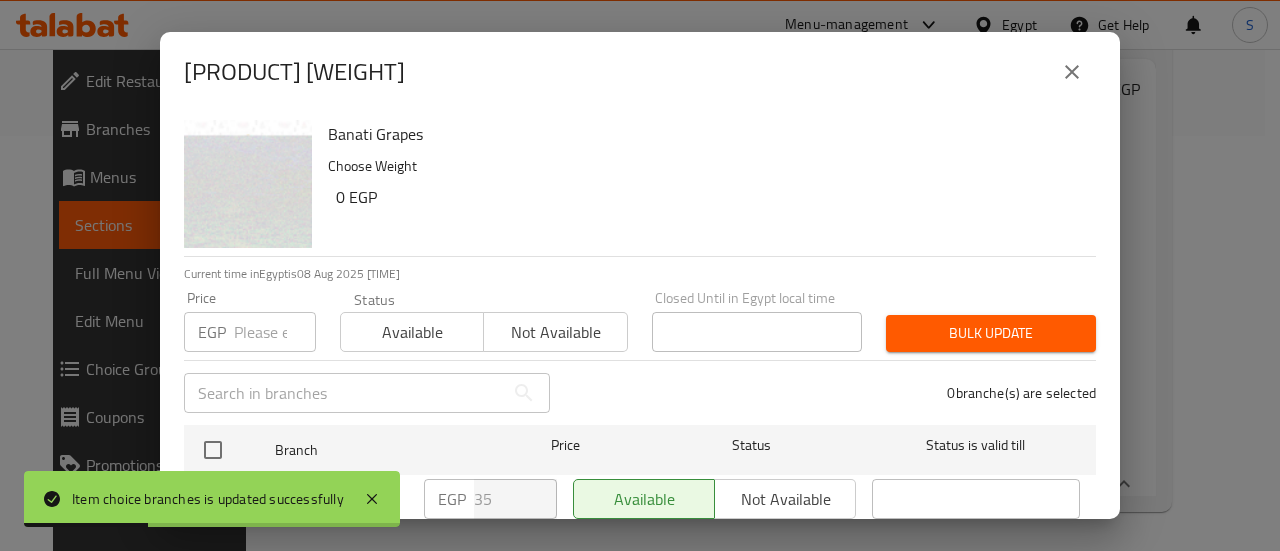 click at bounding box center [275, 332] 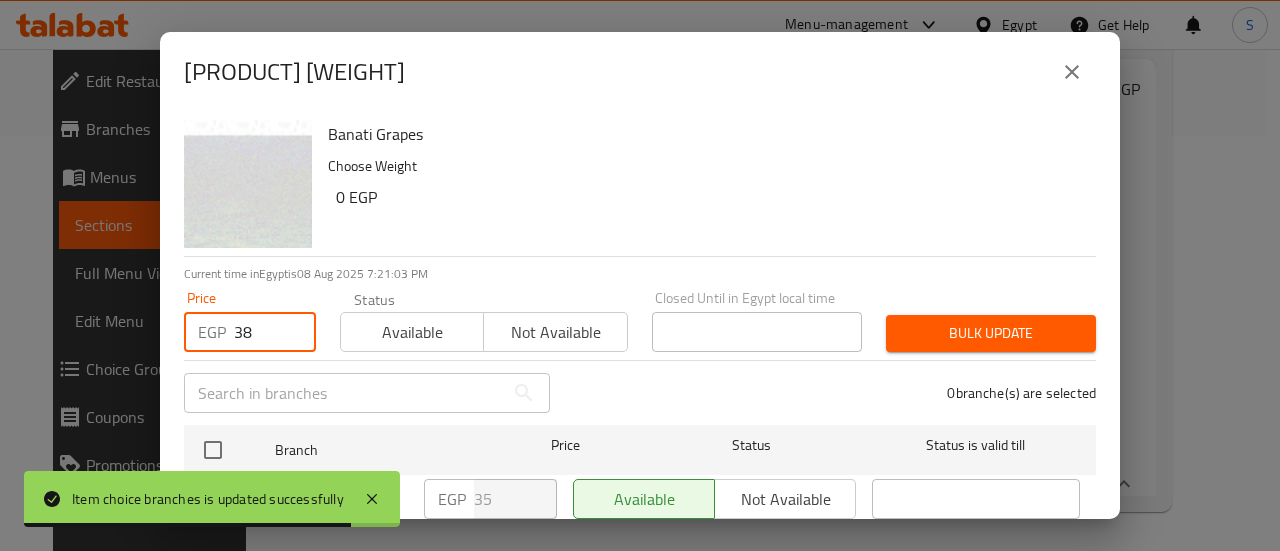type on "3" 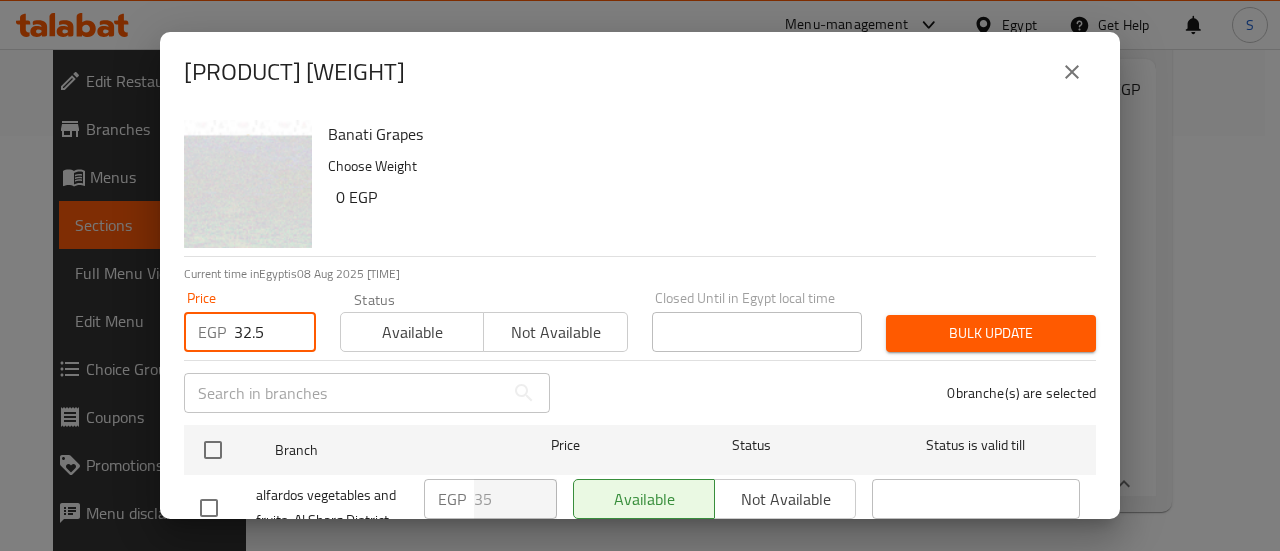 type on "32.5" 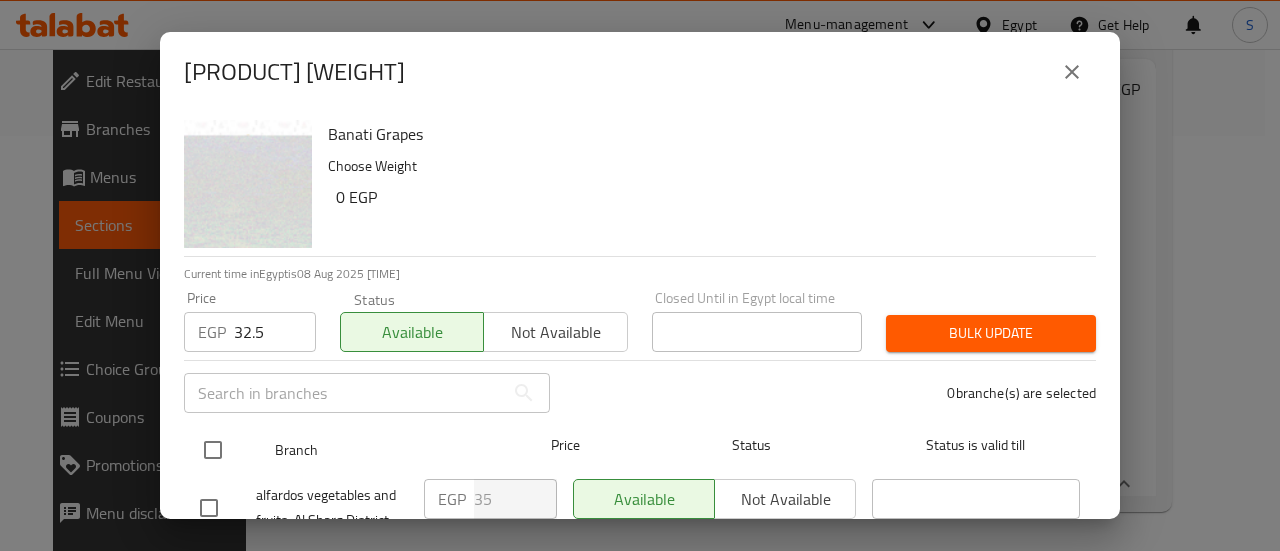 click at bounding box center [213, 450] 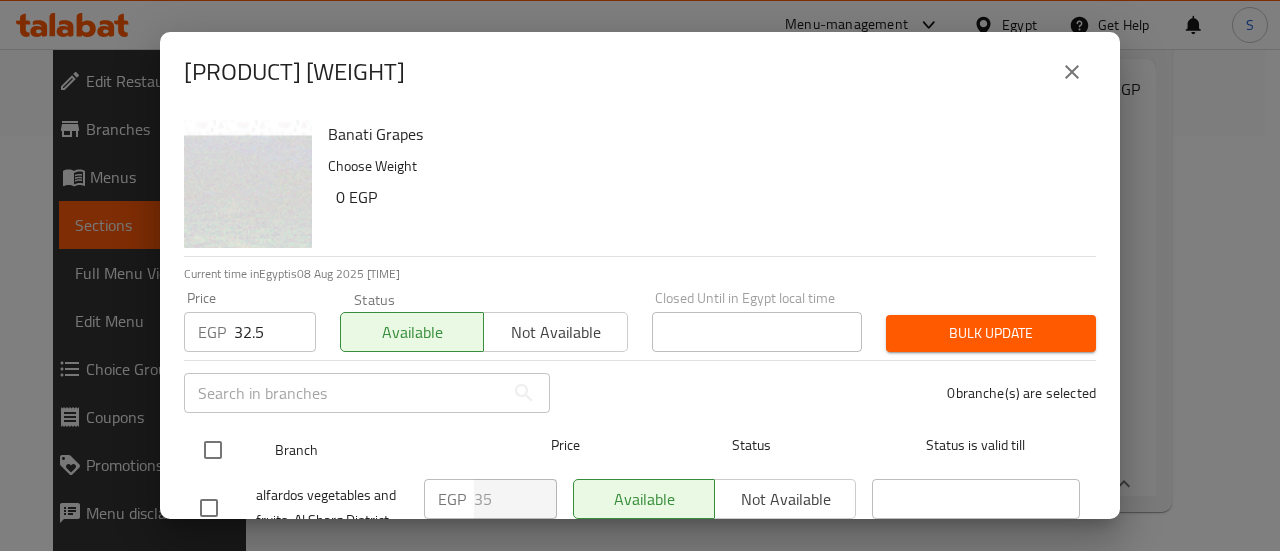 checkbox on "true" 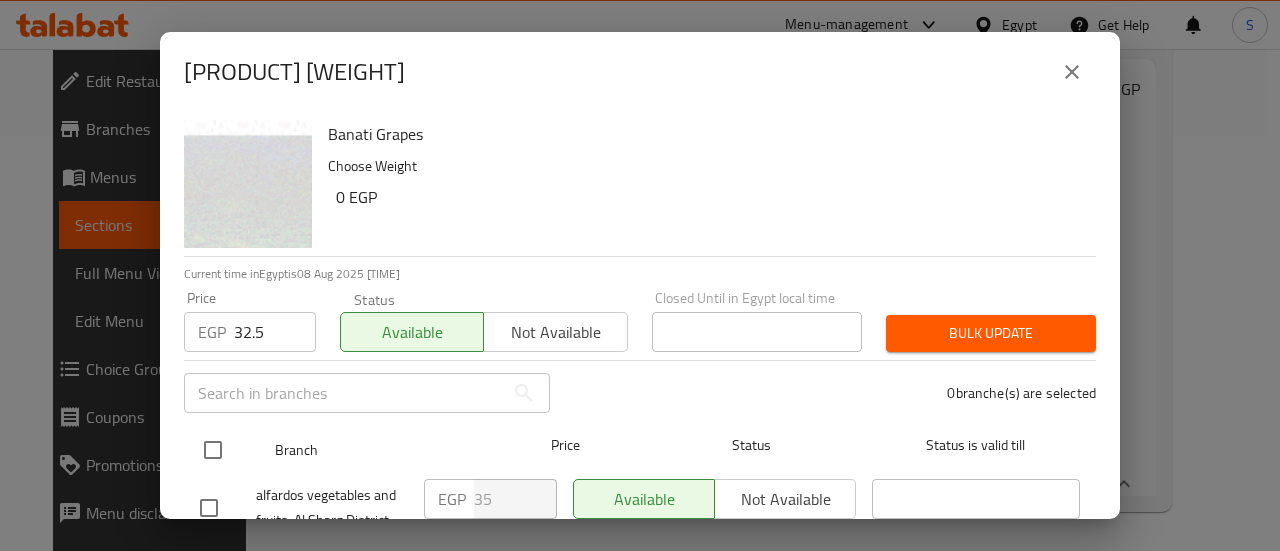 checkbox on "true" 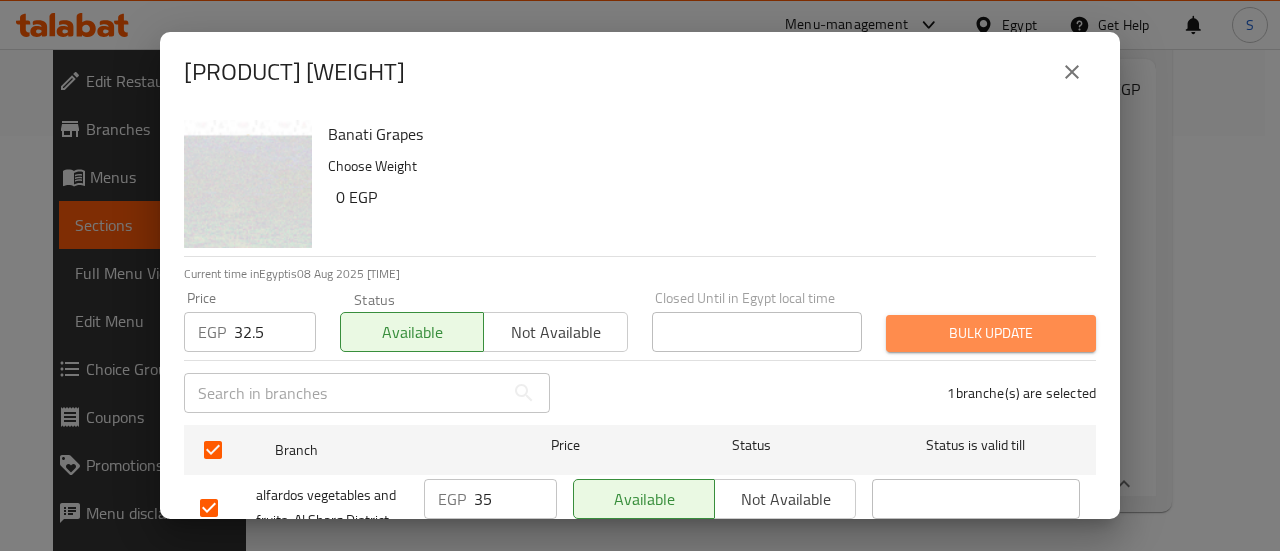 click on "Bulk update" at bounding box center (991, 333) 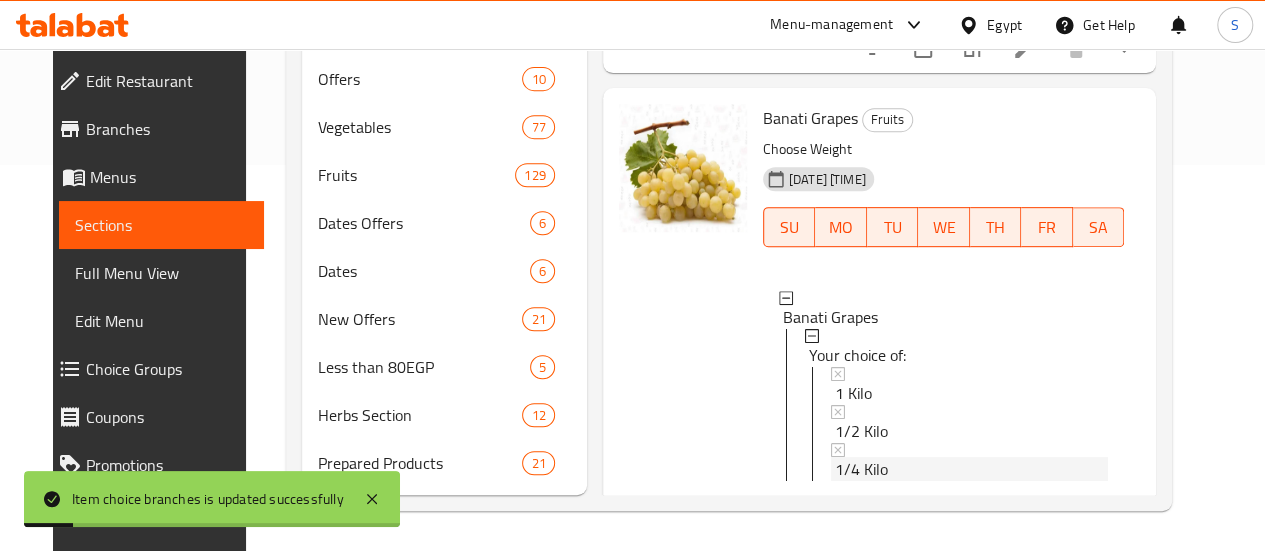 click on "1/4 Kilo" at bounding box center [861, 469] 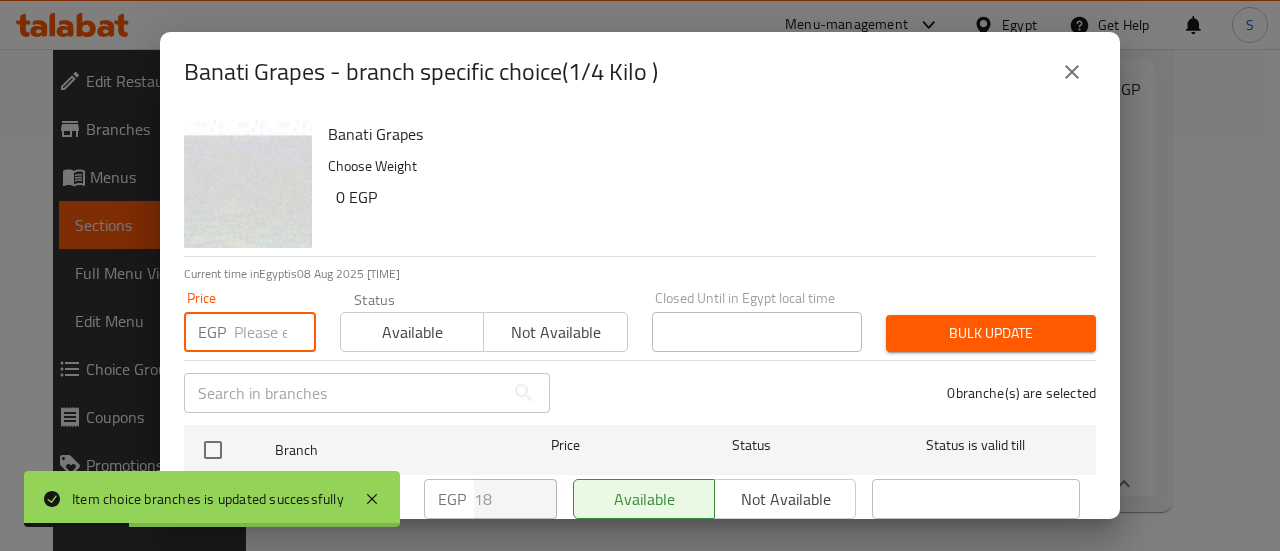 click at bounding box center (275, 332) 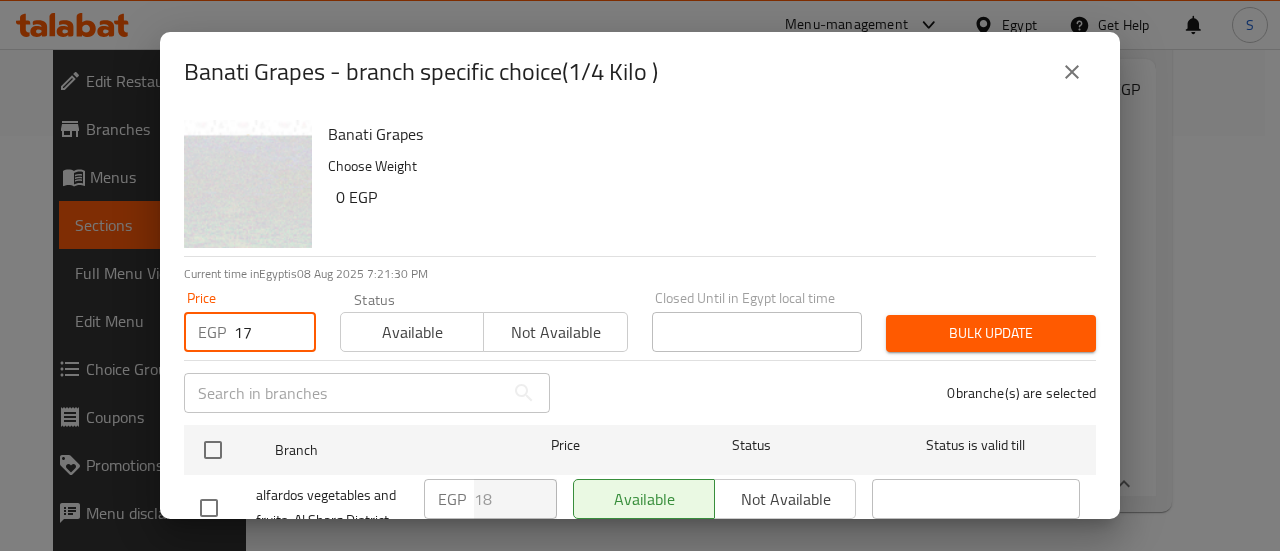 type on "17" 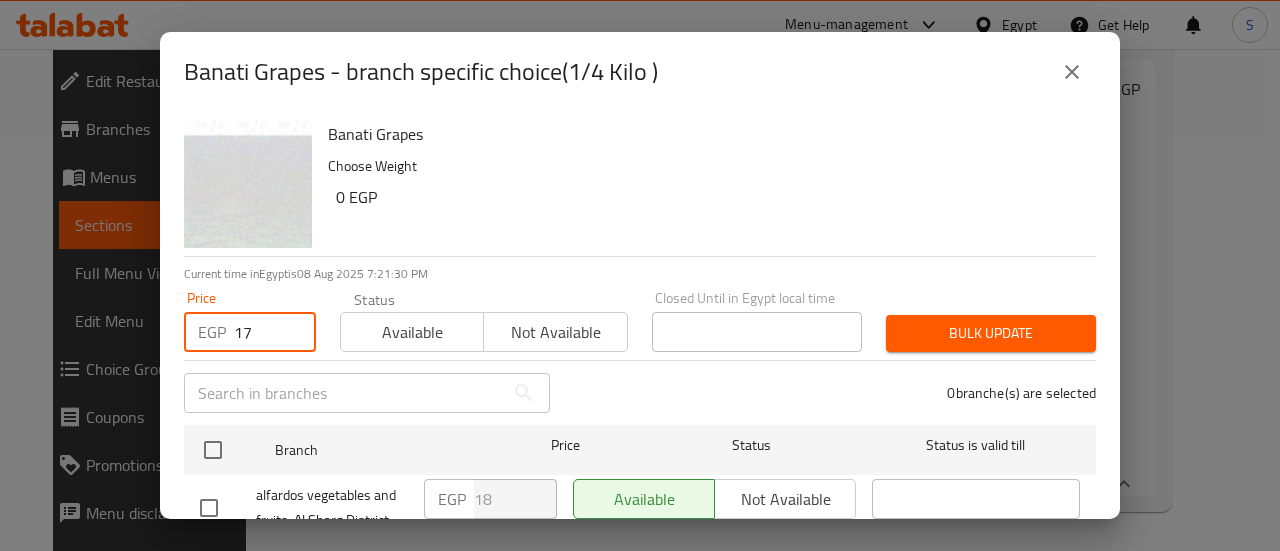 click on "Available" at bounding box center (412, 332) 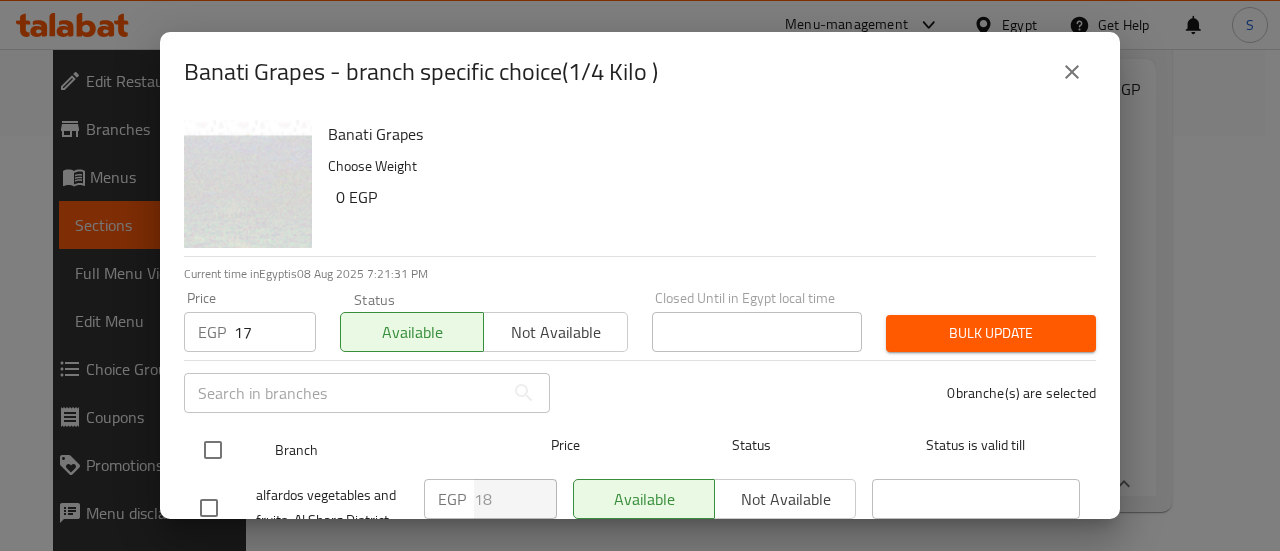 click at bounding box center (213, 450) 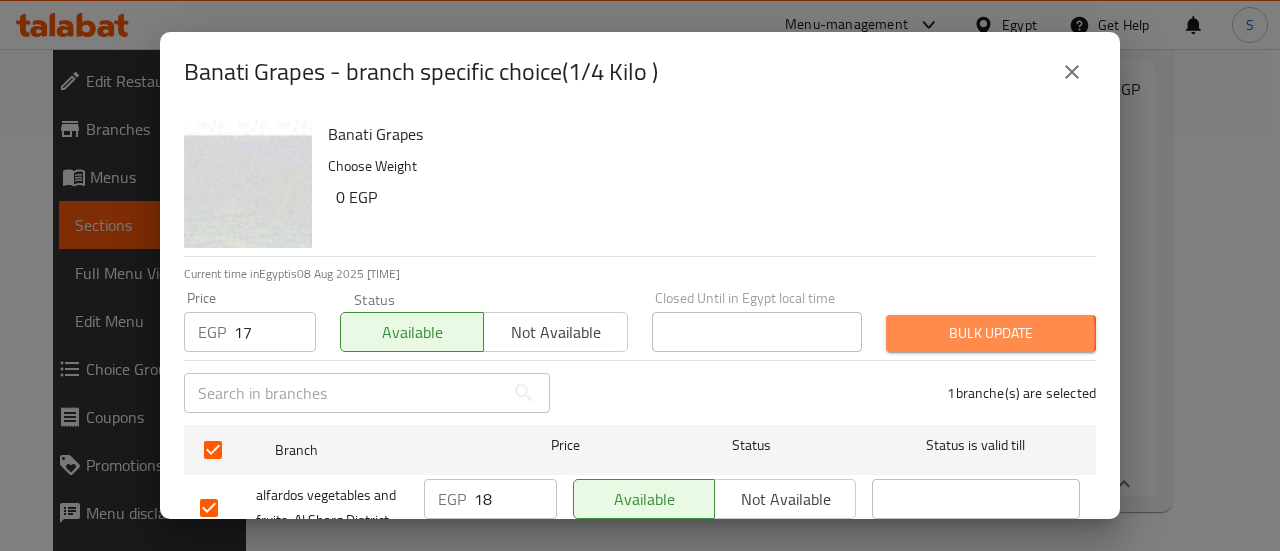 click on "Bulk update" at bounding box center [991, 333] 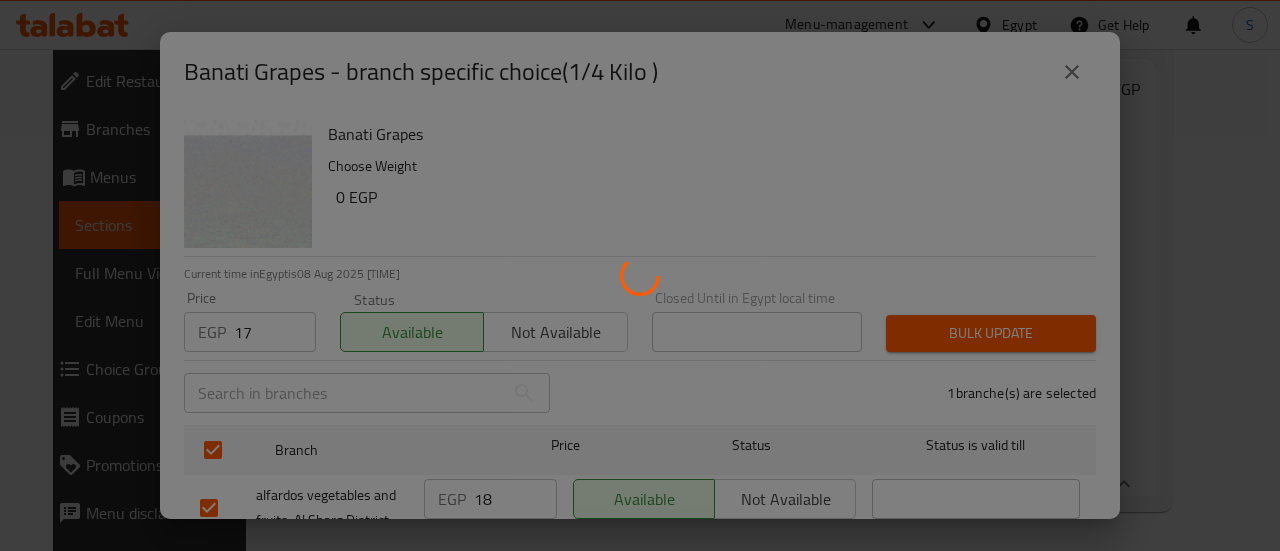type 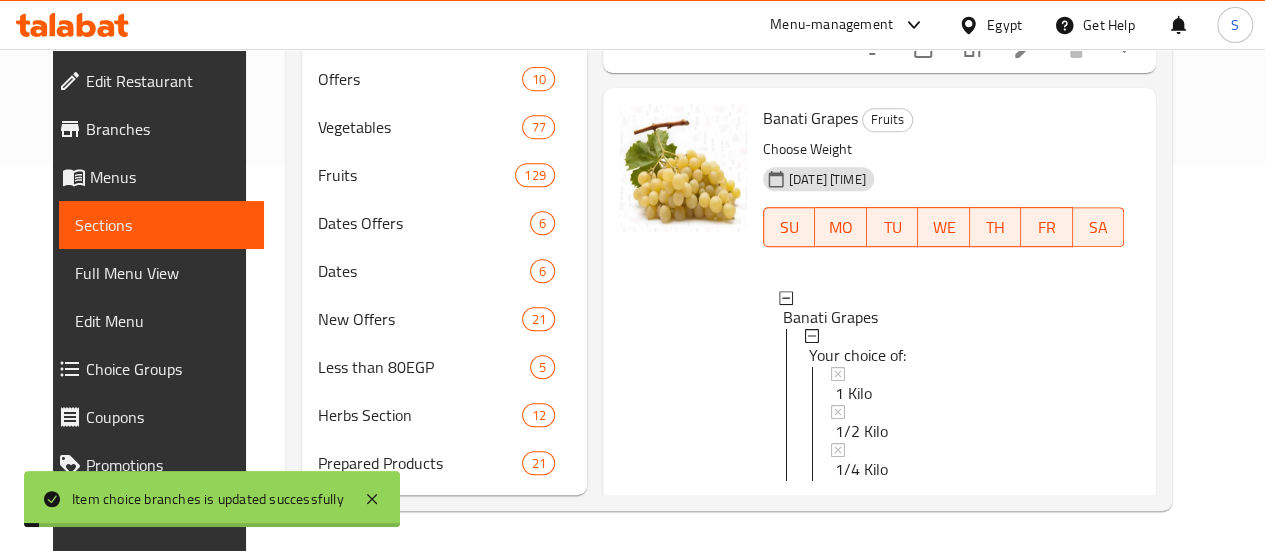 type 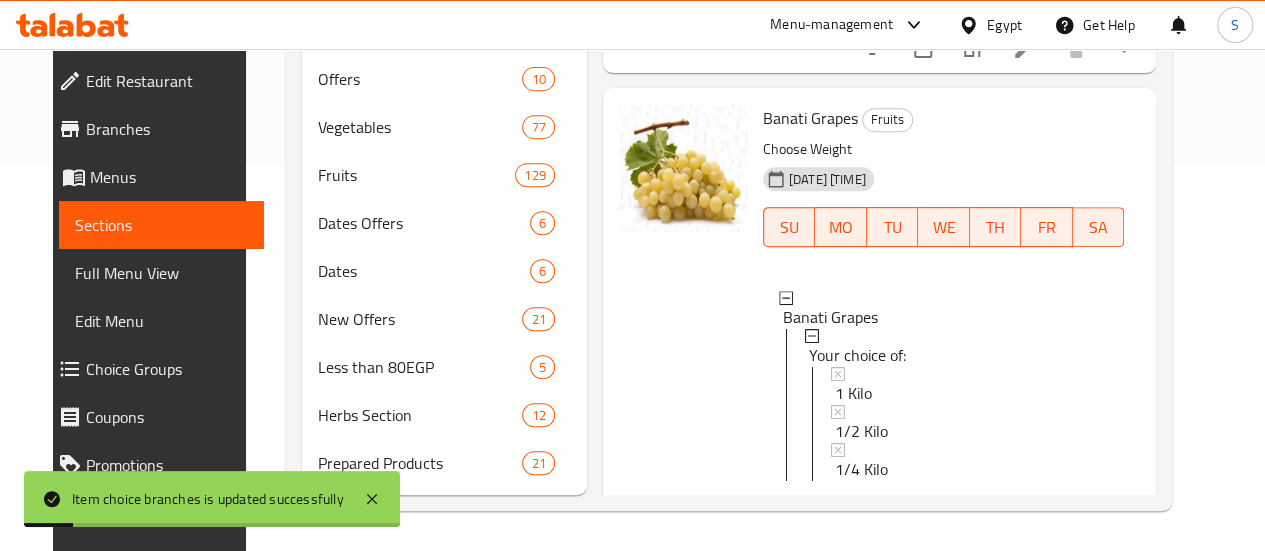 scroll, scrollTop: 0, scrollLeft: 0, axis: both 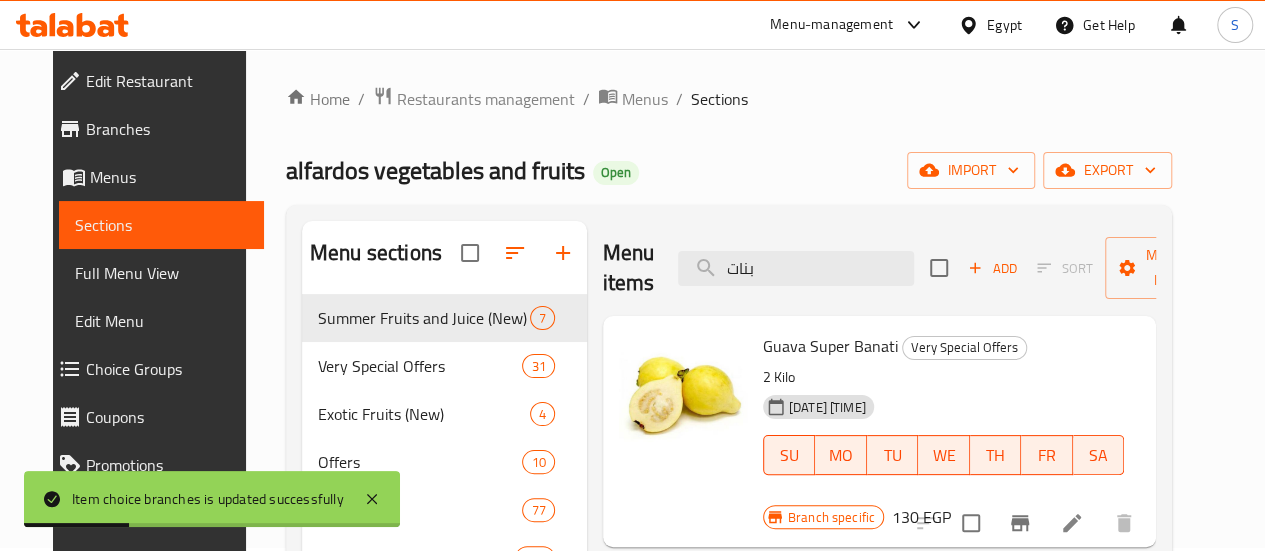 drag, startPoint x: 740, startPoint y: 262, endPoint x: 599, endPoint y: 259, distance: 141.0319 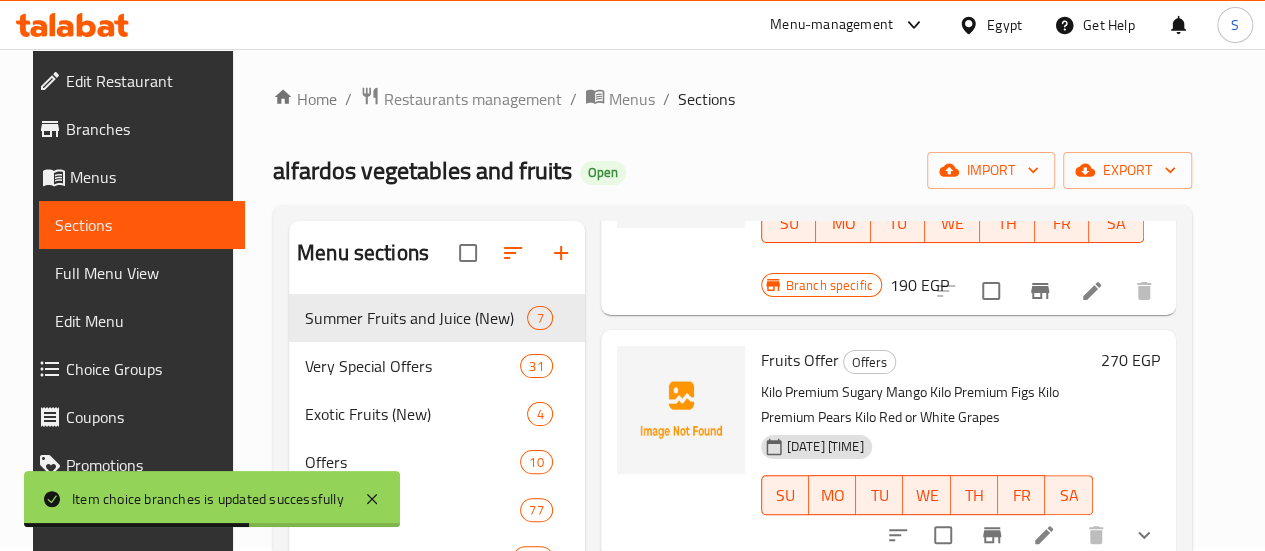 scroll, scrollTop: 232, scrollLeft: 0, axis: vertical 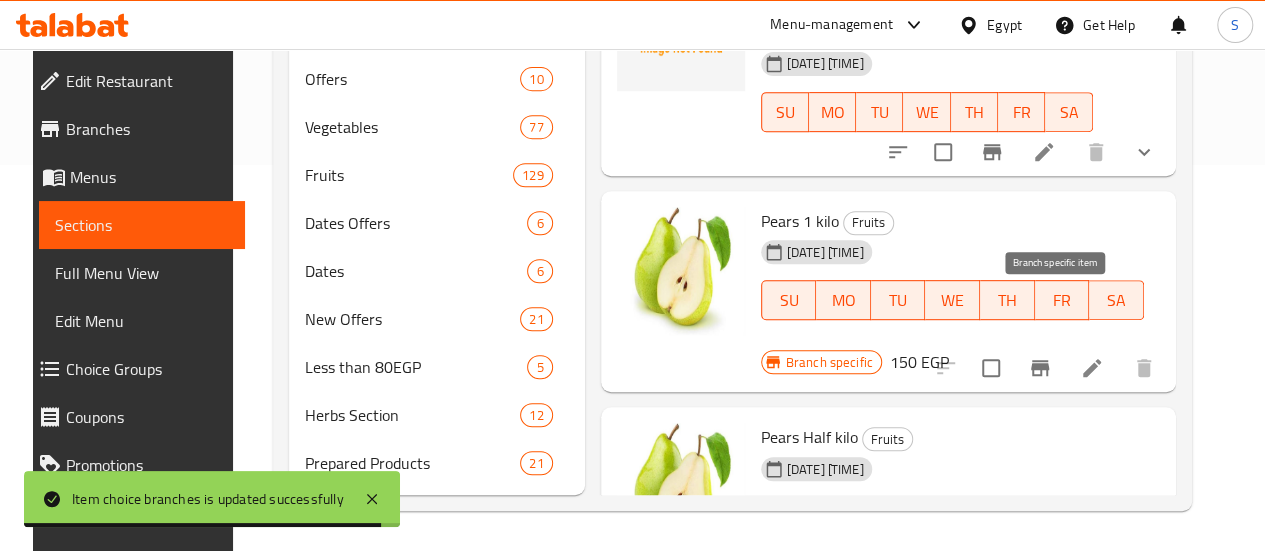 type on "pear" 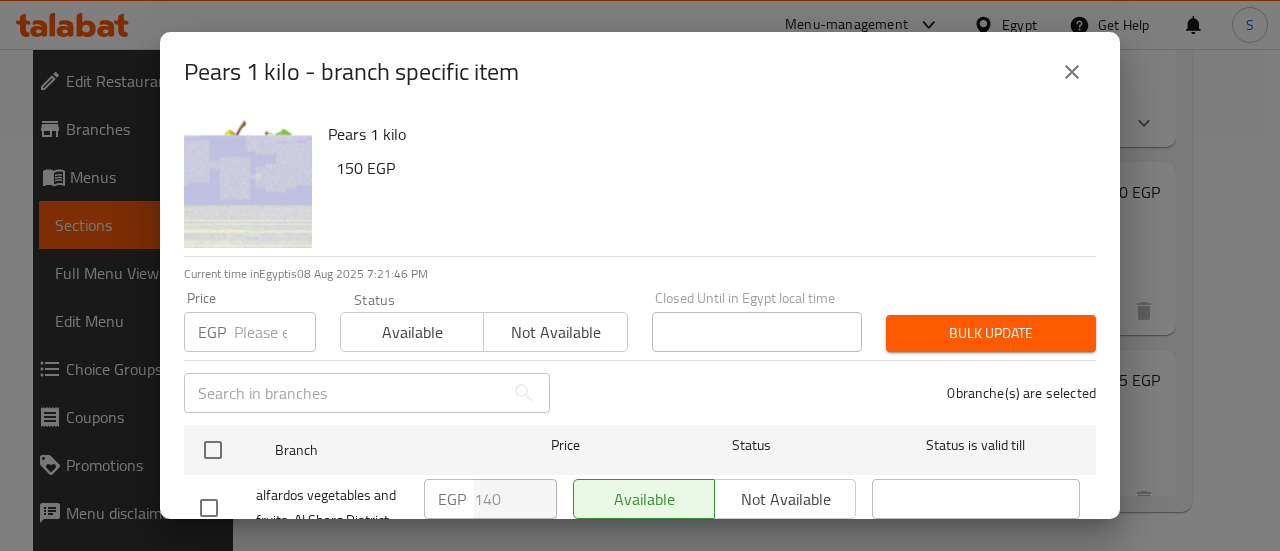 click at bounding box center [275, 332] 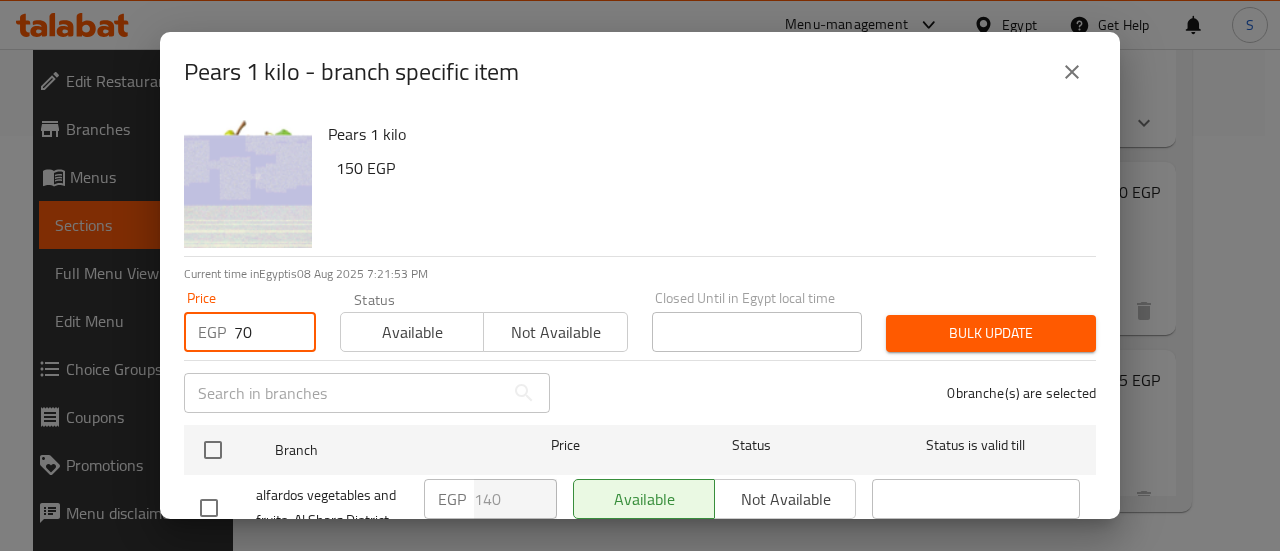 type on "70" 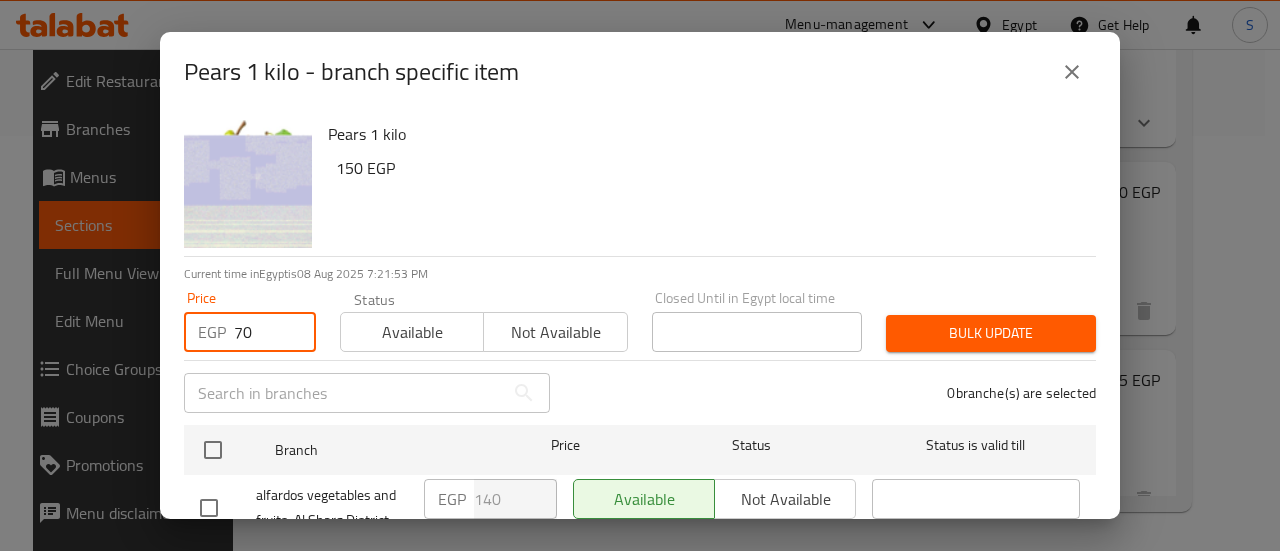 click on "Available" at bounding box center [412, 332] 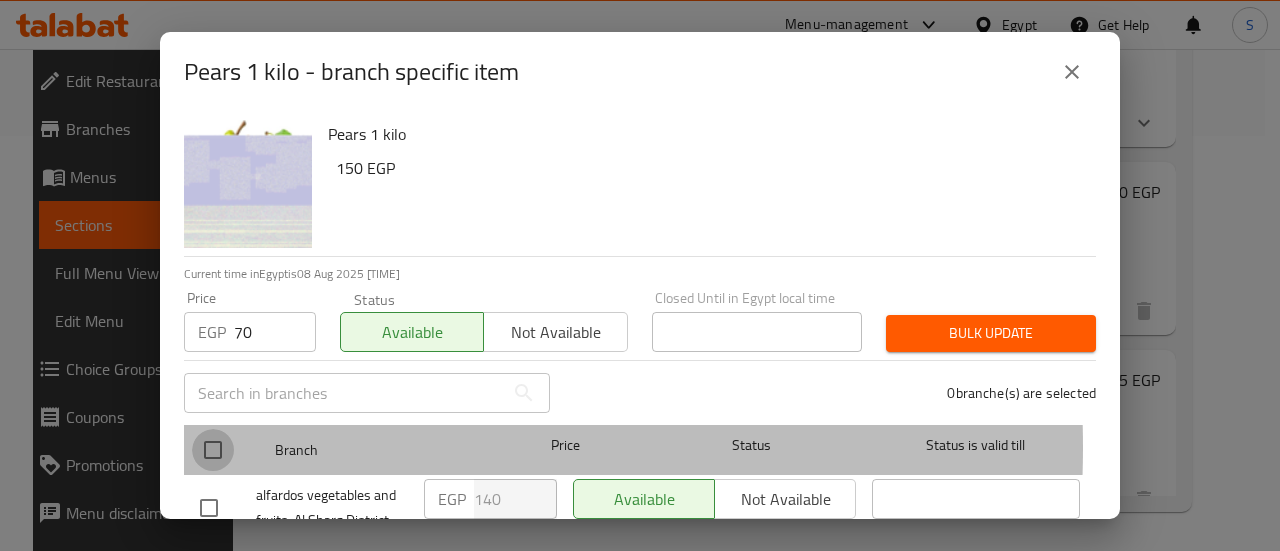 click at bounding box center (213, 450) 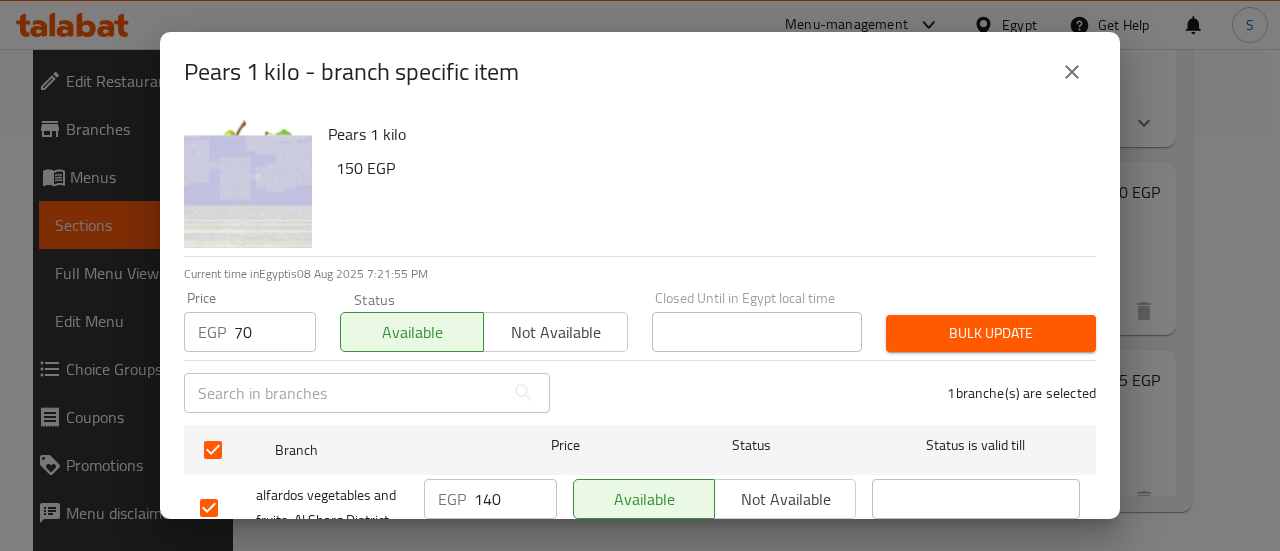 click on "Bulk update" at bounding box center [991, 333] 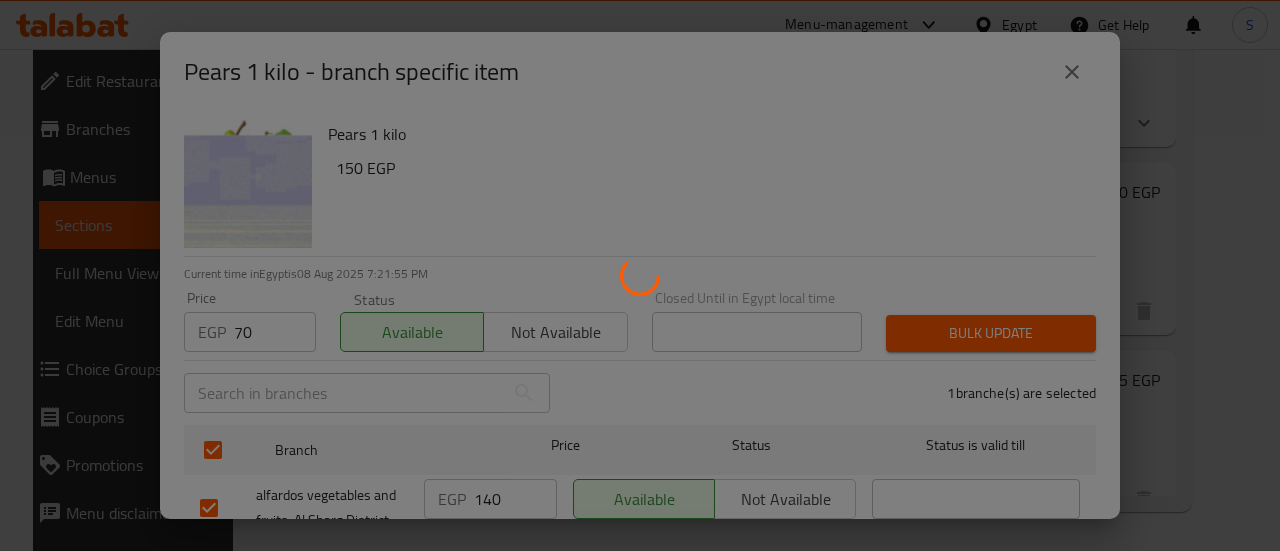 type 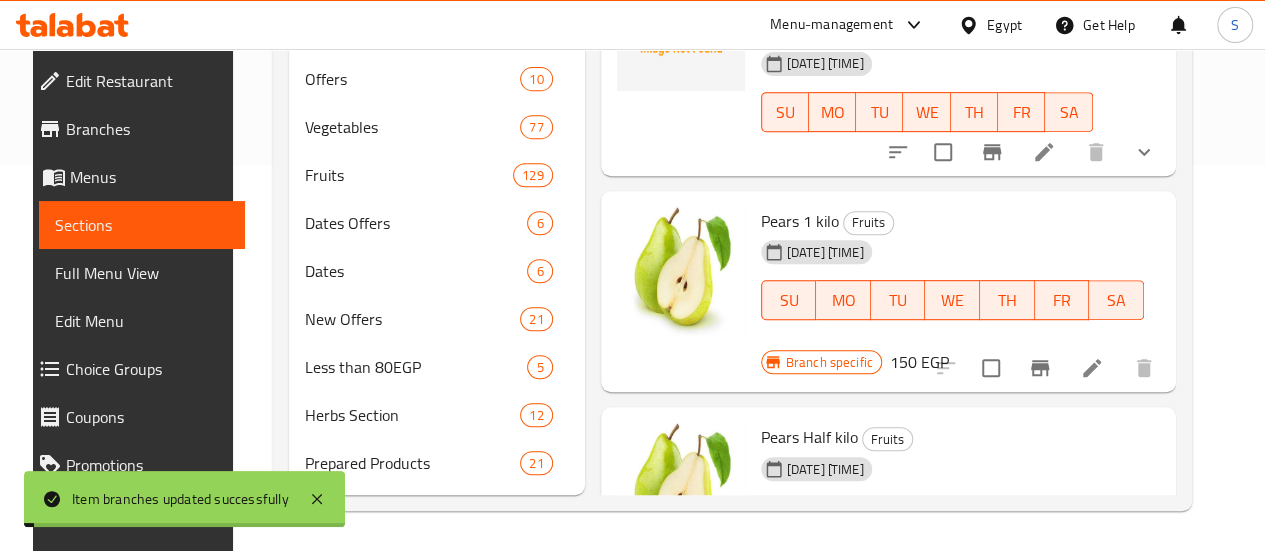 type 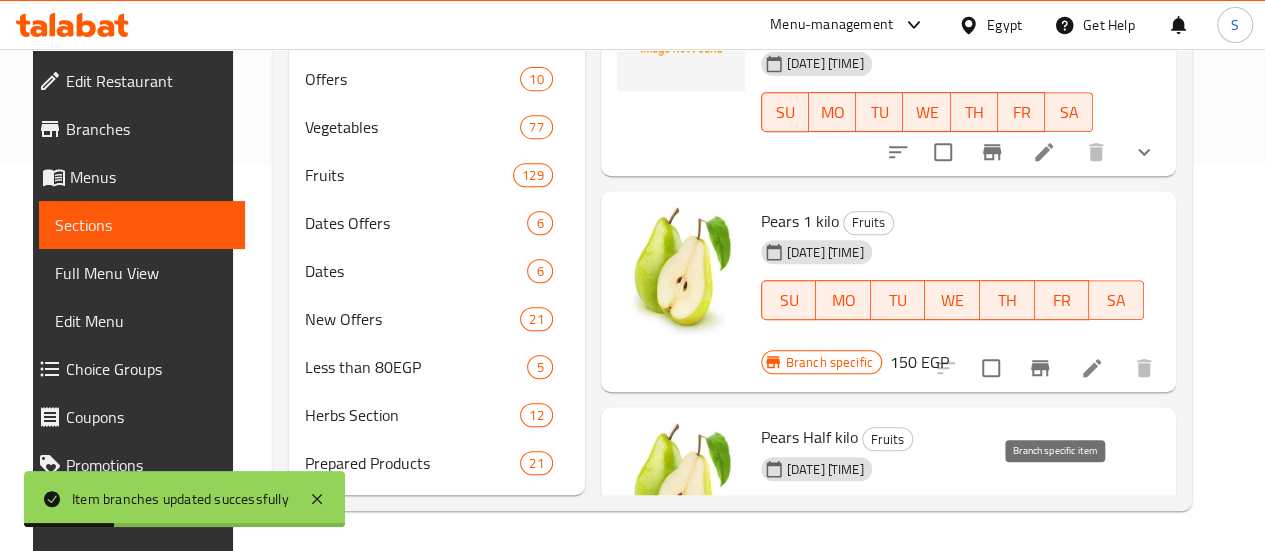 click 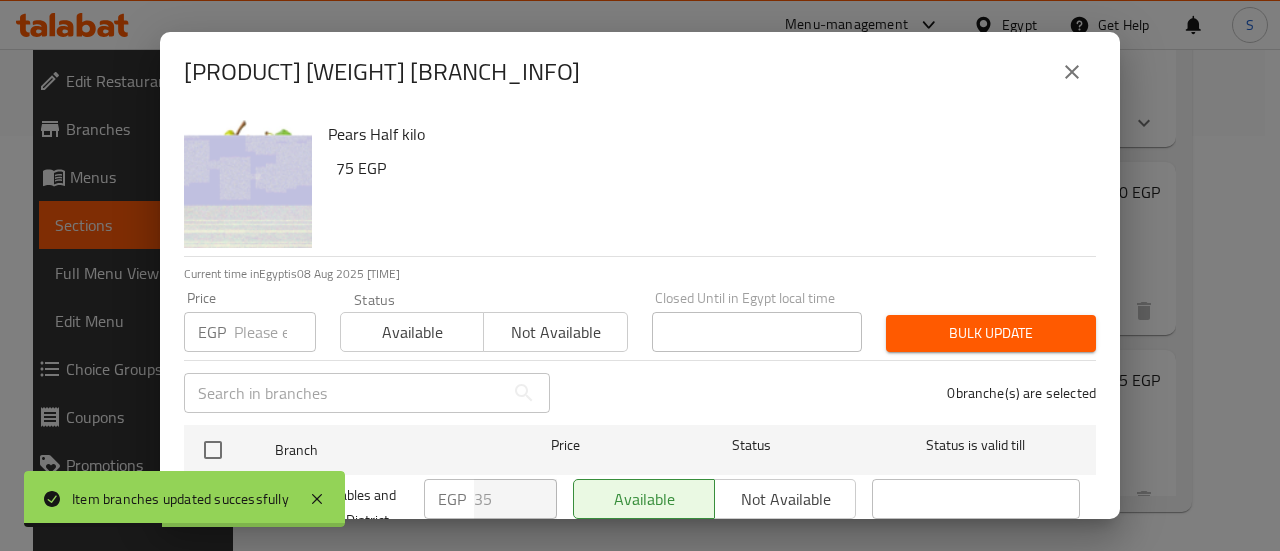click at bounding box center (275, 332) 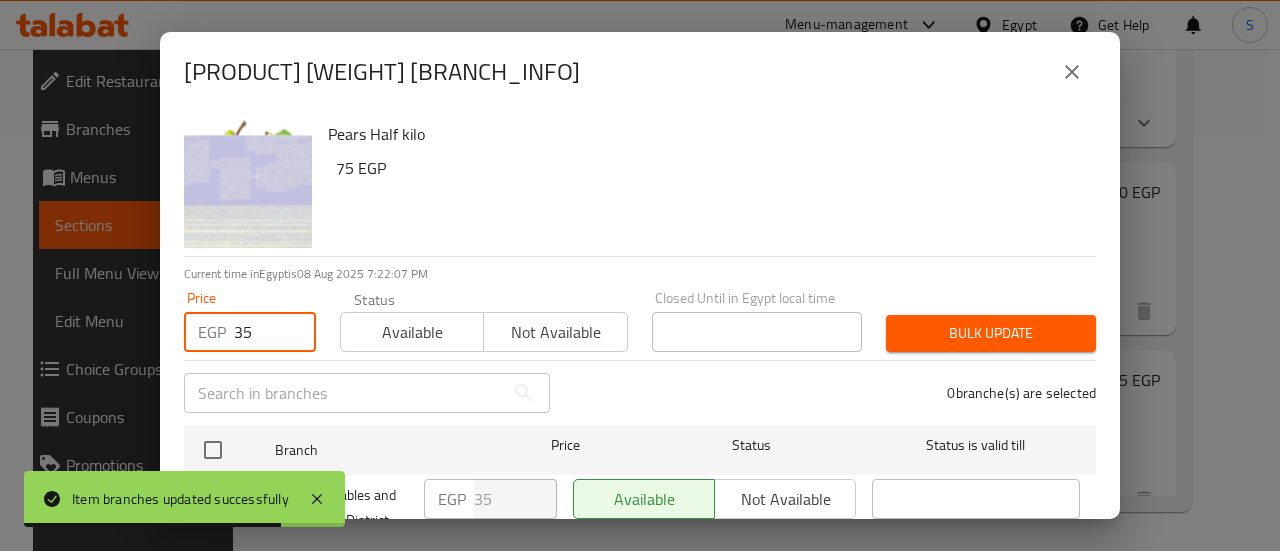 type on "35" 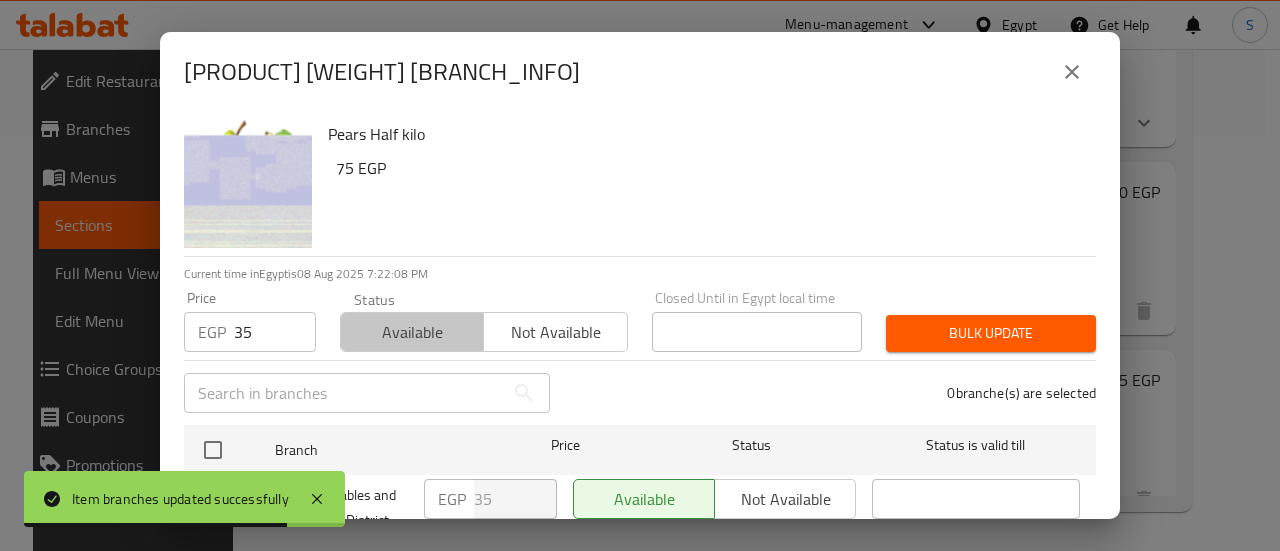 click on "Available" at bounding box center (412, 332) 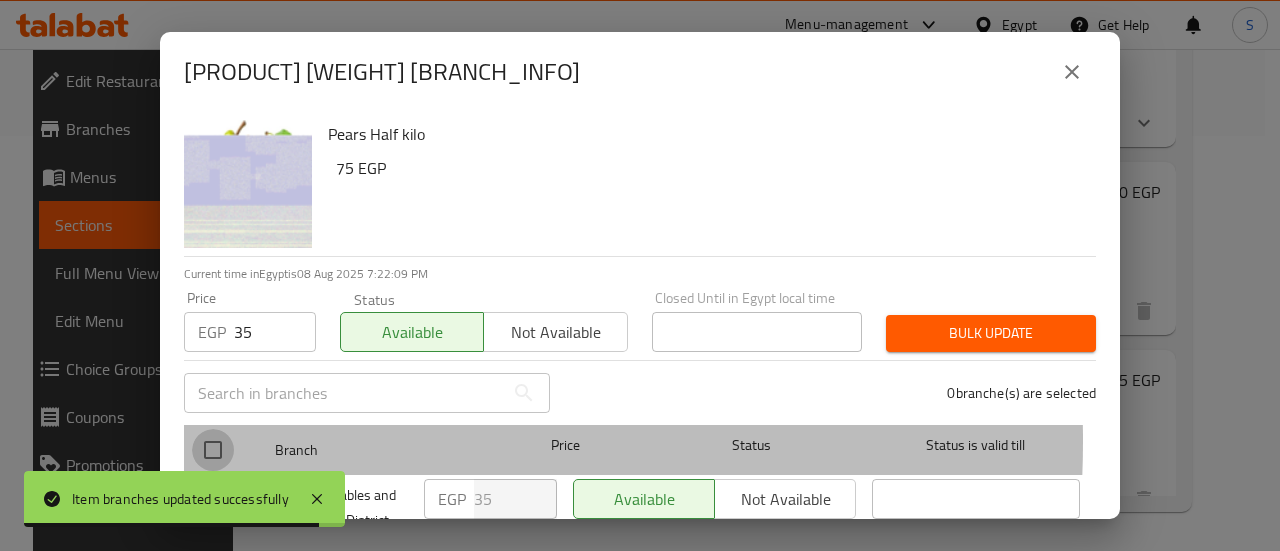 click at bounding box center (213, 450) 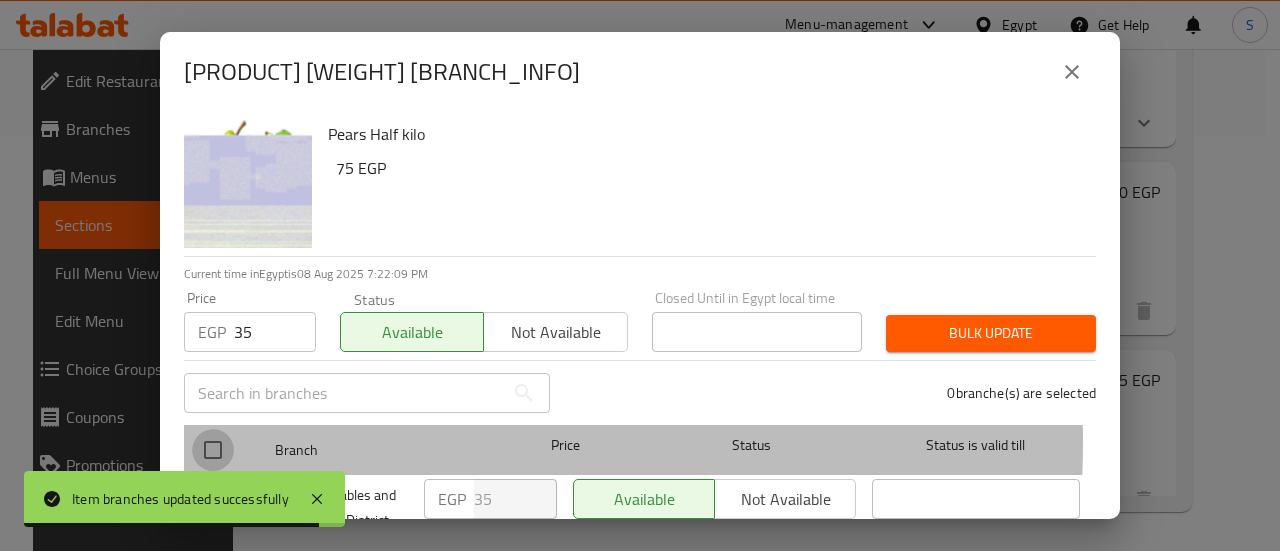 checkbox on "true" 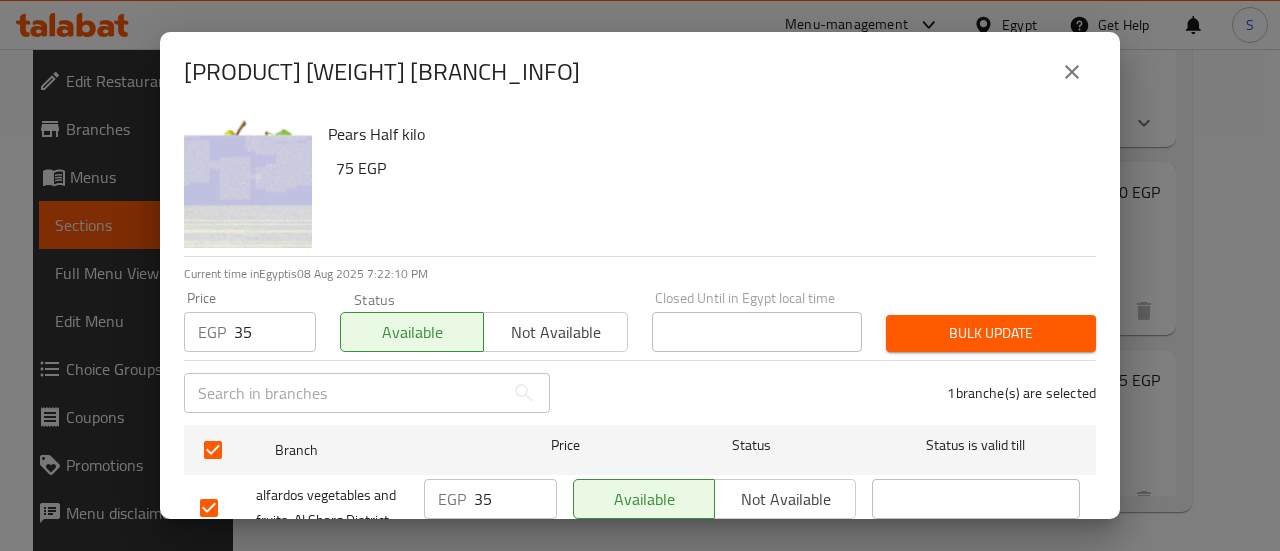 click on "Bulk update" at bounding box center [991, 333] 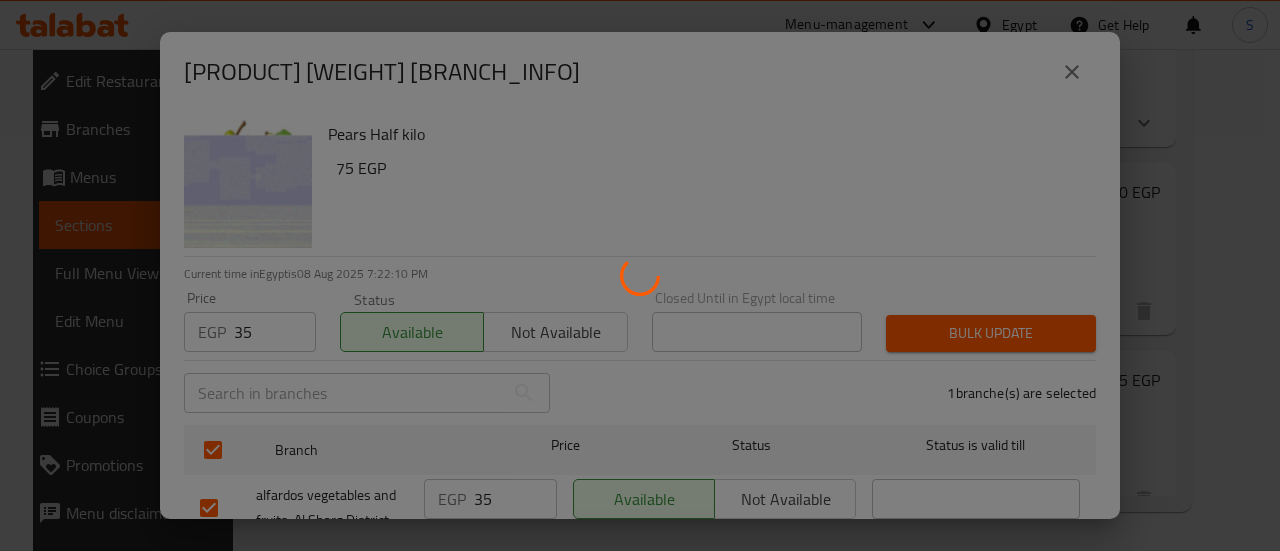 type 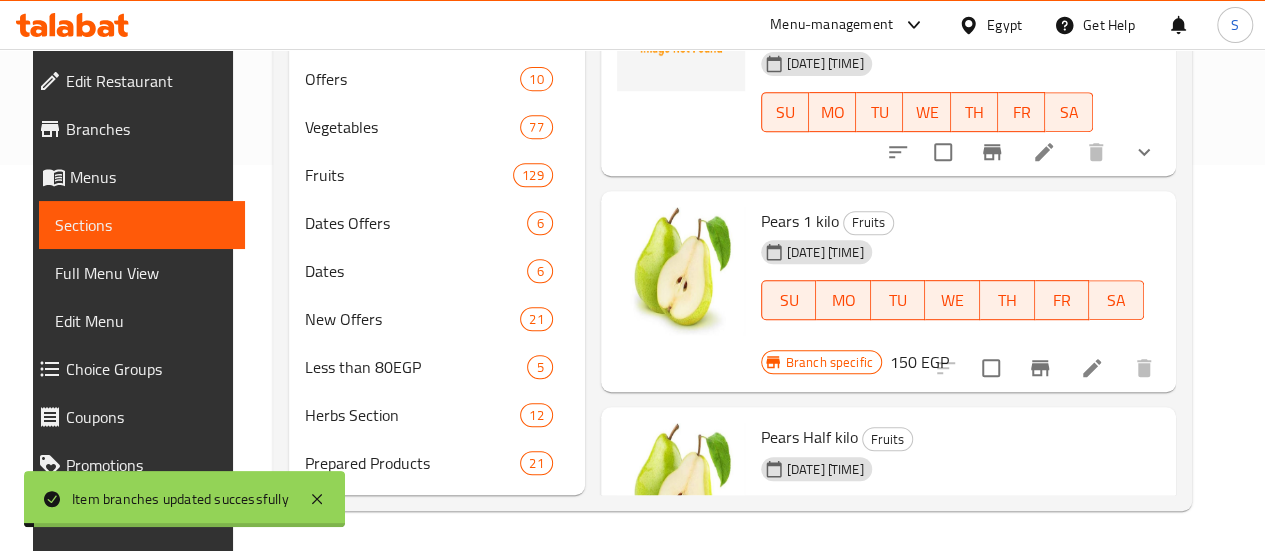 type 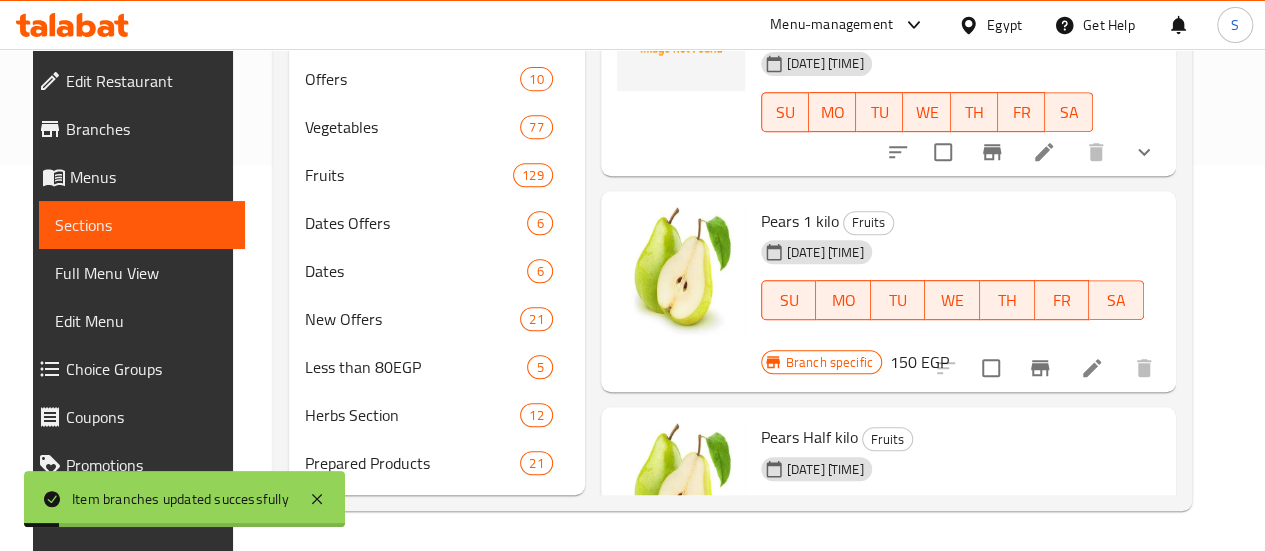 scroll, scrollTop: 0, scrollLeft: 0, axis: both 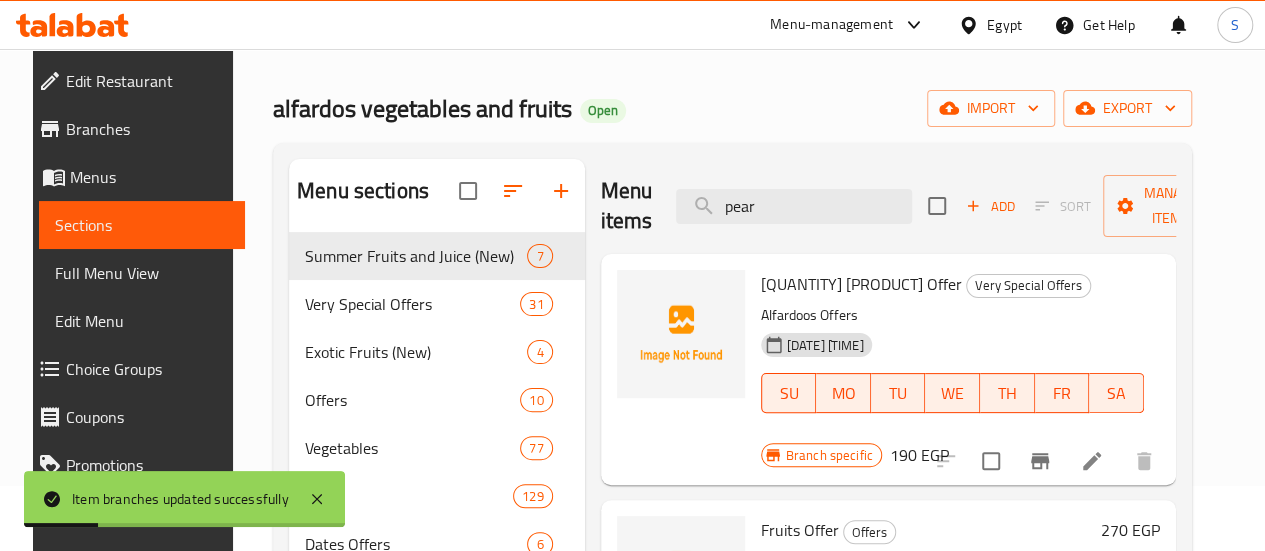 drag, startPoint x: 740, startPoint y: 205, endPoint x: 582, endPoint y: 195, distance: 158.31615 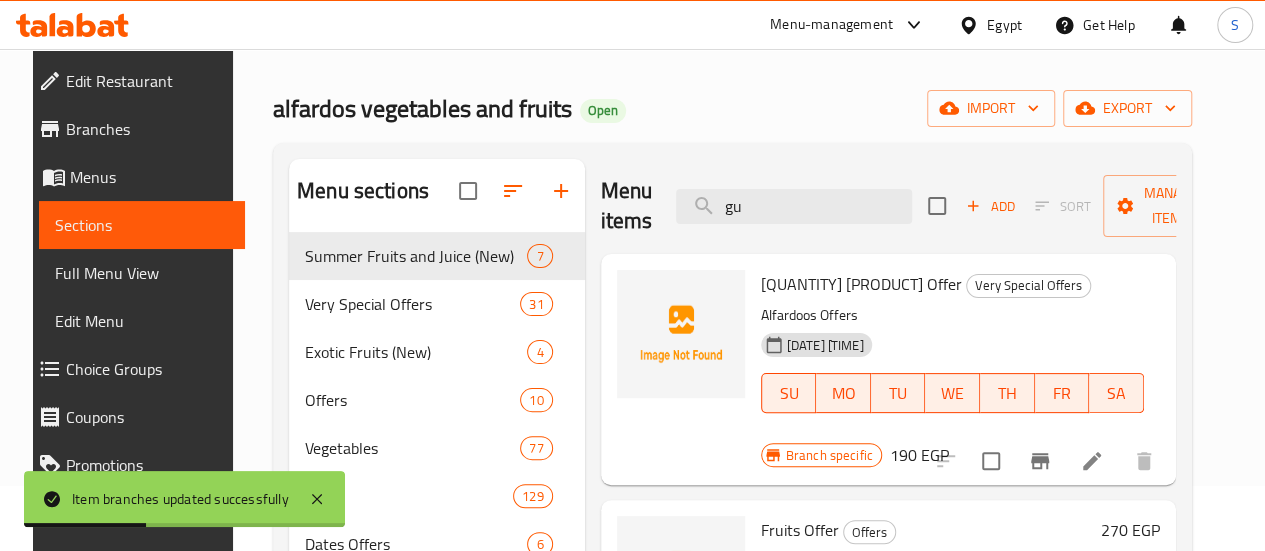 type on "g" 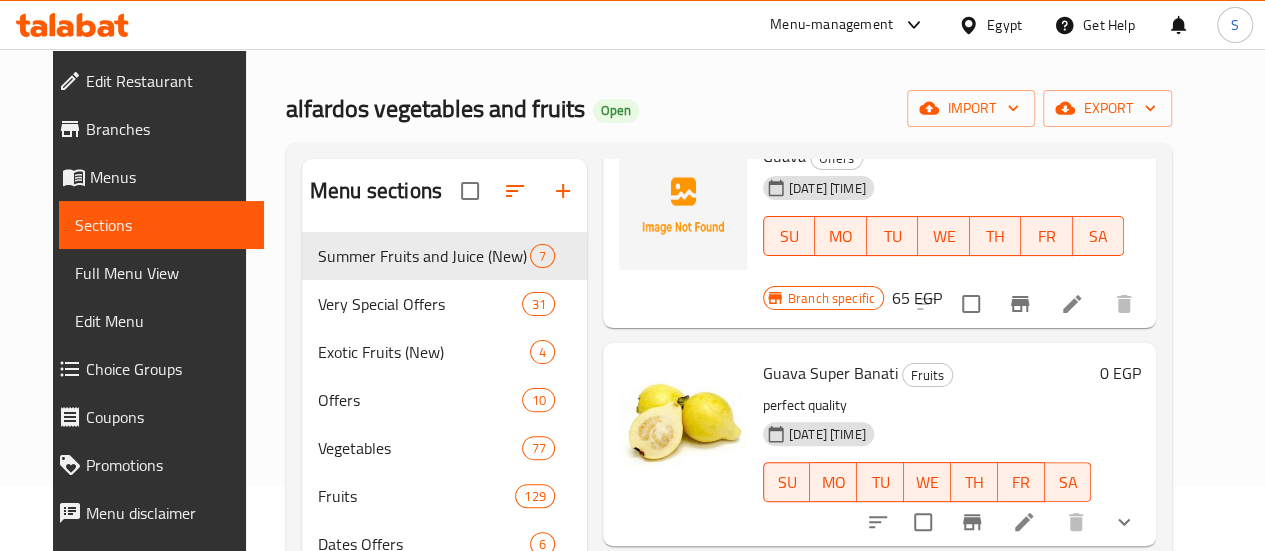 scroll, scrollTop: 416, scrollLeft: 0, axis: vertical 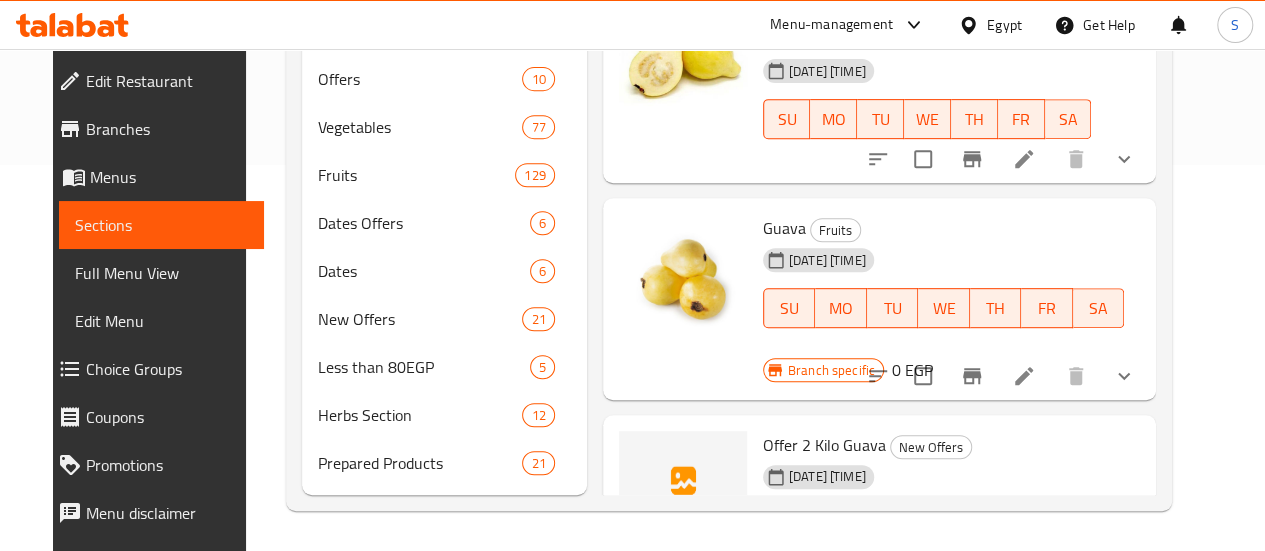 type on "guava" 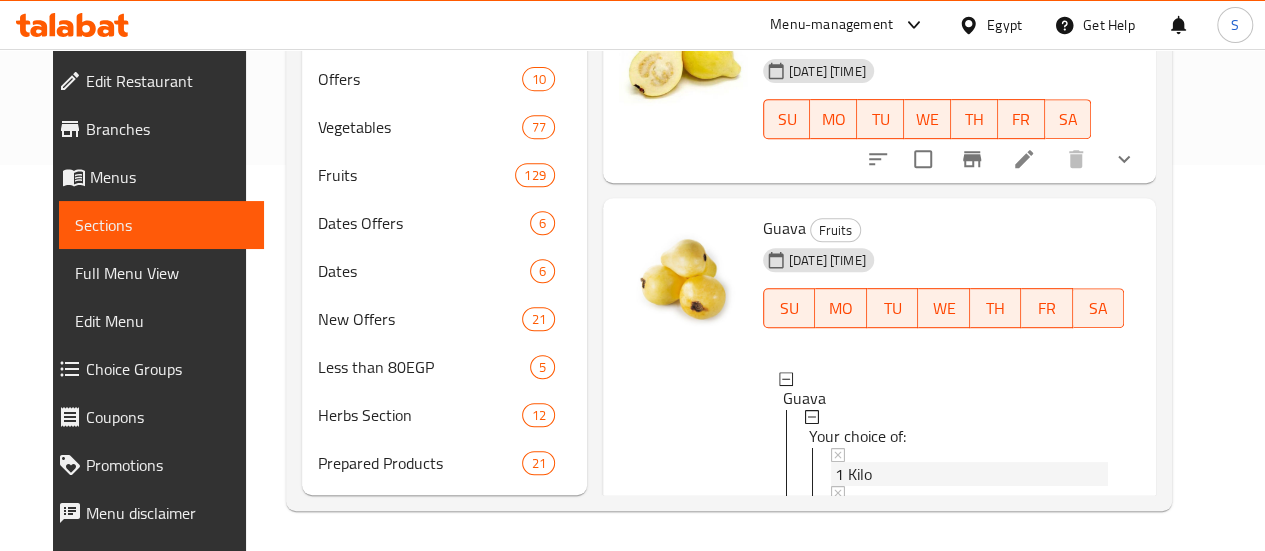 click on "1 Kilo" at bounding box center [853, 474] 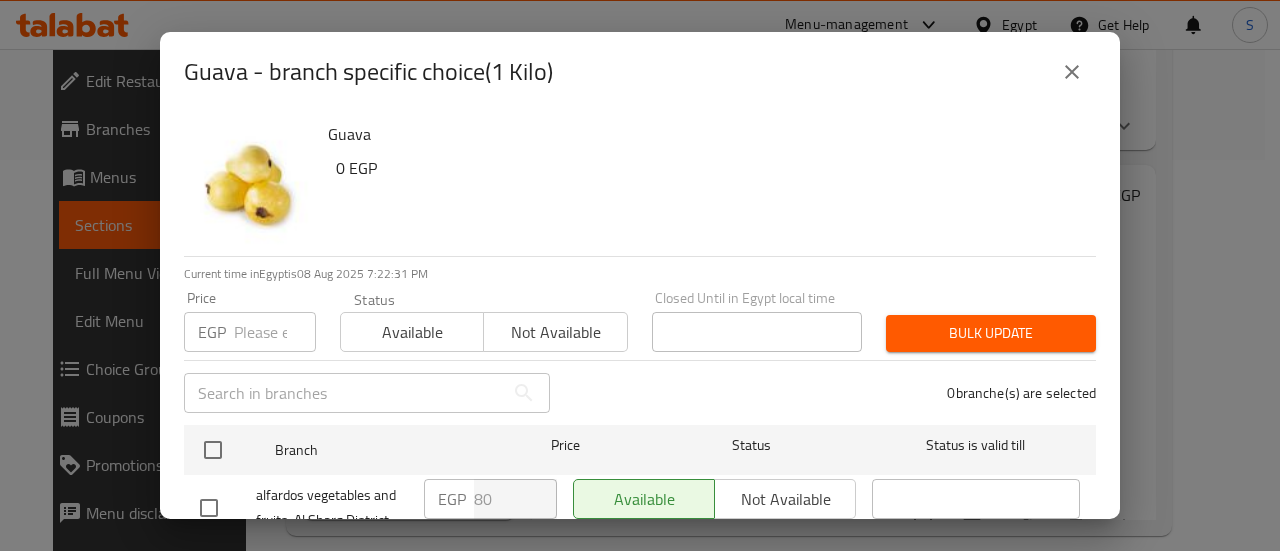 click at bounding box center [275, 332] 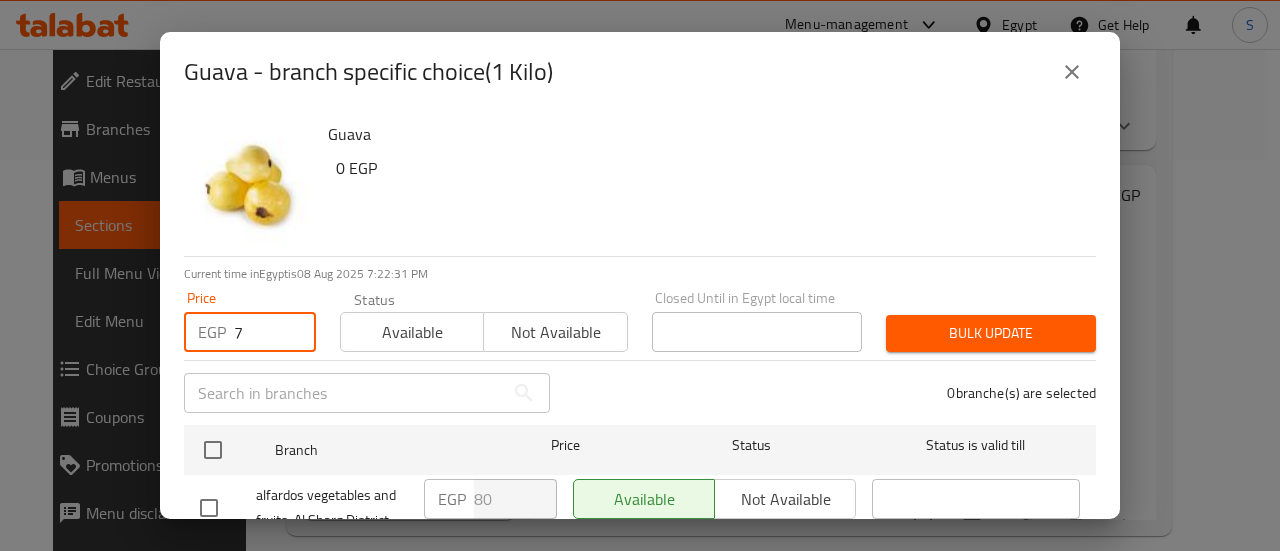 click on "7" at bounding box center (275, 332) 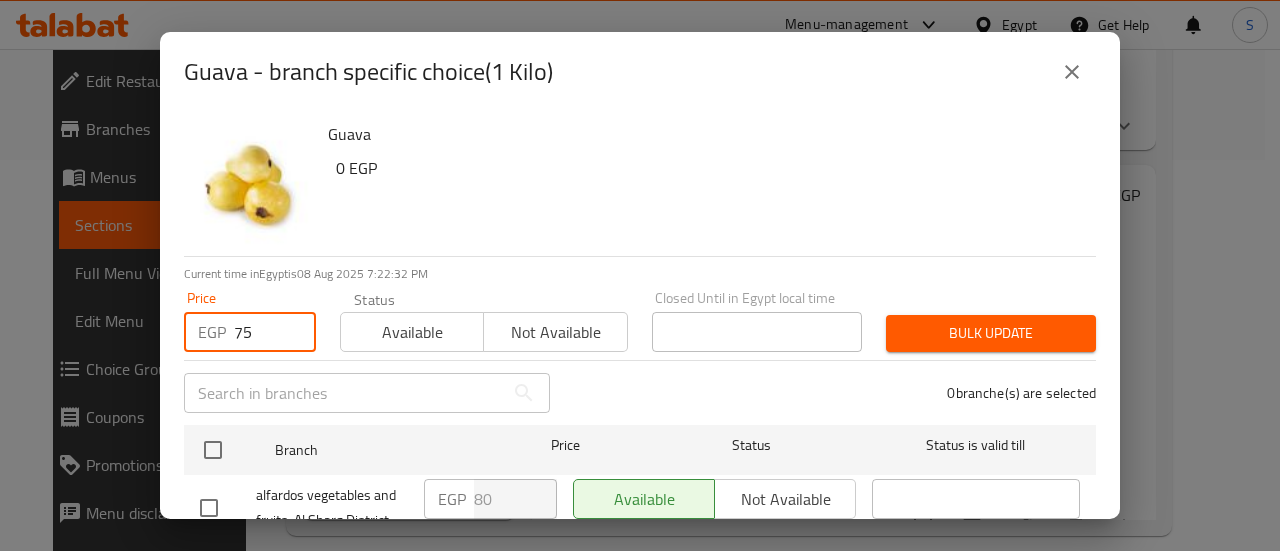 type on "75" 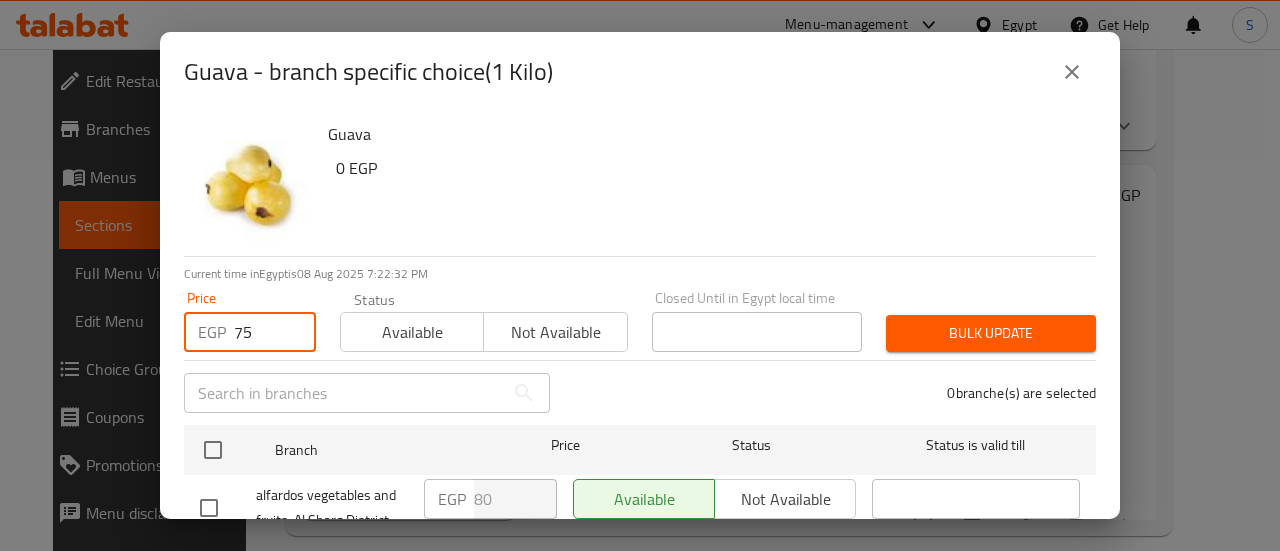 click on "Available" at bounding box center [412, 332] 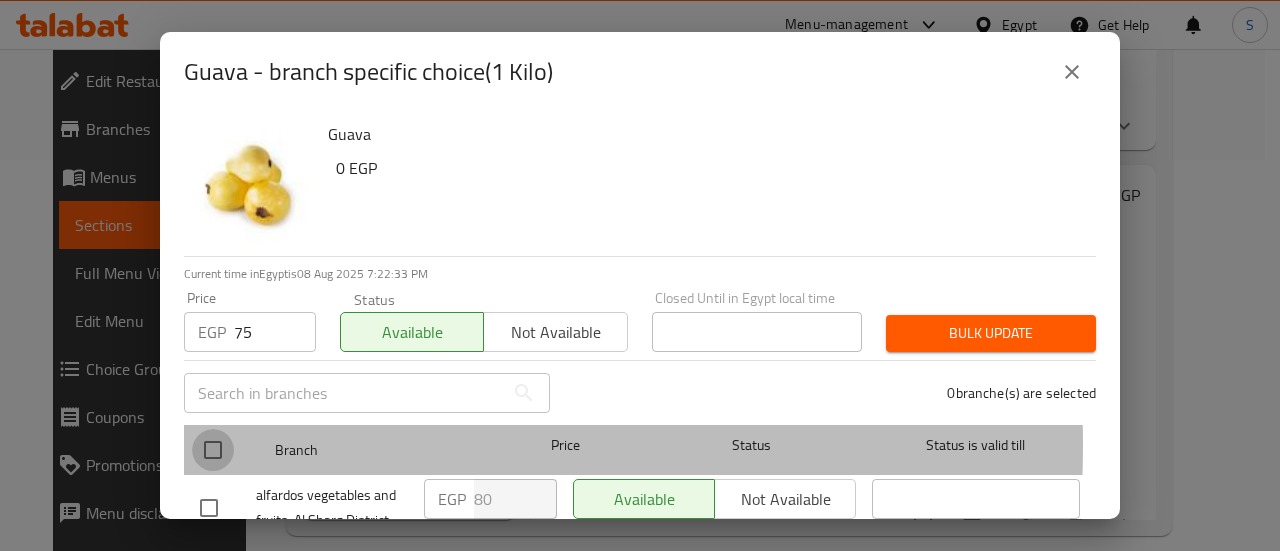 click at bounding box center [213, 450] 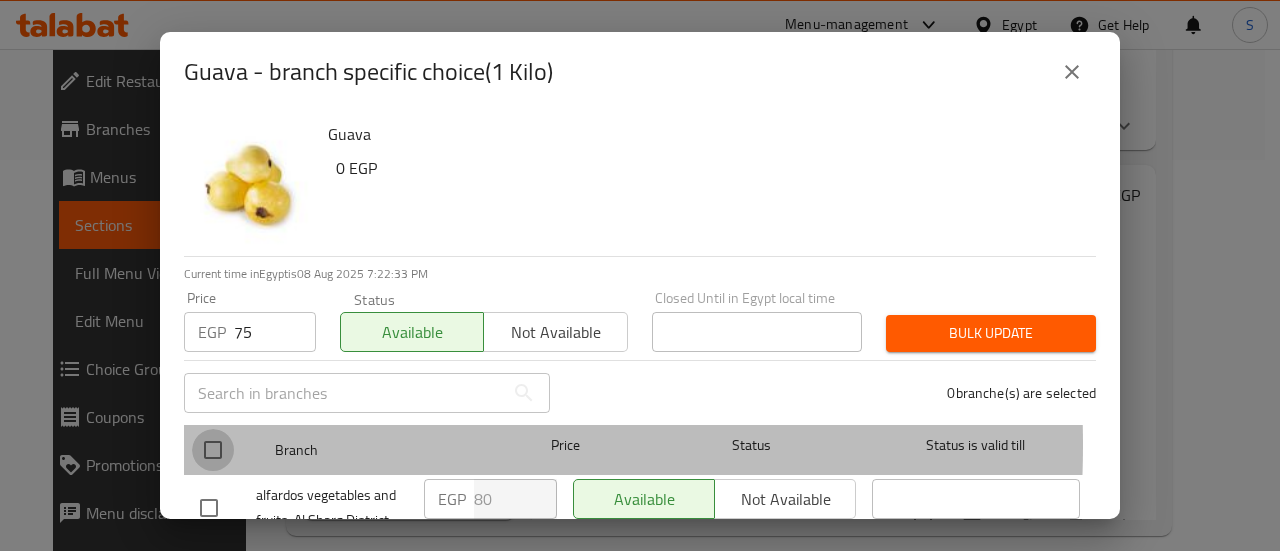 checkbox on "true" 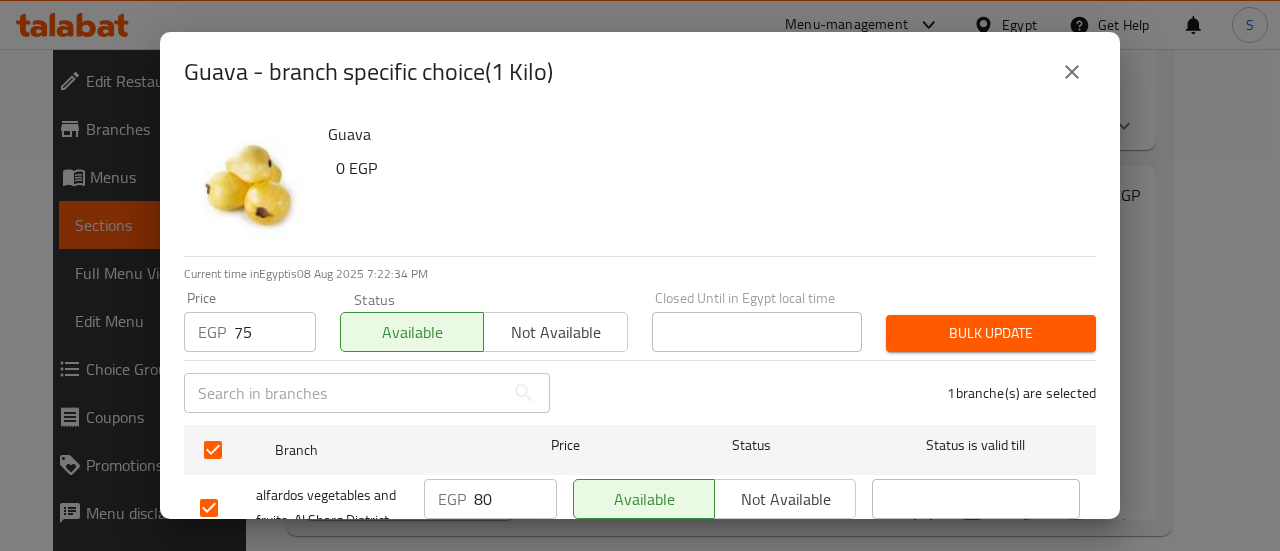 click on "Bulk update" at bounding box center (991, 333) 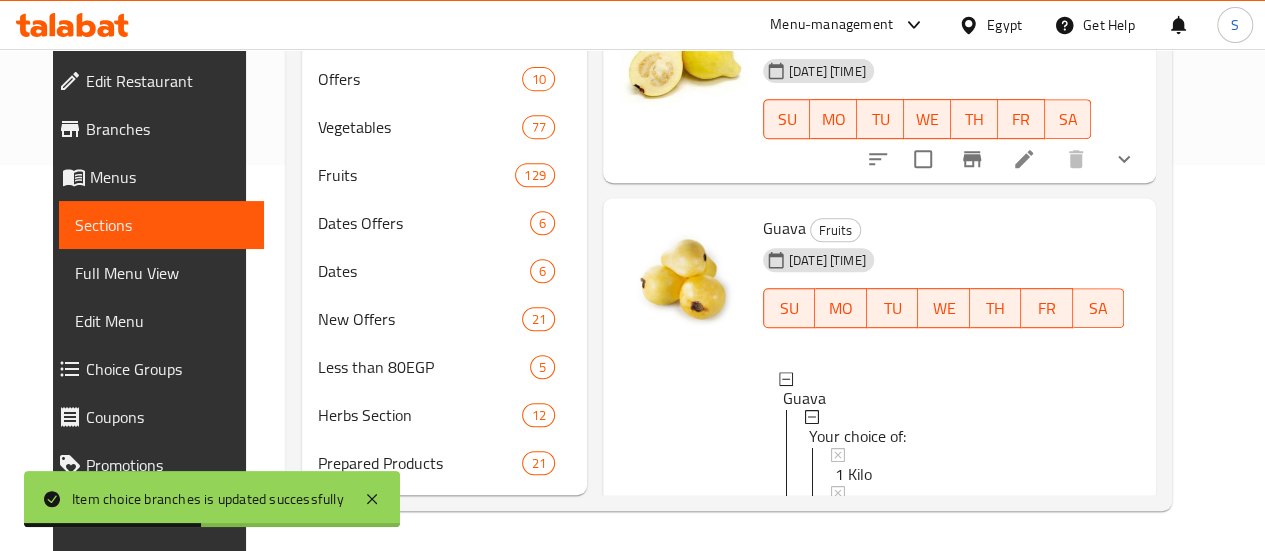 click at bounding box center (683, 403) 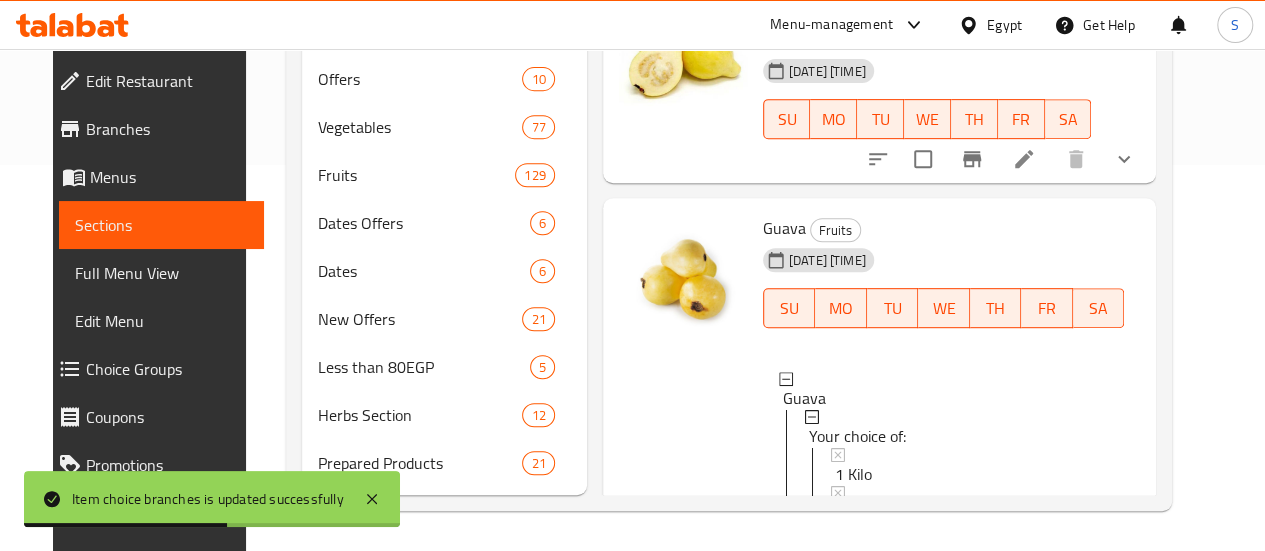 click on "1/2 Kilo" at bounding box center (861, 512) 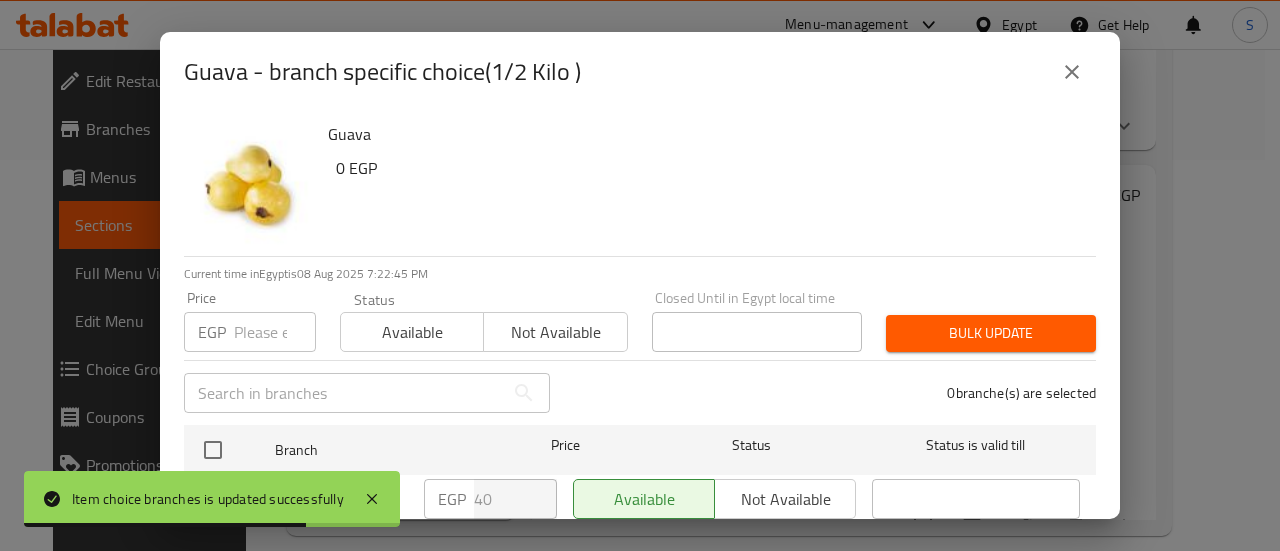 click at bounding box center [275, 332] 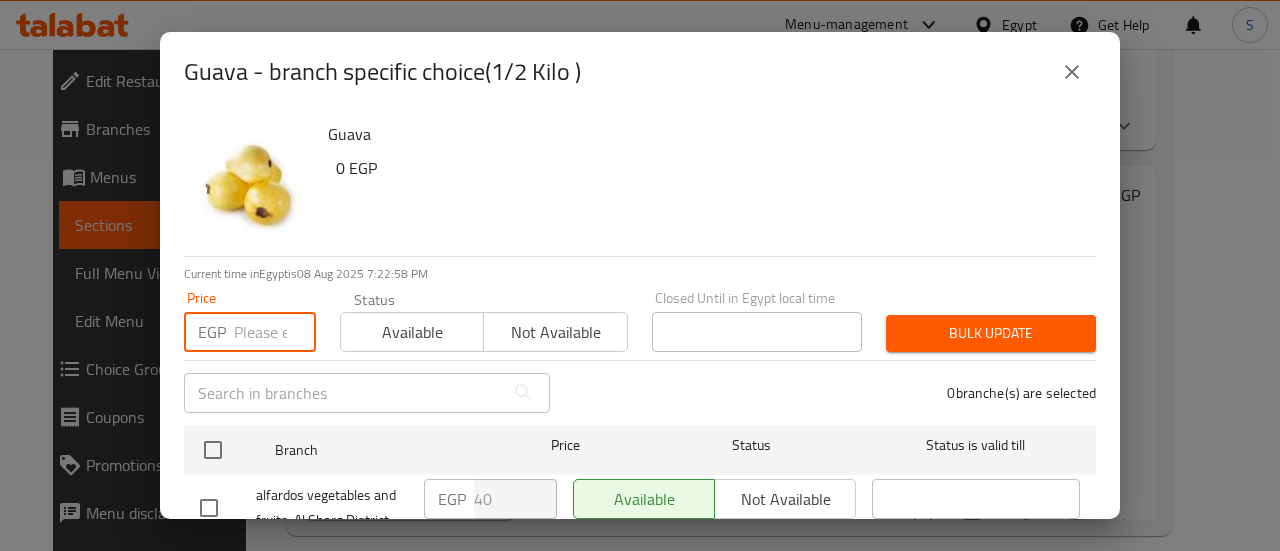 click at bounding box center (275, 332) 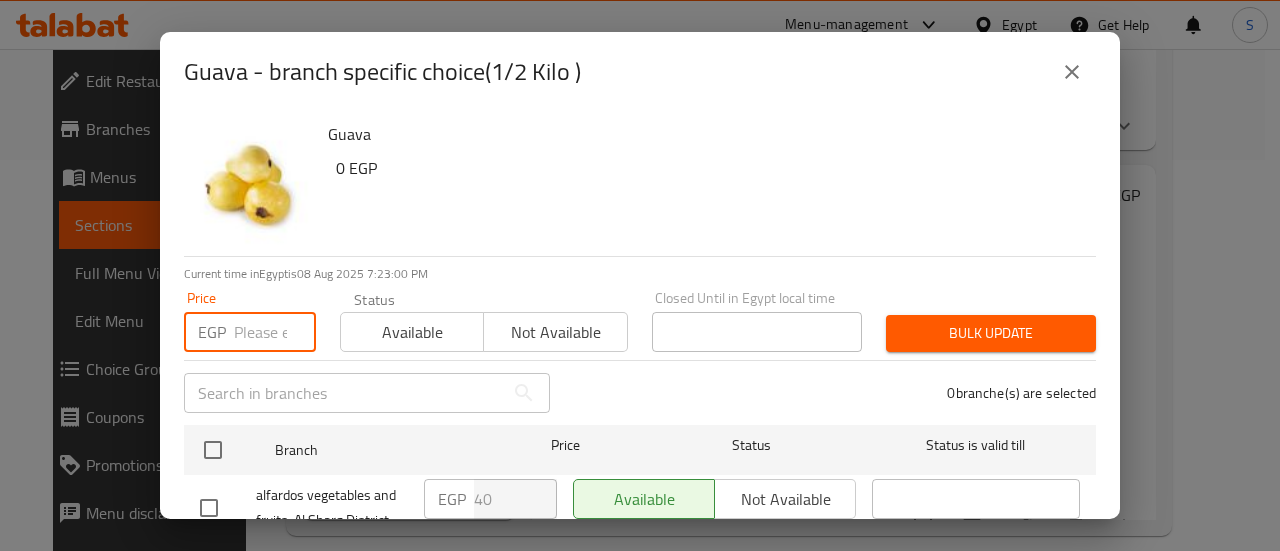 click at bounding box center [275, 332] 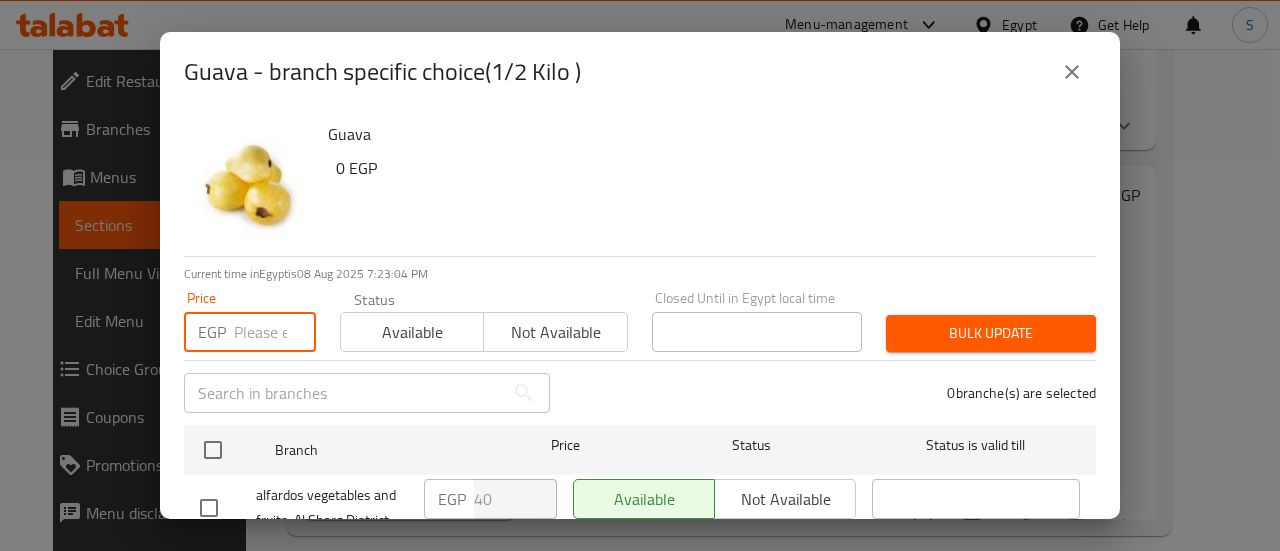 click at bounding box center (275, 332) 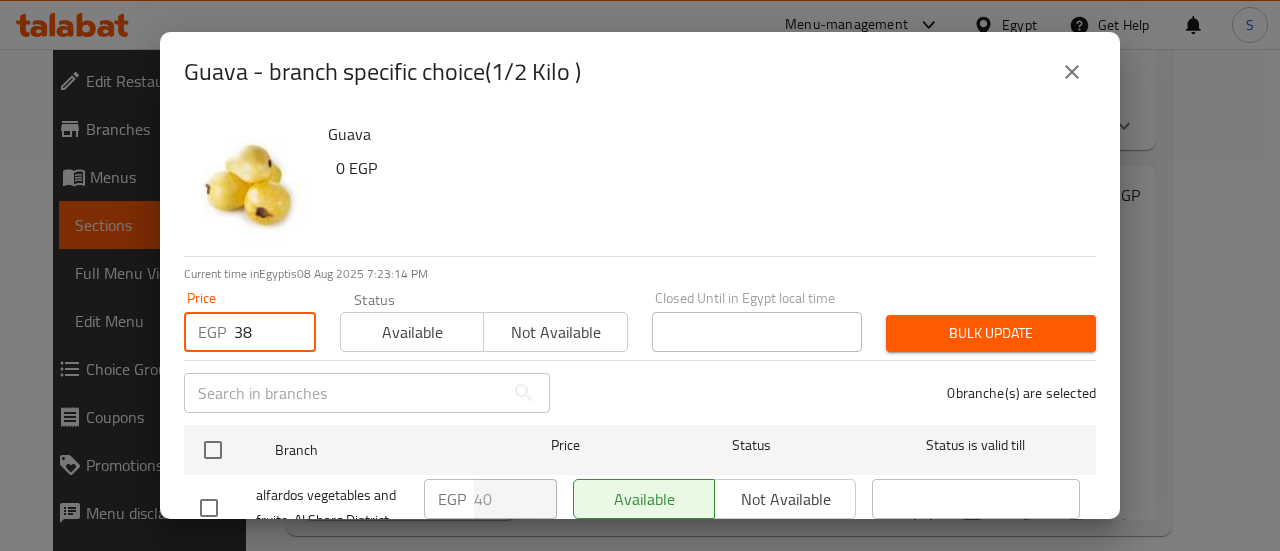 type on "38" 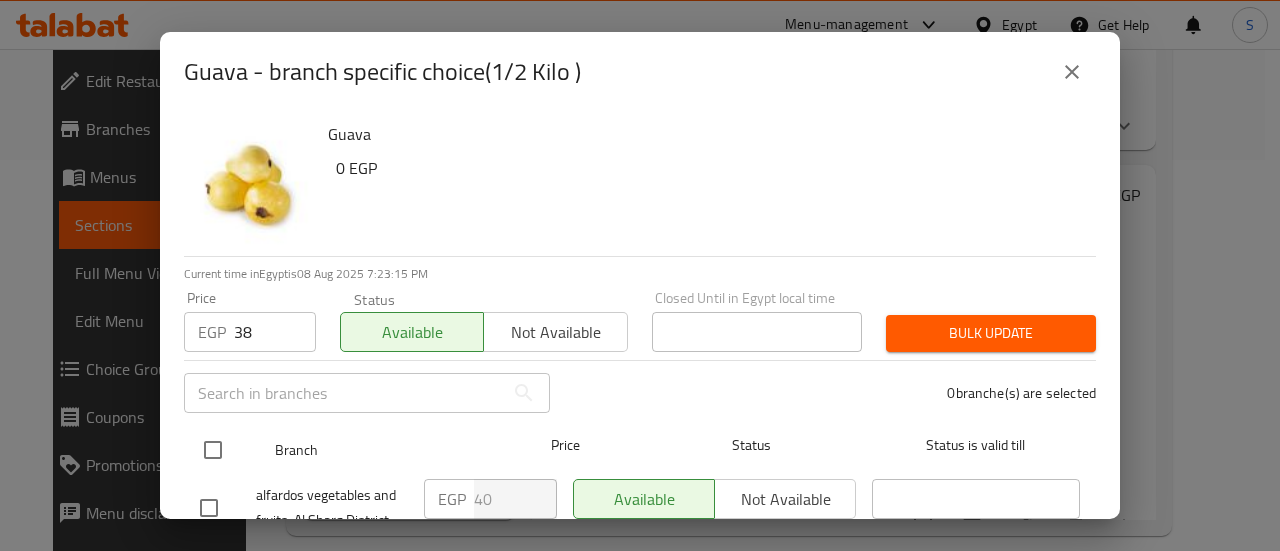 click at bounding box center [213, 450] 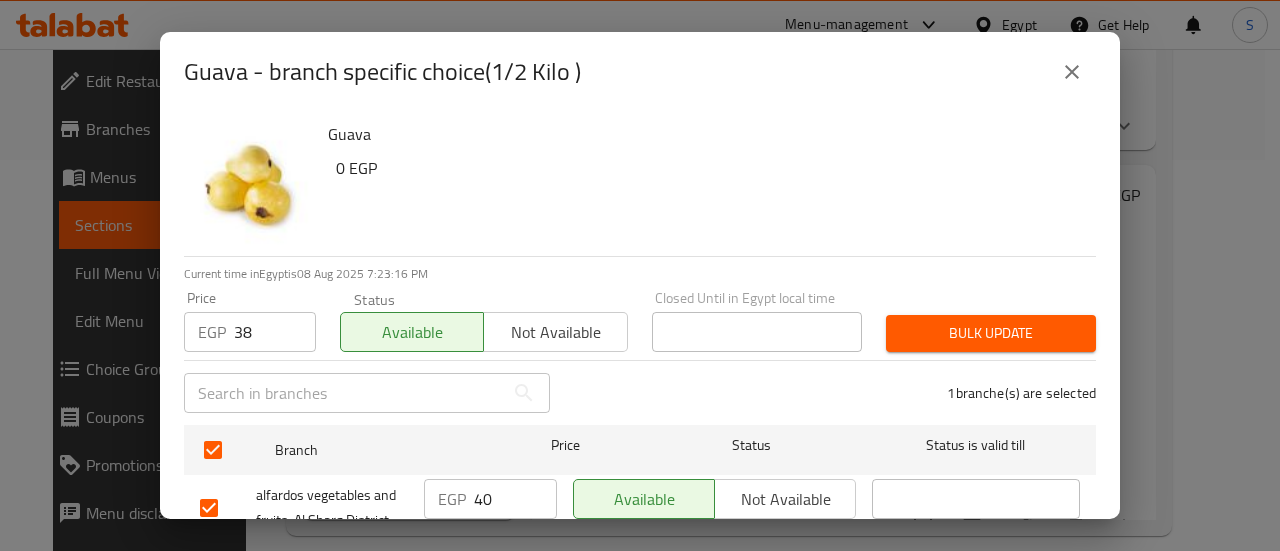 click on "Bulk update" at bounding box center [991, 333] 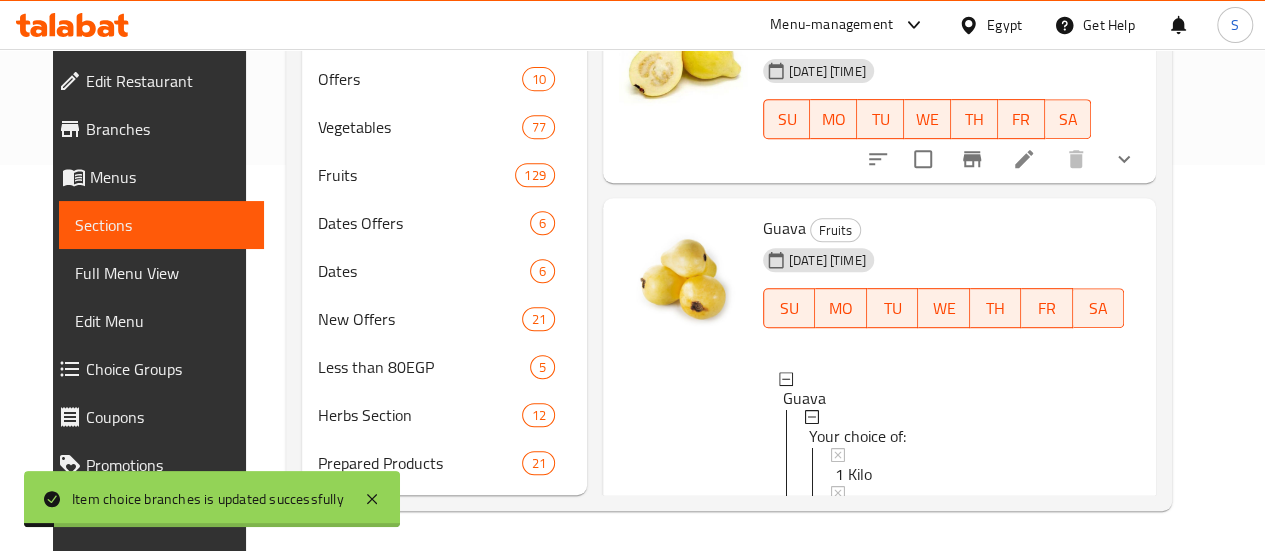 scroll, scrollTop: 2, scrollLeft: 0, axis: vertical 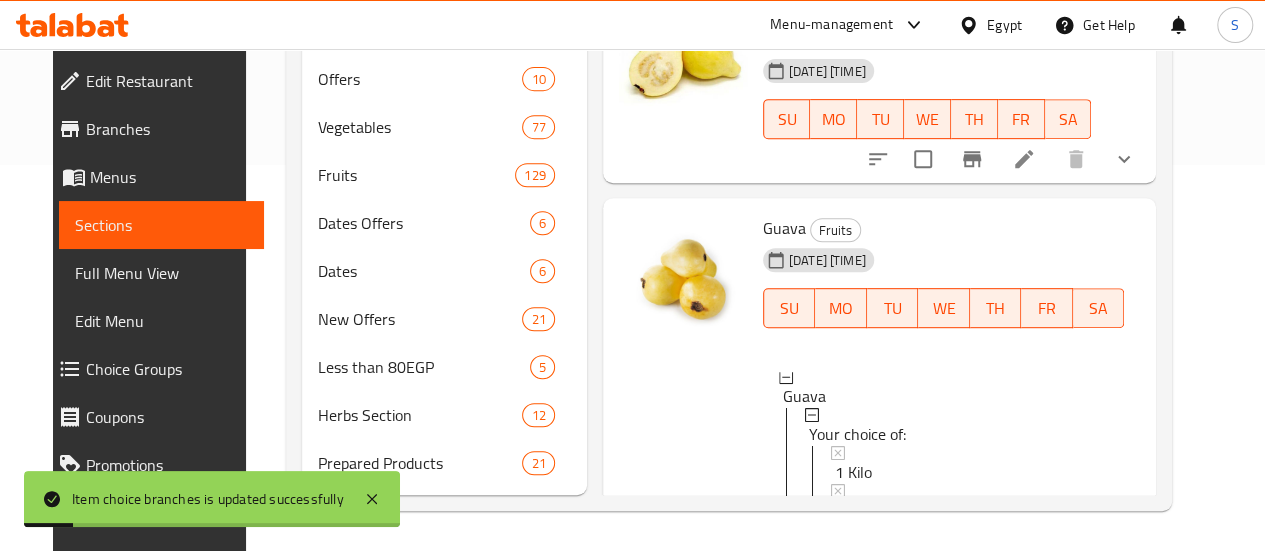 type 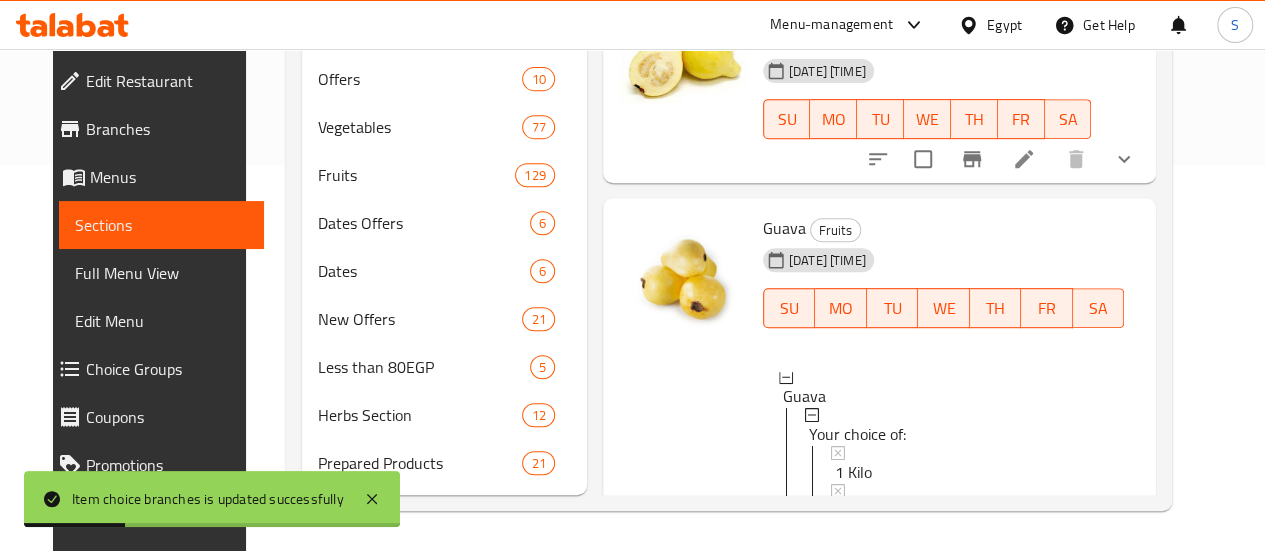 scroll, scrollTop: 0, scrollLeft: 0, axis: both 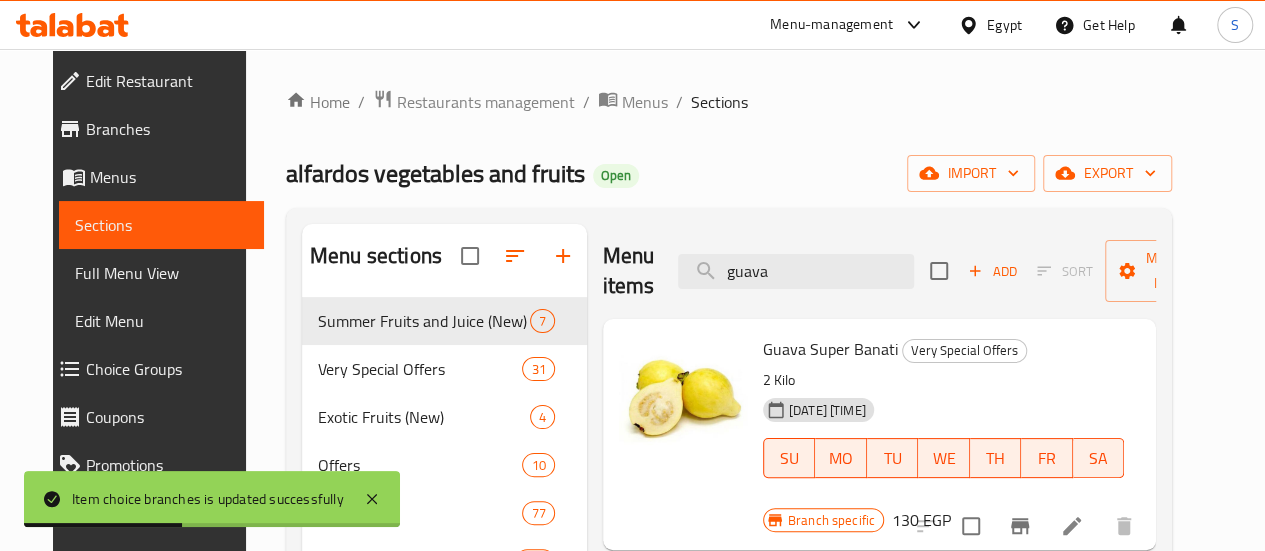 drag, startPoint x: 748, startPoint y: 280, endPoint x: 567, endPoint y: 271, distance: 181.22362 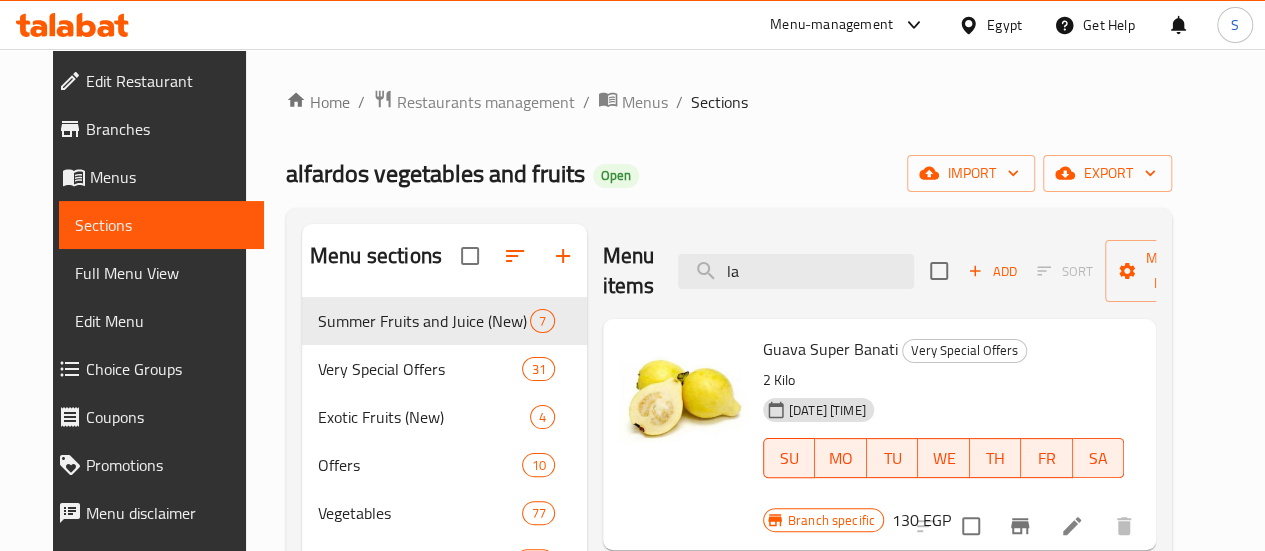 type on "l" 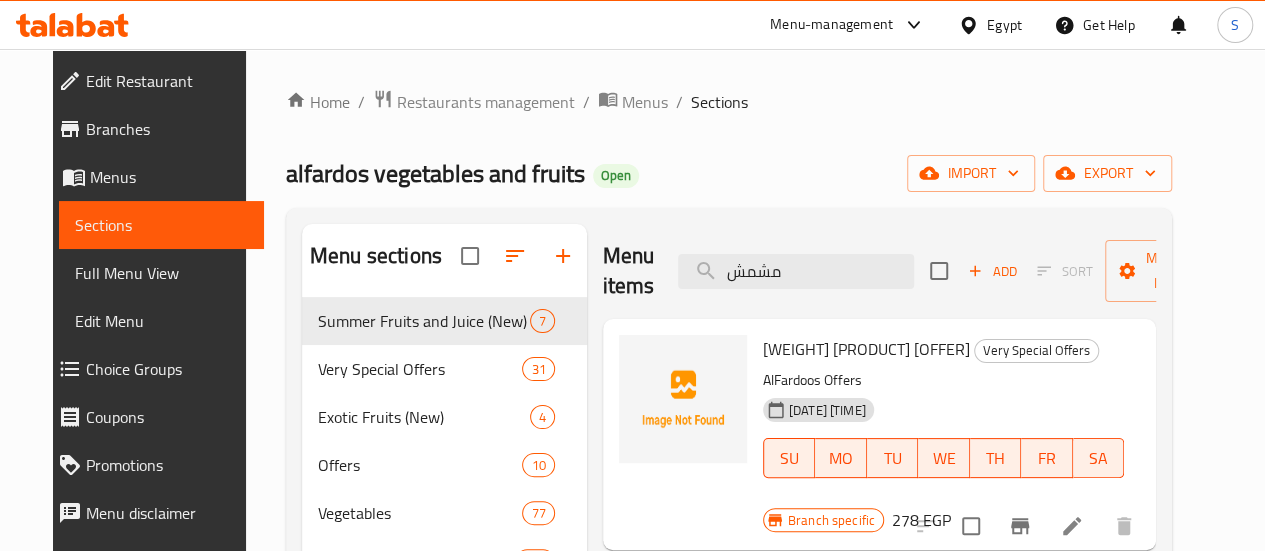 scroll, scrollTop: 292, scrollLeft: 0, axis: vertical 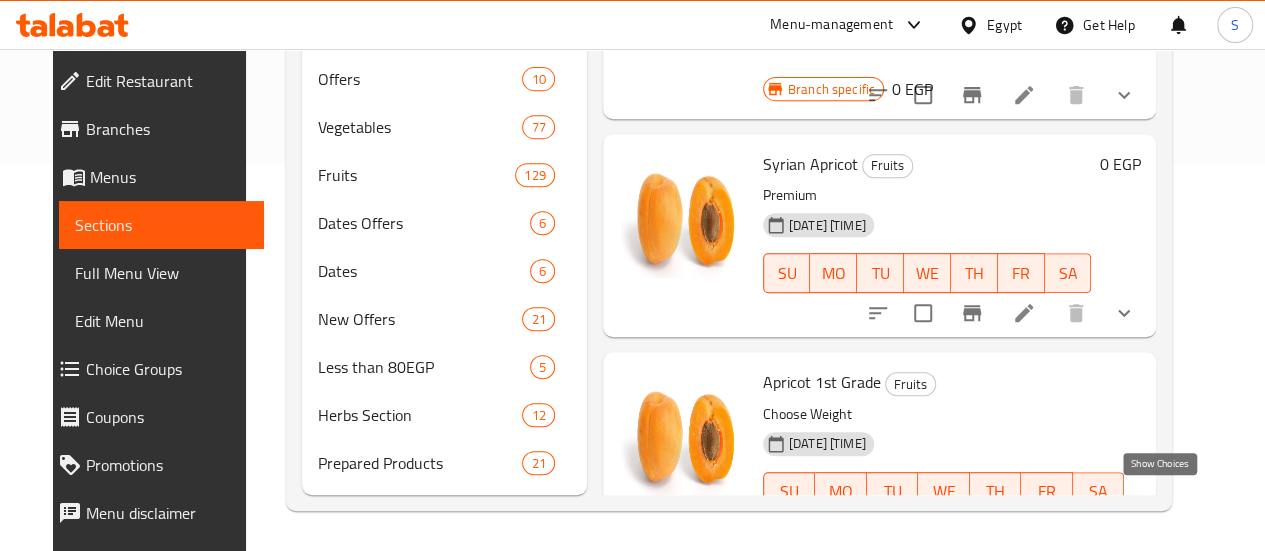 type on "مشمش" 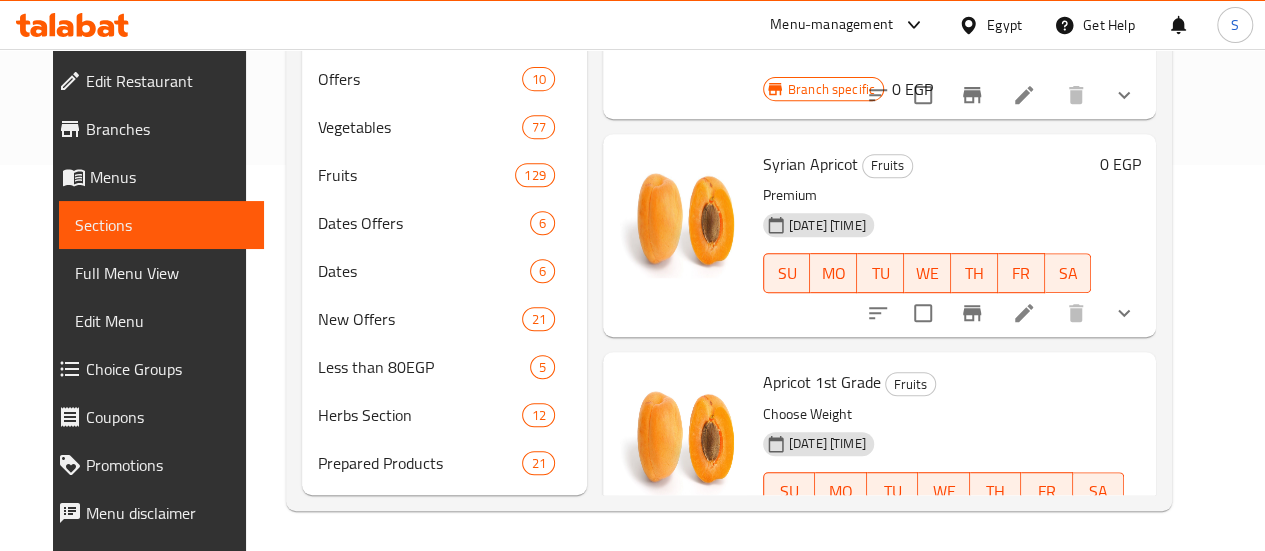 scroll, scrollTop: 553, scrollLeft: 0, axis: vertical 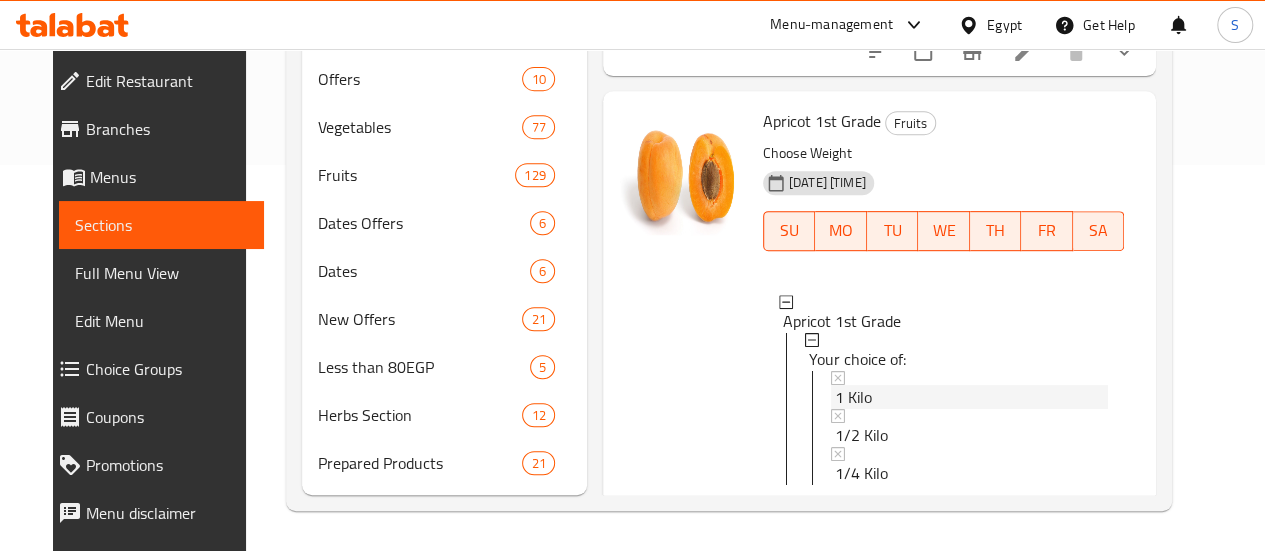 click on "1 Kilo" at bounding box center (853, 397) 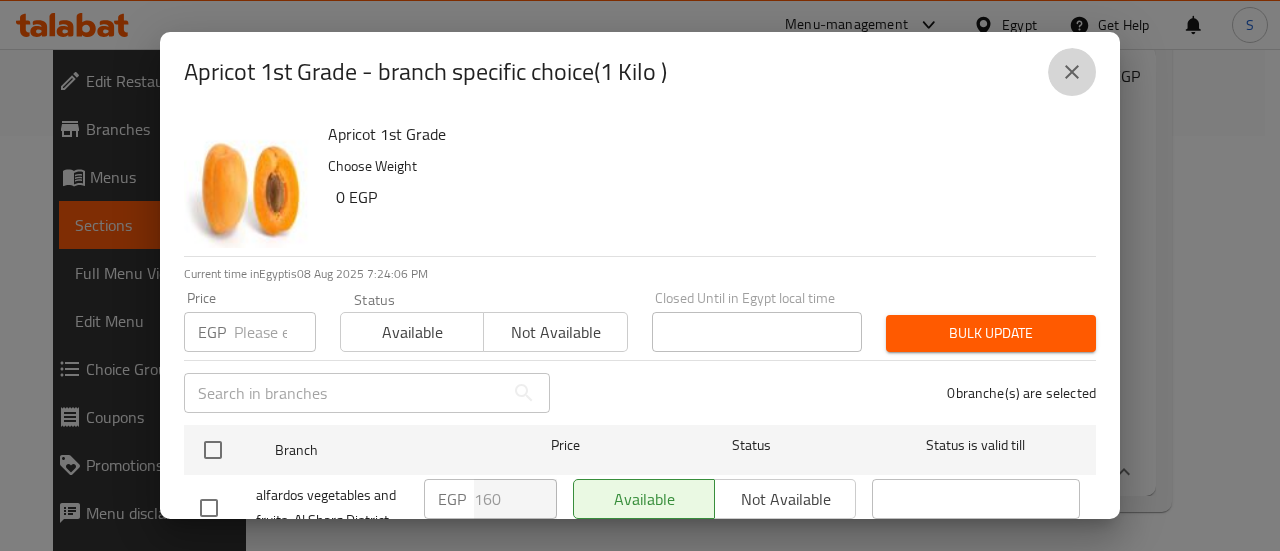 click 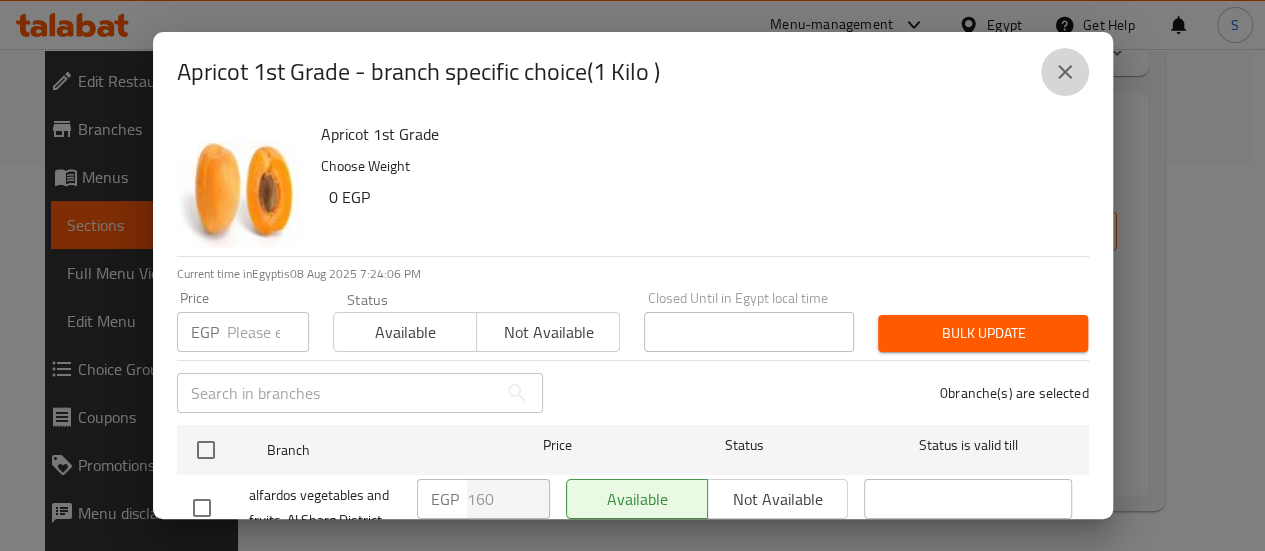 type 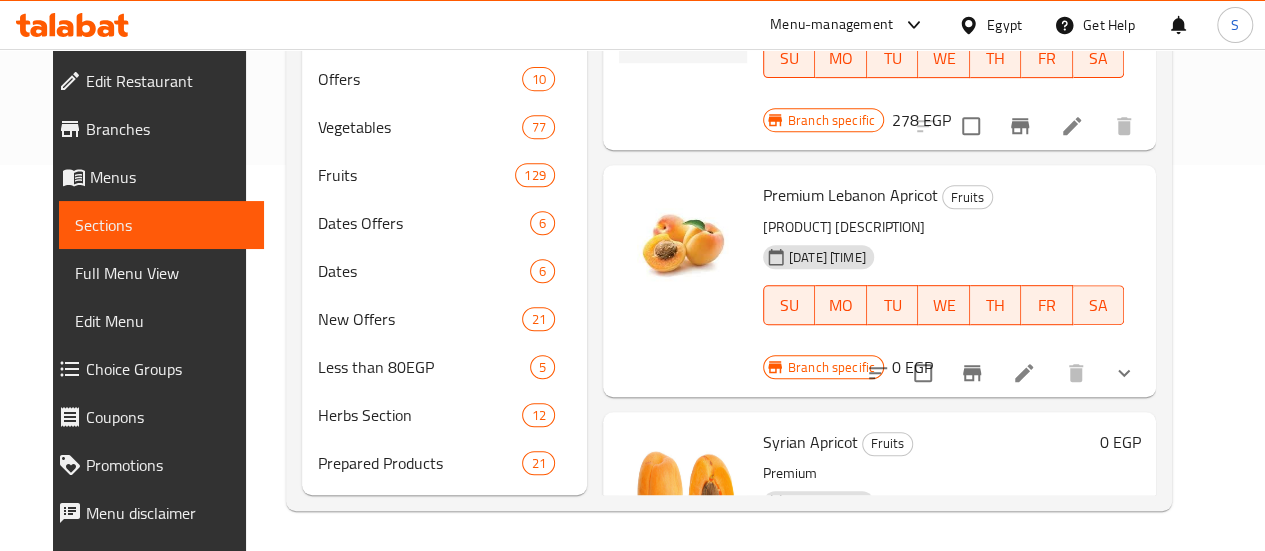 scroll, scrollTop: 0, scrollLeft: 0, axis: both 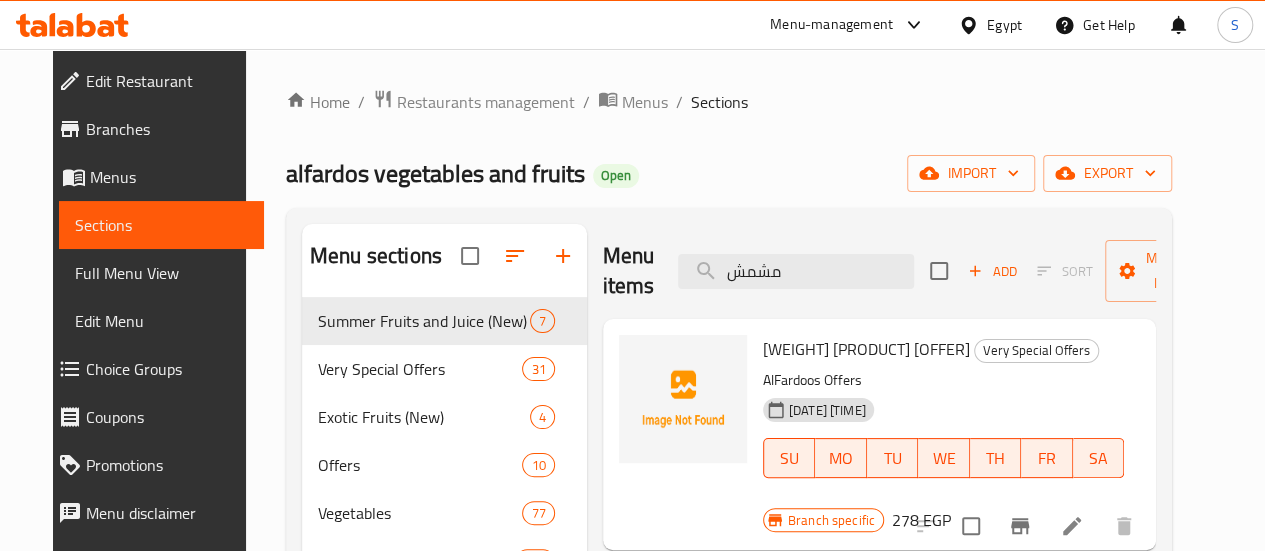 drag, startPoint x: 750, startPoint y: 259, endPoint x: 633, endPoint y: 261, distance: 117.01709 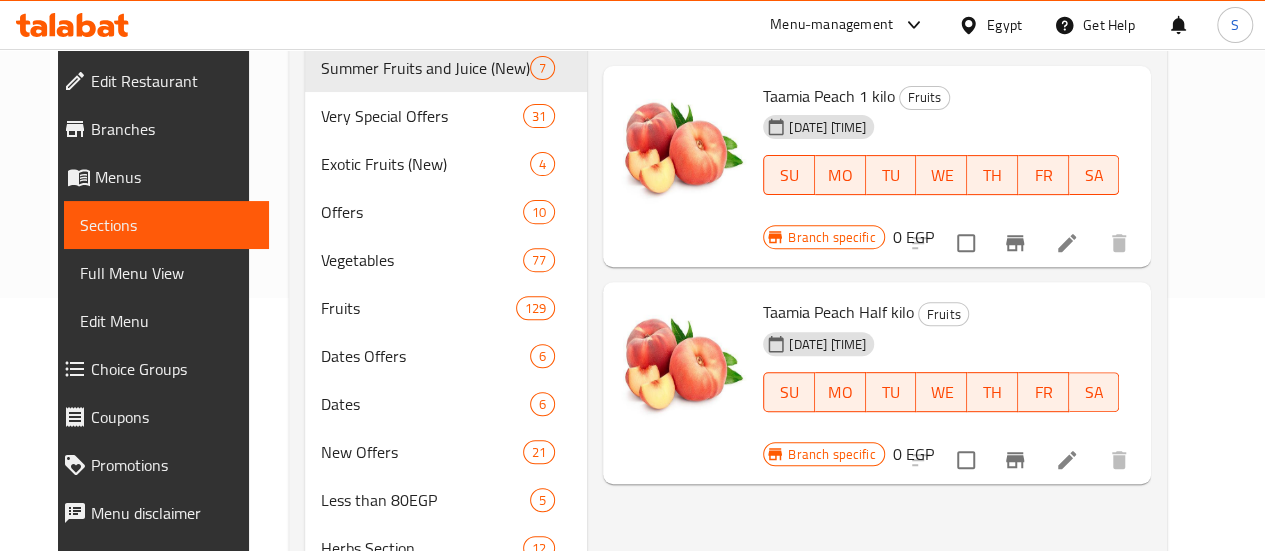 scroll, scrollTop: 254, scrollLeft: 0, axis: vertical 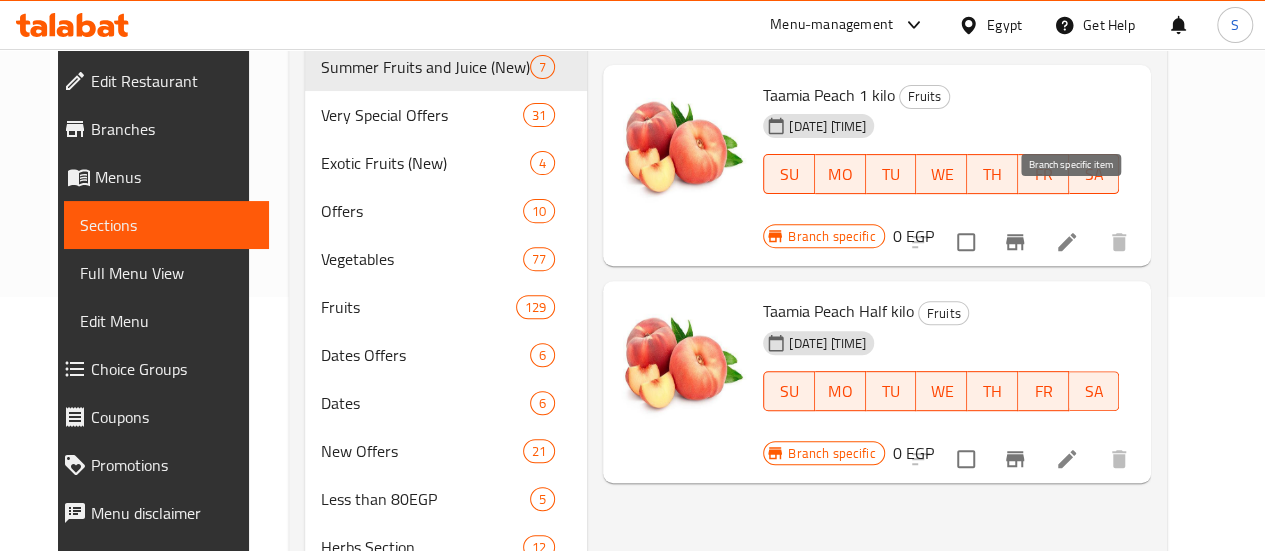 type on "طعميه" 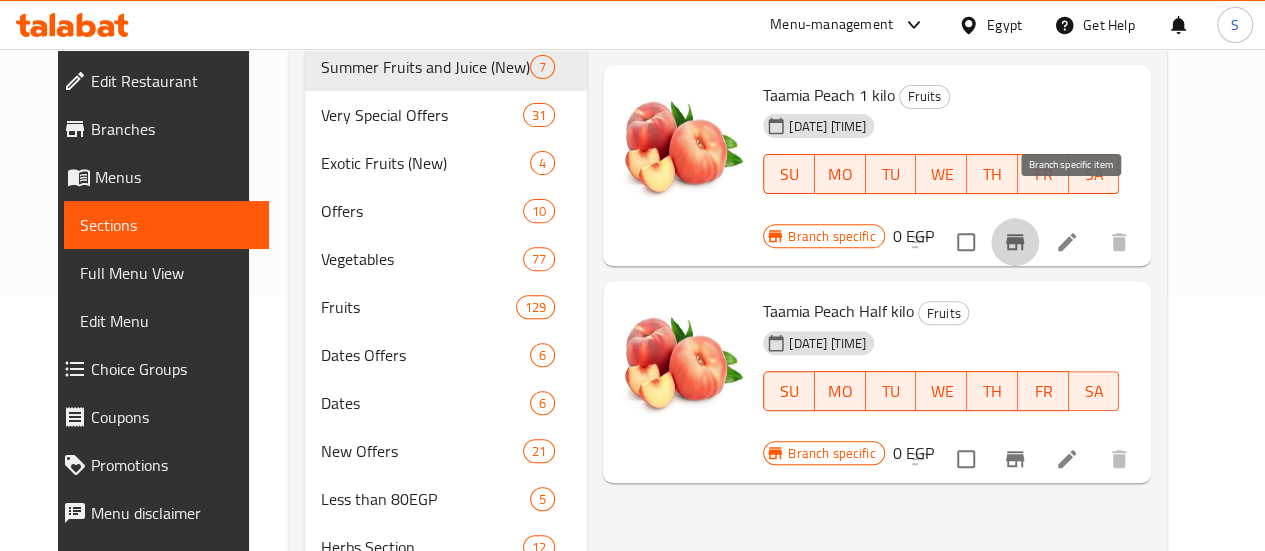 click 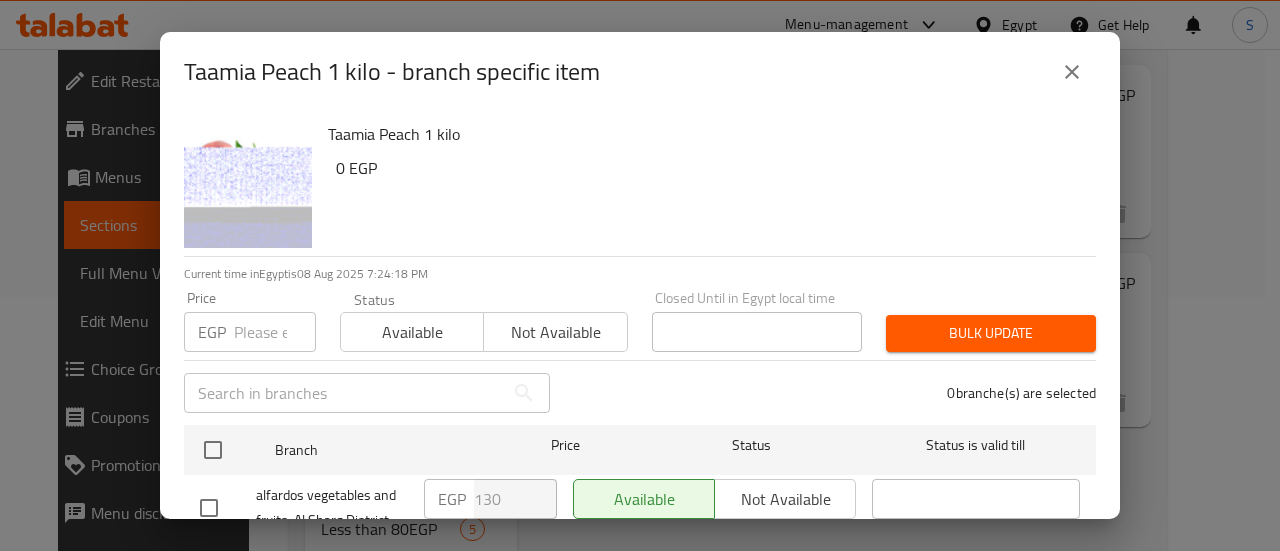 click at bounding box center [275, 332] 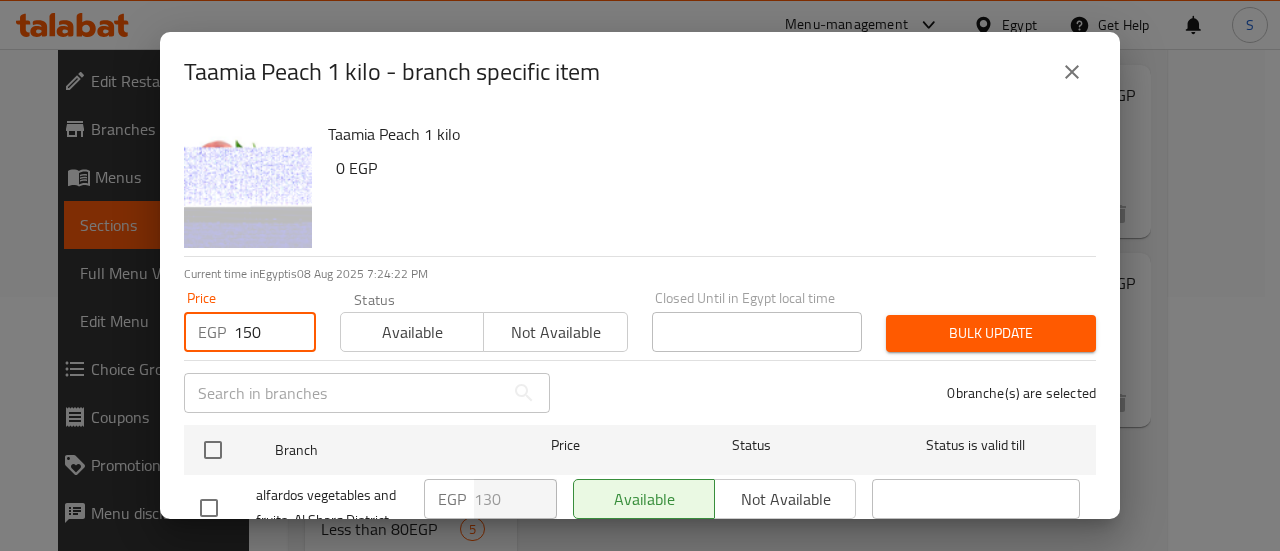 type on "150" 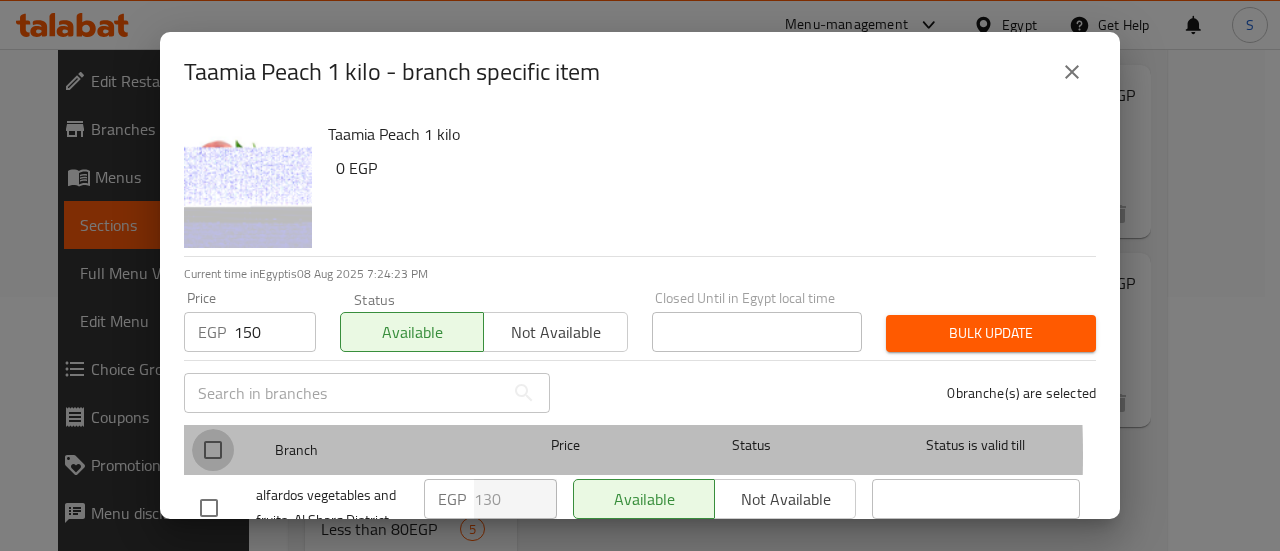 click at bounding box center (213, 450) 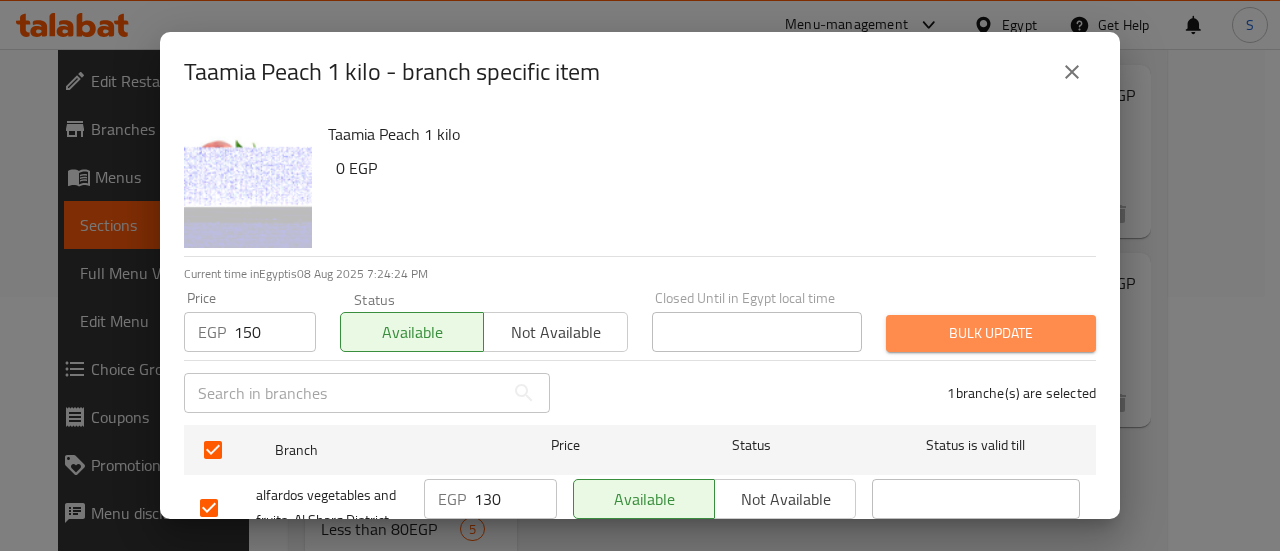 click on "Bulk update" at bounding box center [991, 333] 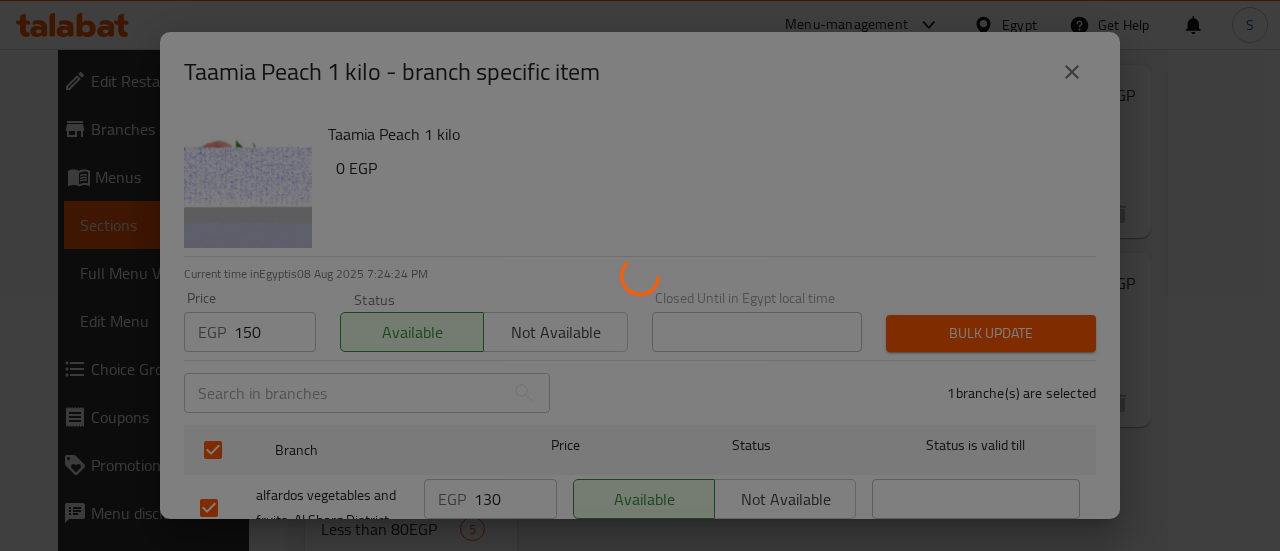 type 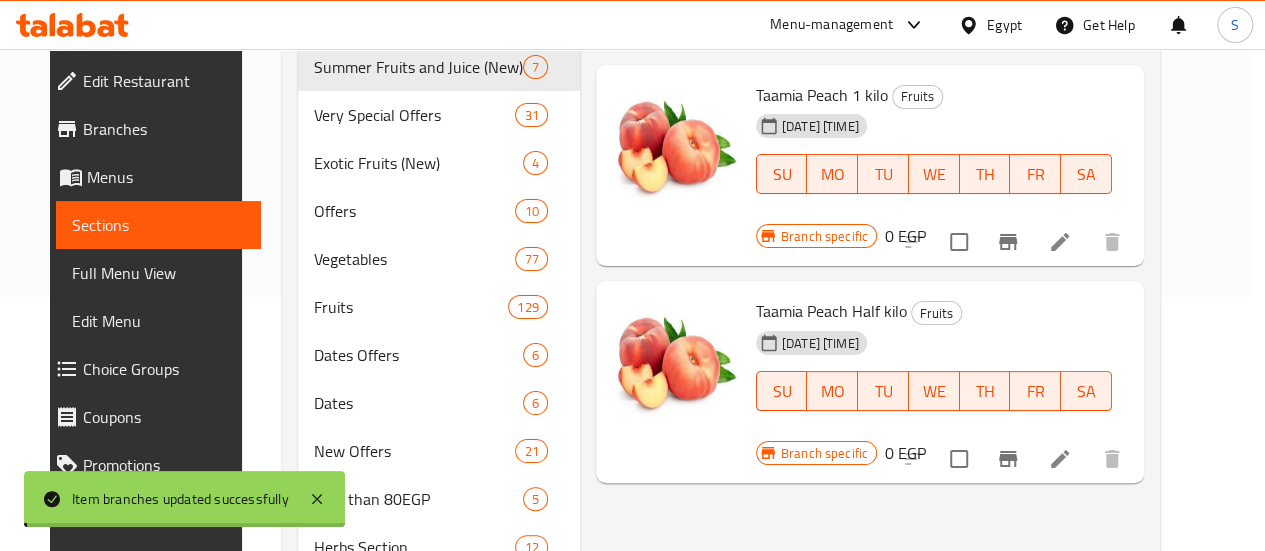 type 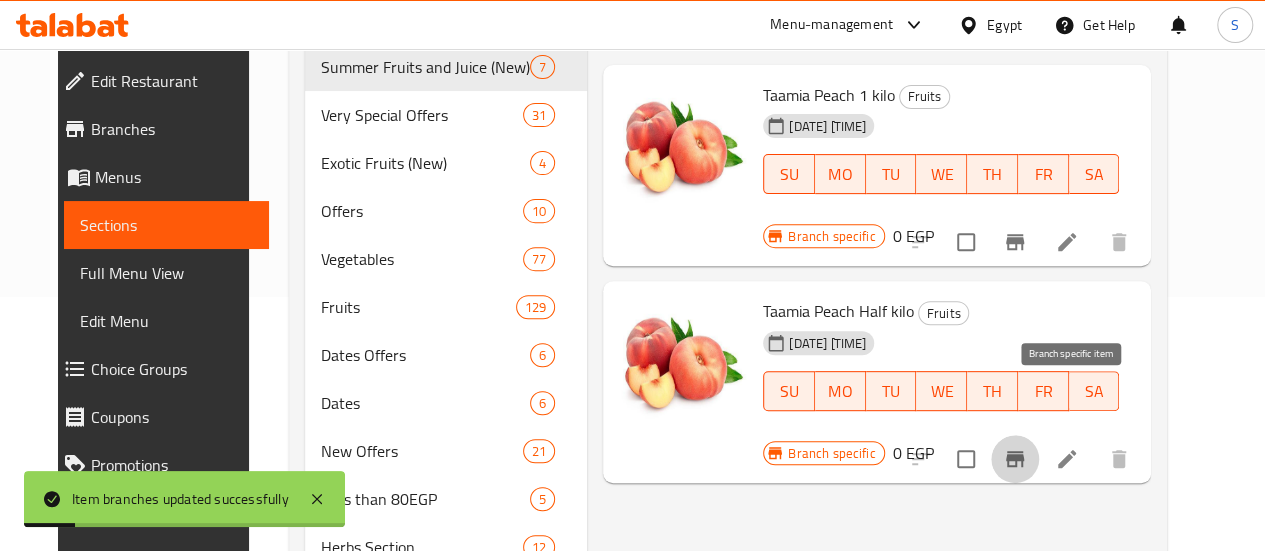 click 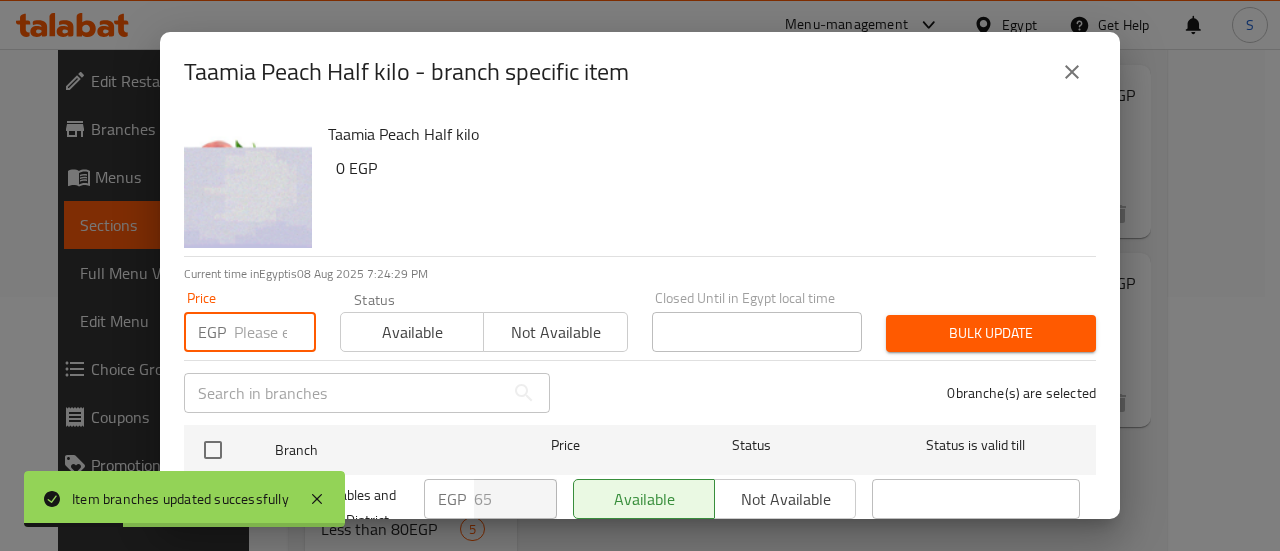 click at bounding box center [275, 332] 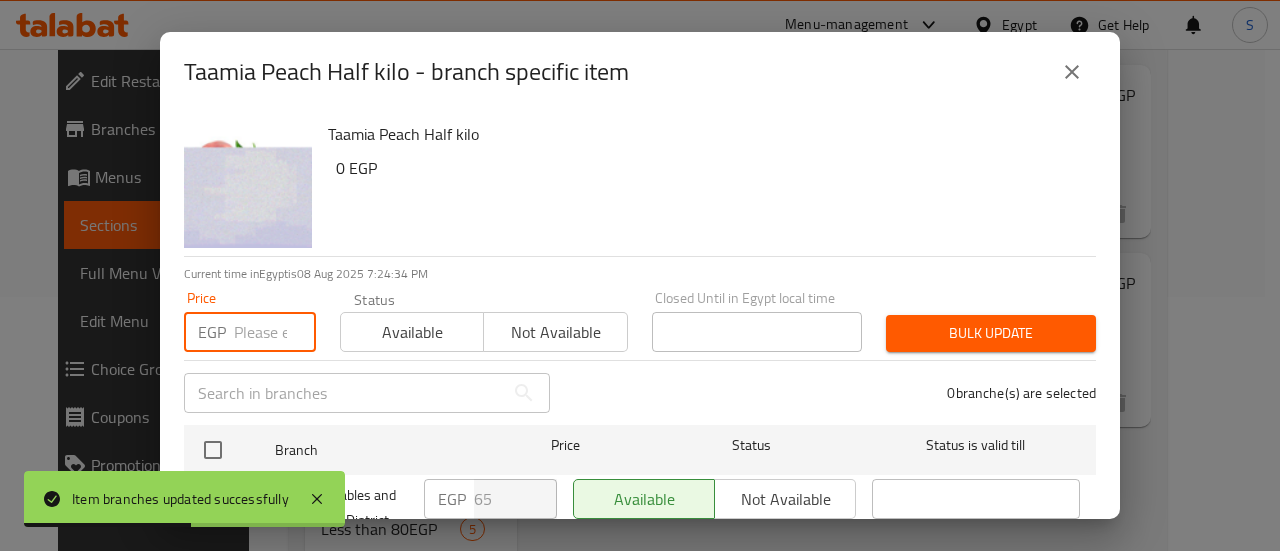 click at bounding box center [275, 332] 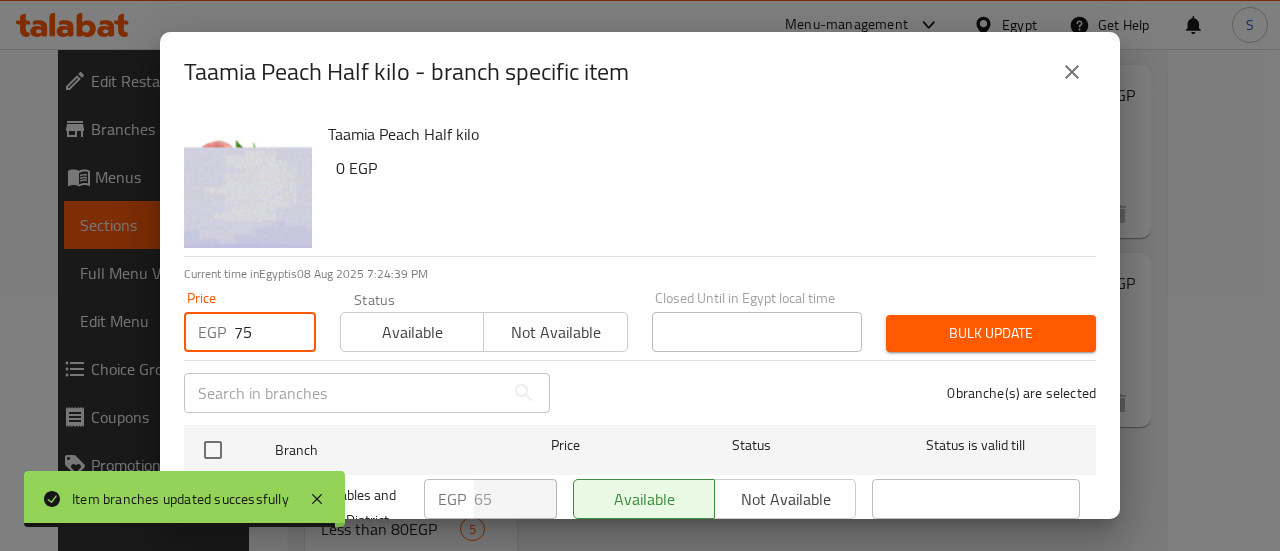 type on "75" 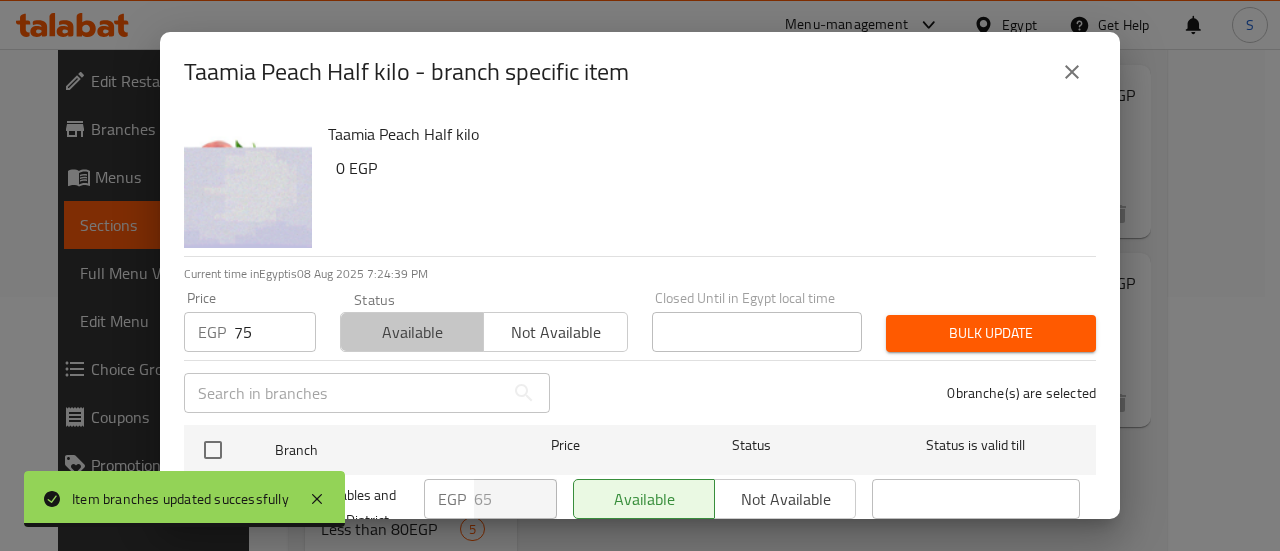 click on "Available" at bounding box center (412, 332) 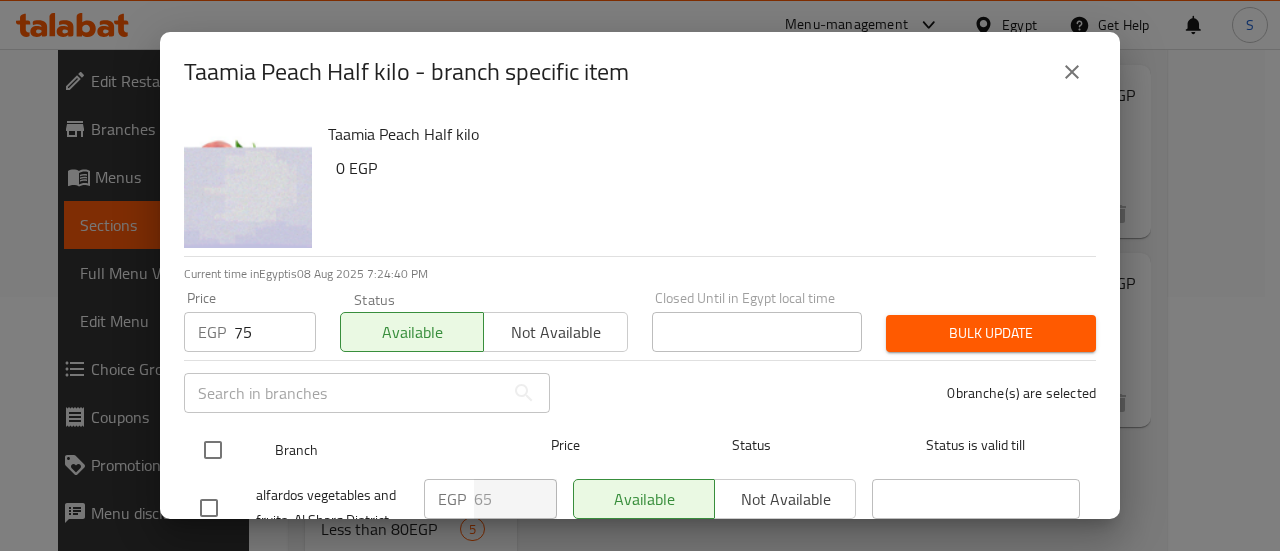 click at bounding box center (213, 450) 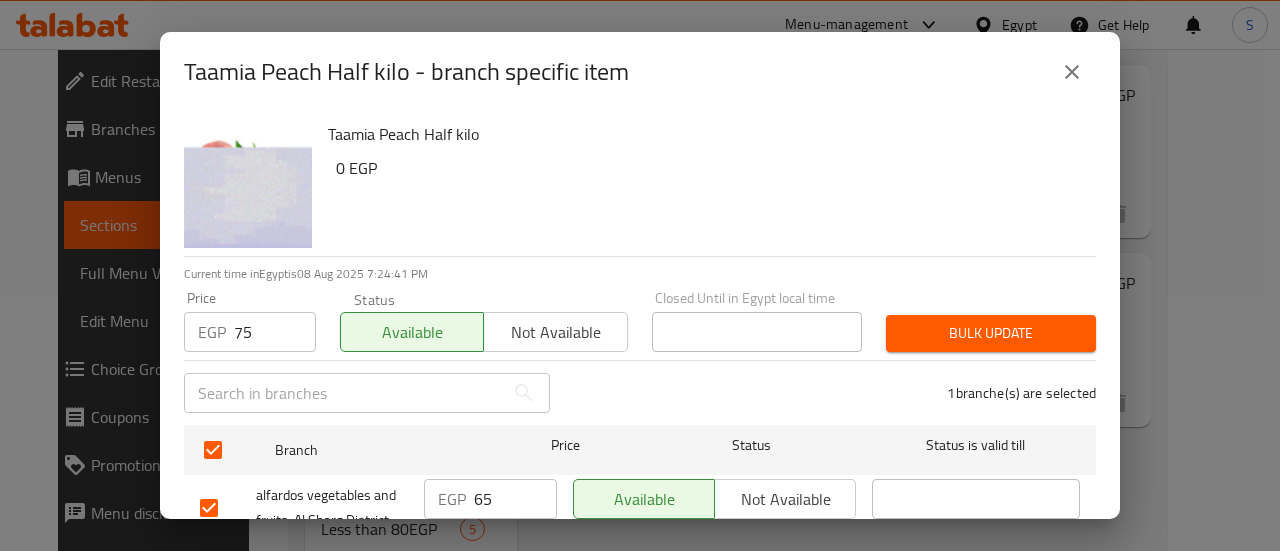 click on "Bulk update" at bounding box center [991, 333] 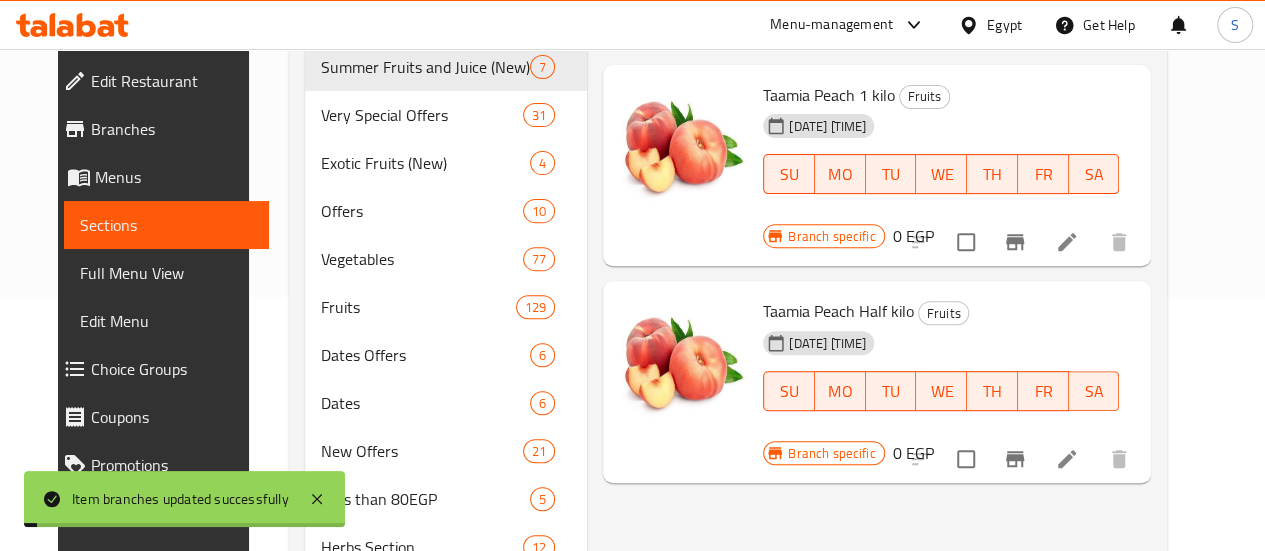 type 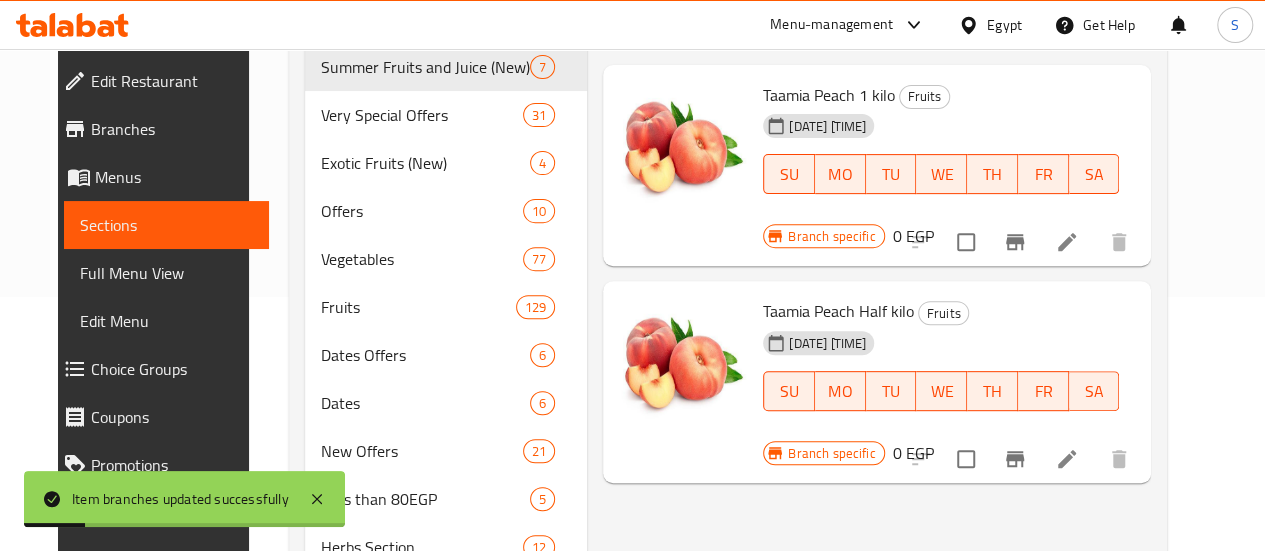 scroll, scrollTop: 0, scrollLeft: 0, axis: both 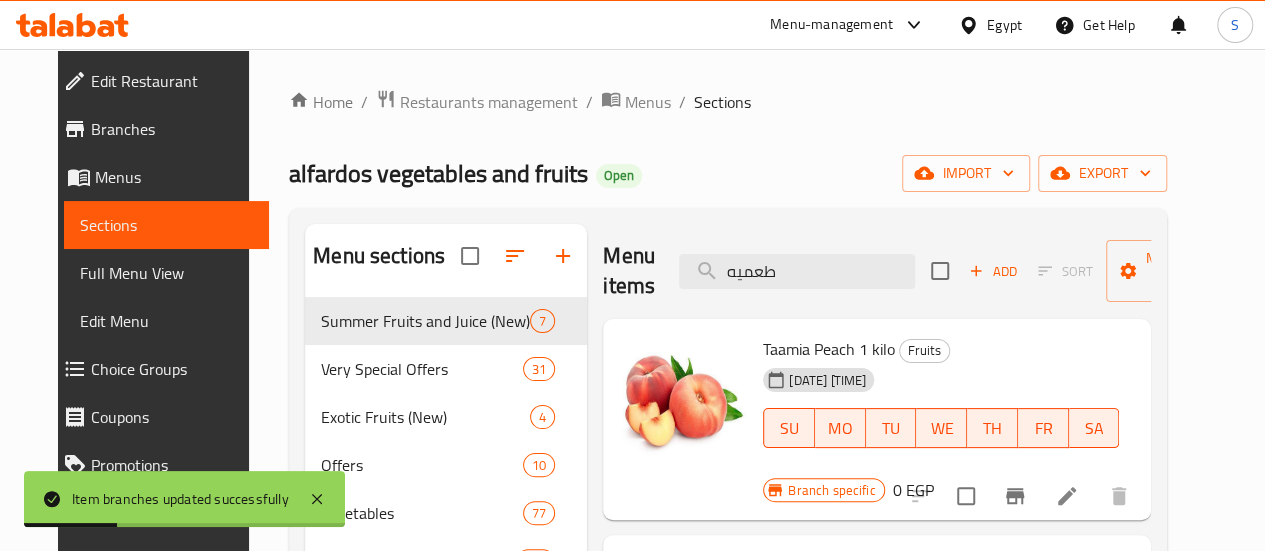 drag, startPoint x: 750, startPoint y: 270, endPoint x: 574, endPoint y: 260, distance: 176.28386 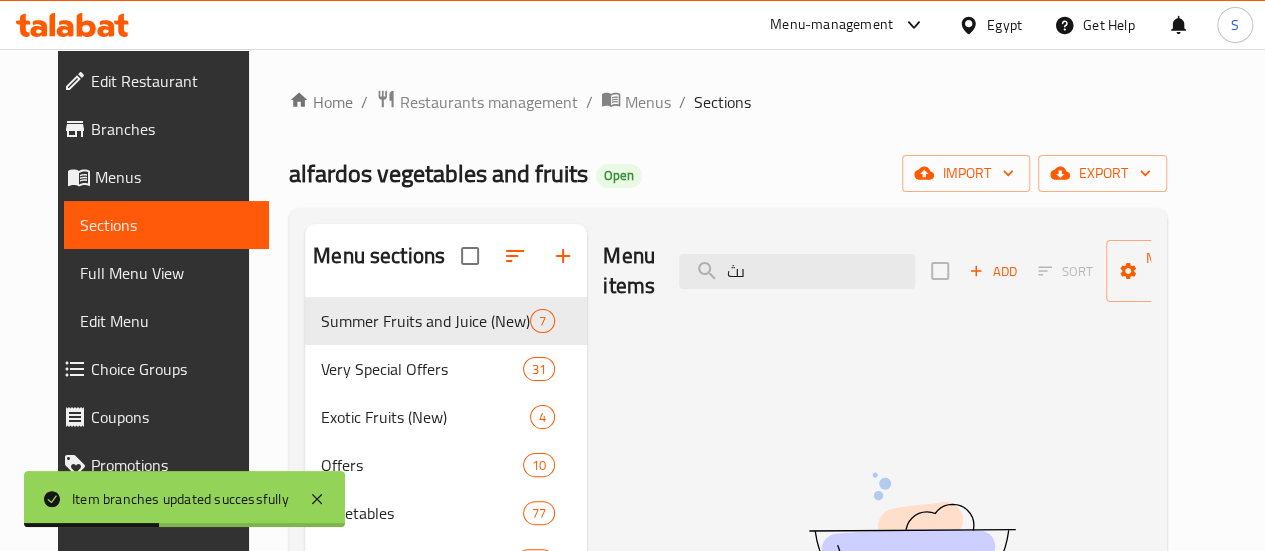 type on "ى" 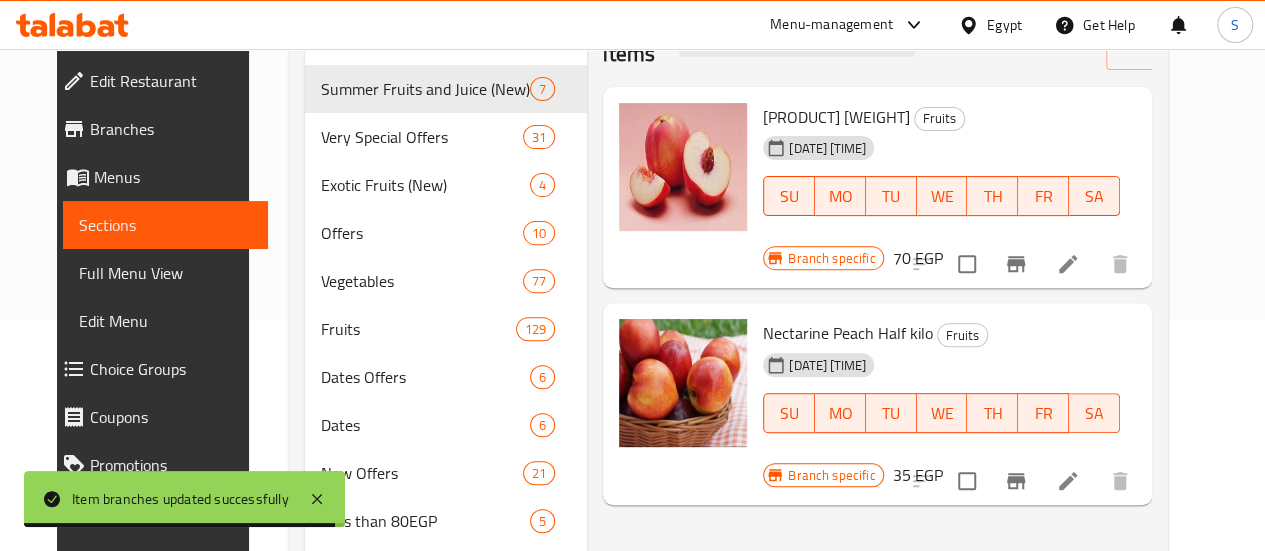 scroll, scrollTop: 244, scrollLeft: 0, axis: vertical 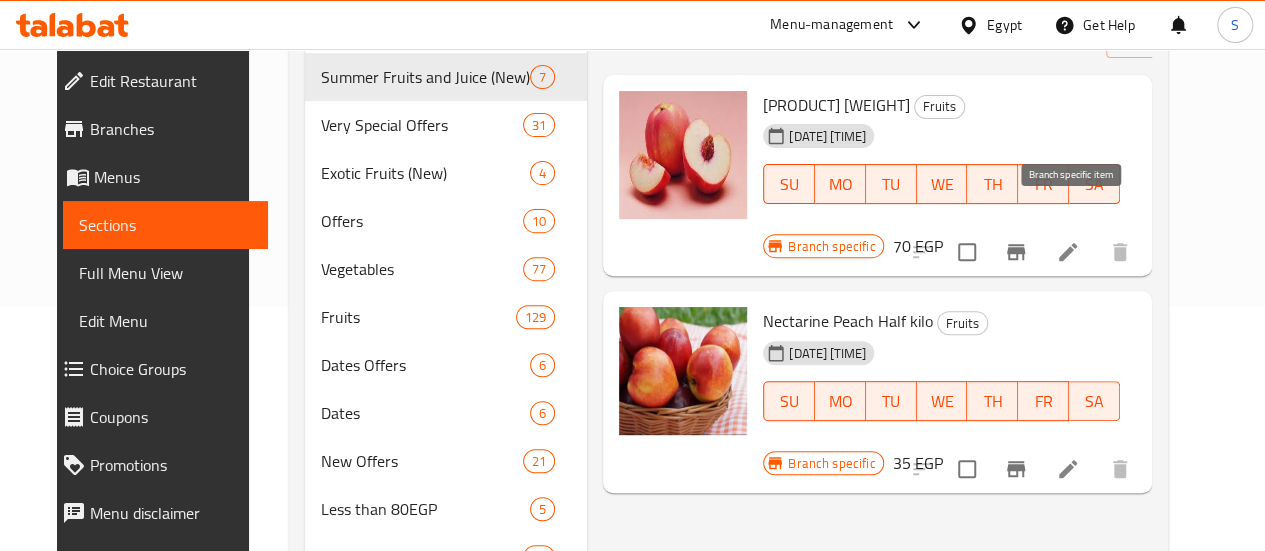 type on "necta" 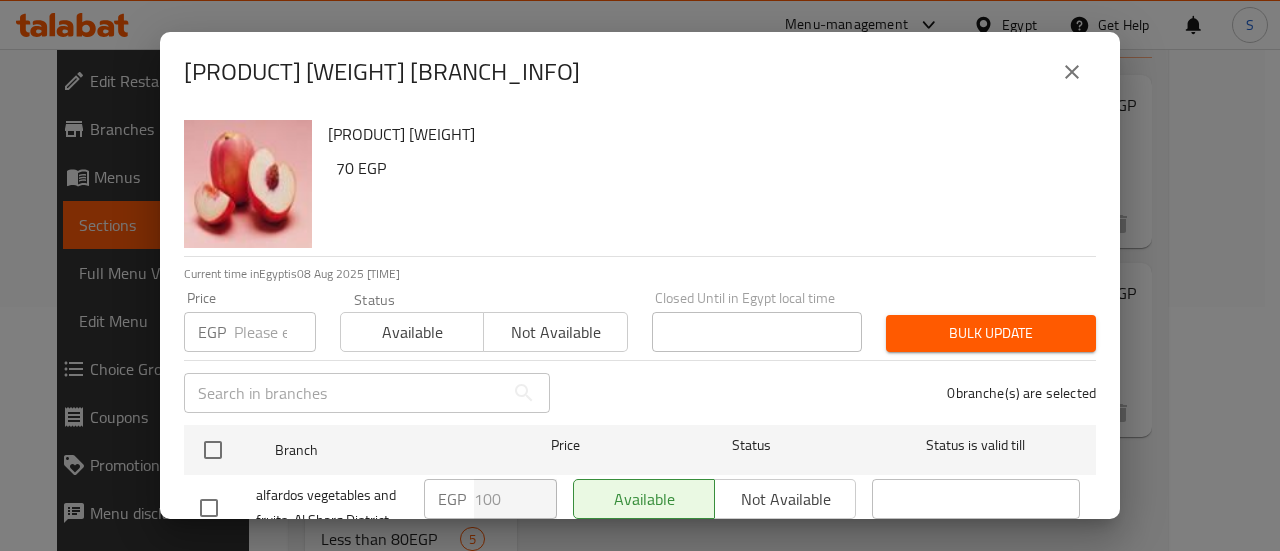 click at bounding box center [275, 332] 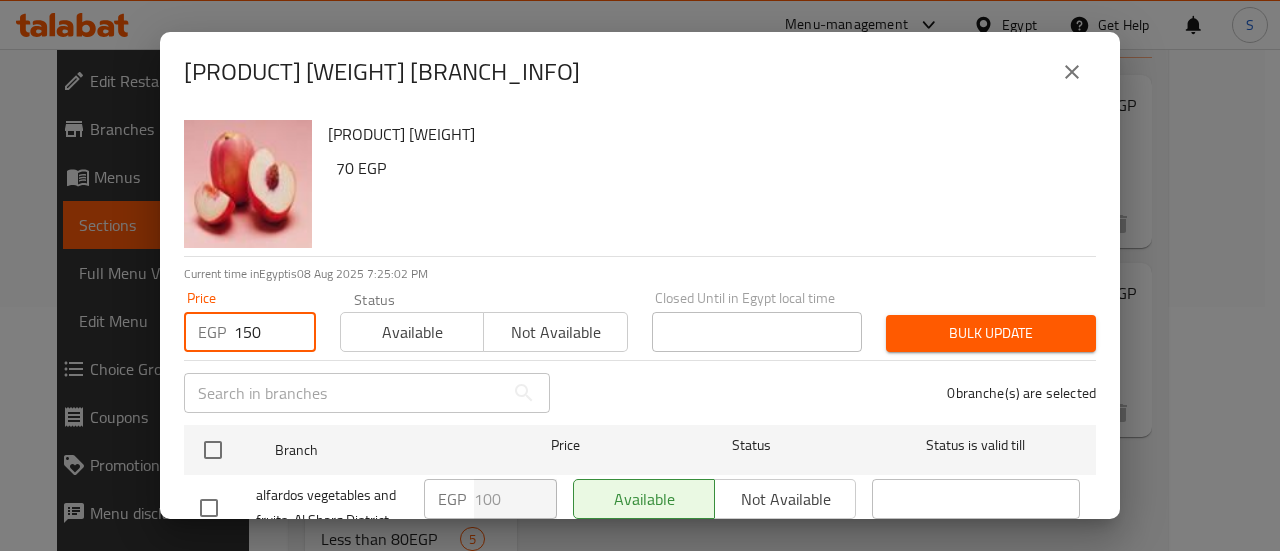 type on "150" 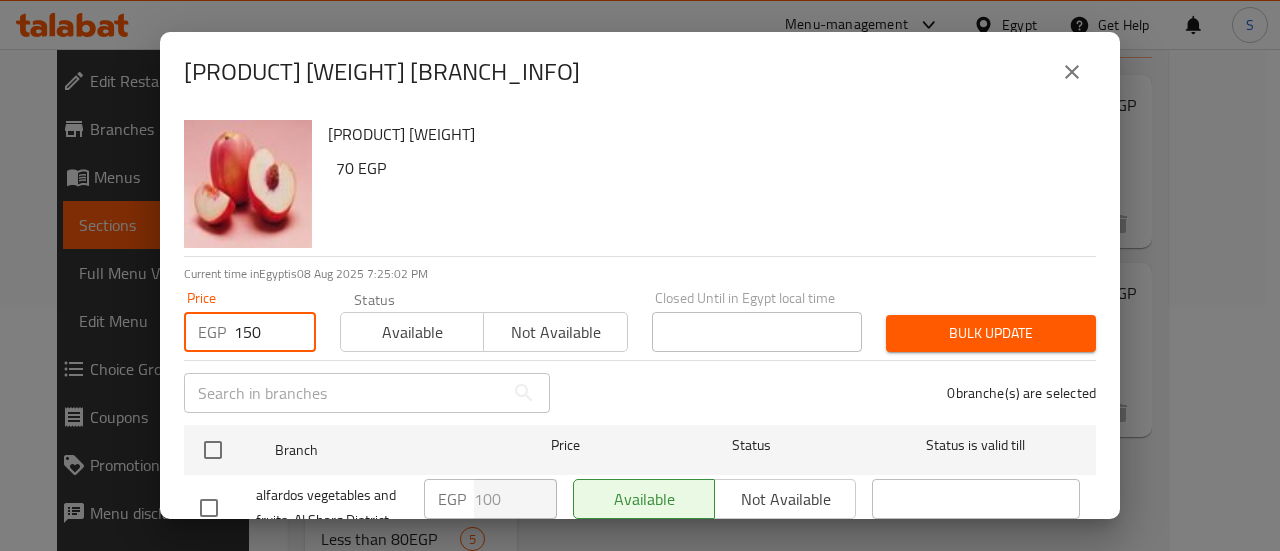 click on "Available" at bounding box center (412, 332) 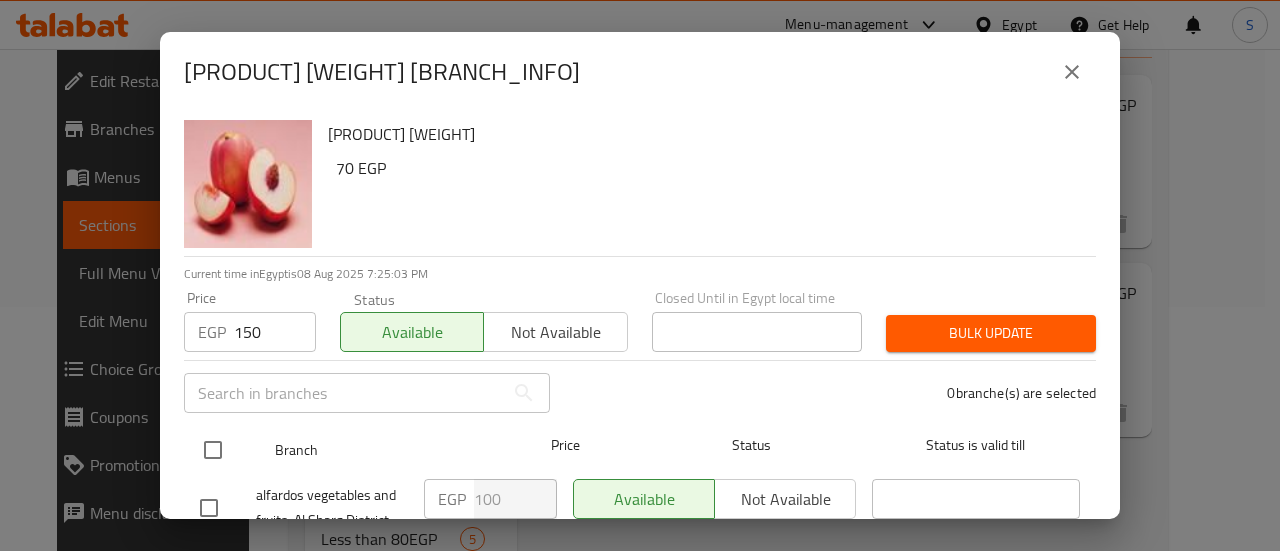 click at bounding box center [213, 450] 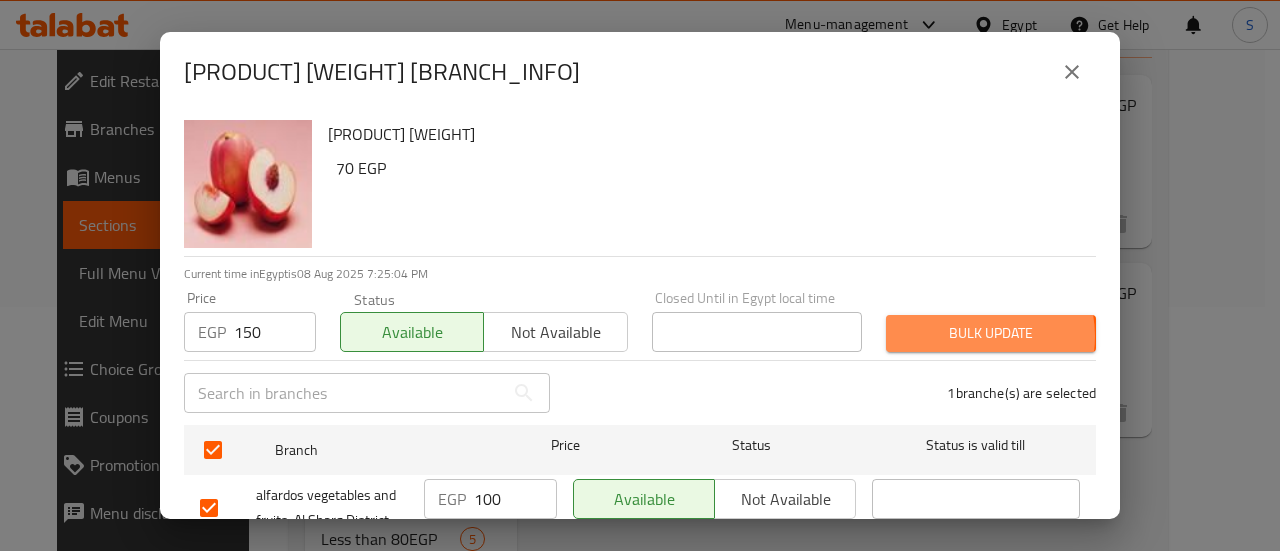 click on "Bulk update" at bounding box center [991, 333] 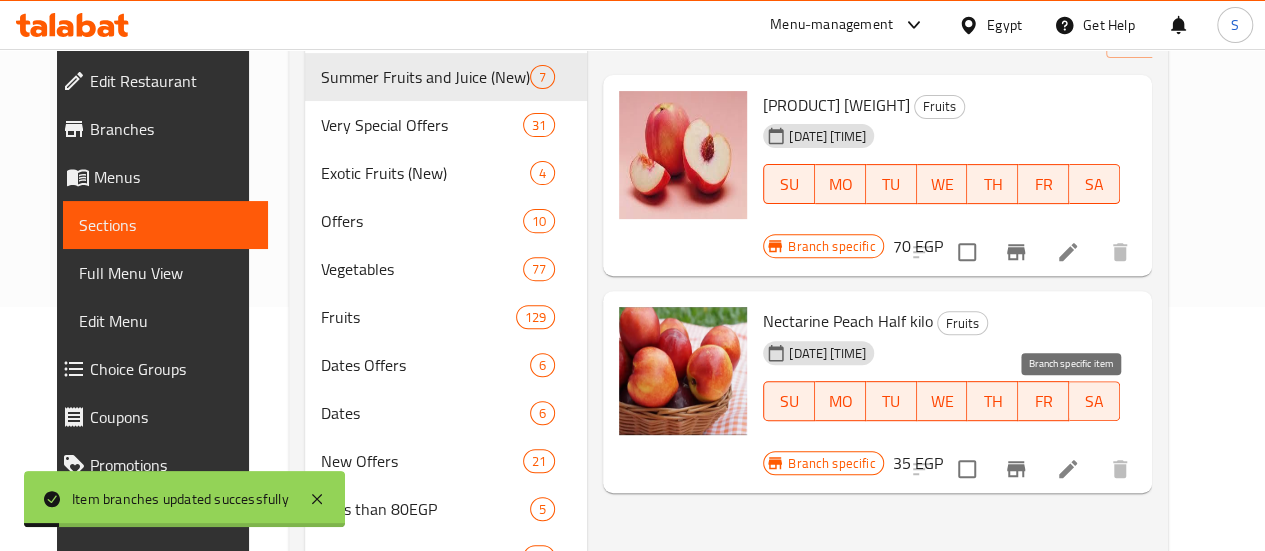 click 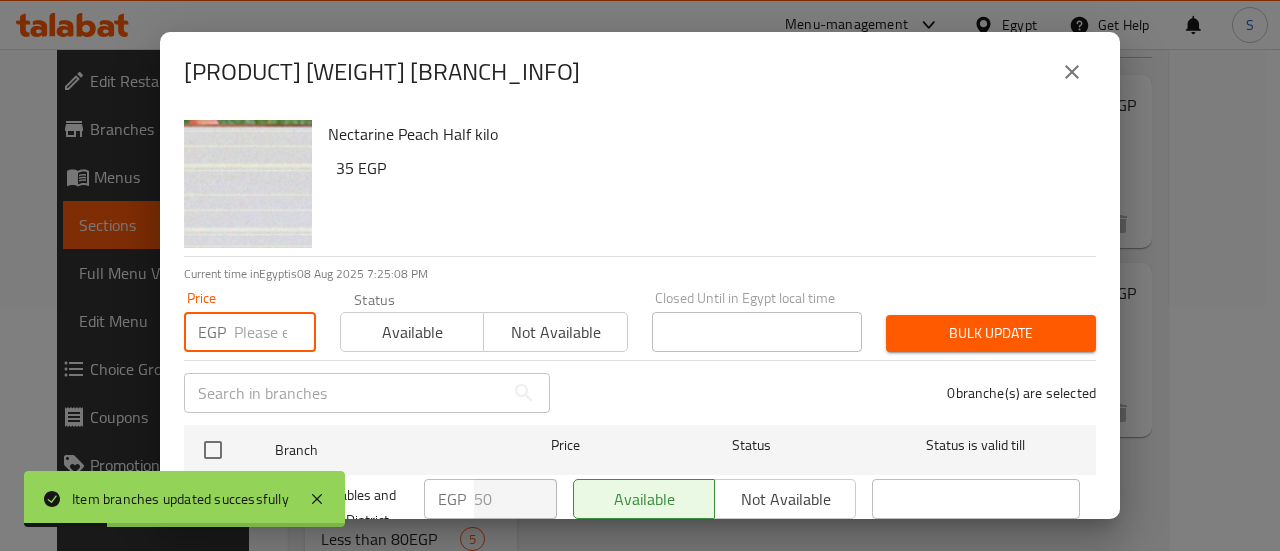 click at bounding box center [275, 332] 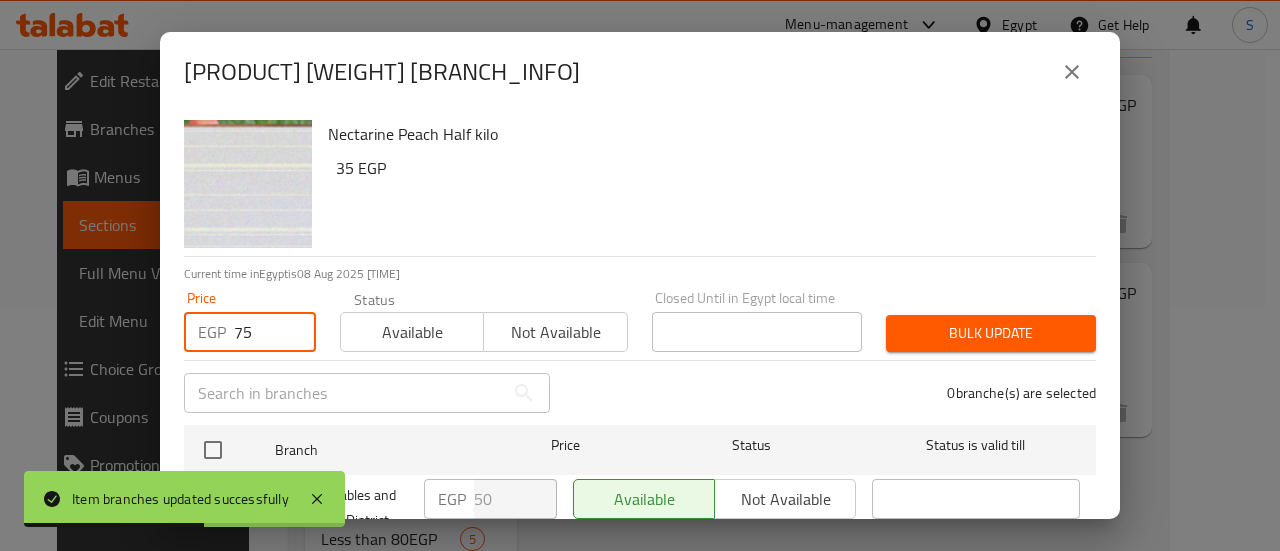 type on "75" 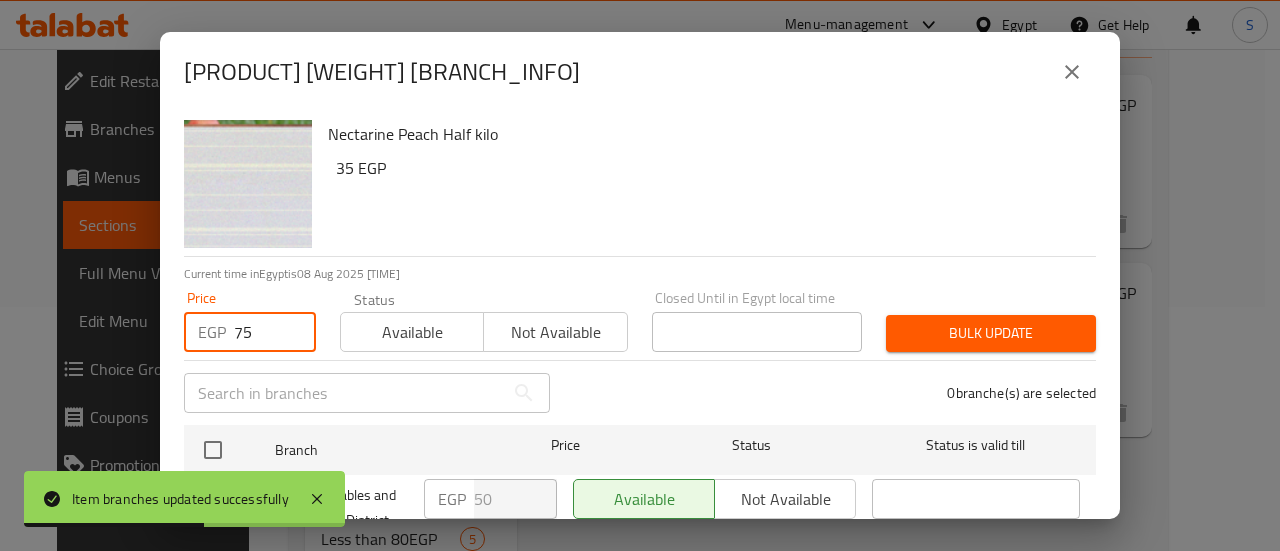 click on "Available" at bounding box center [412, 332] 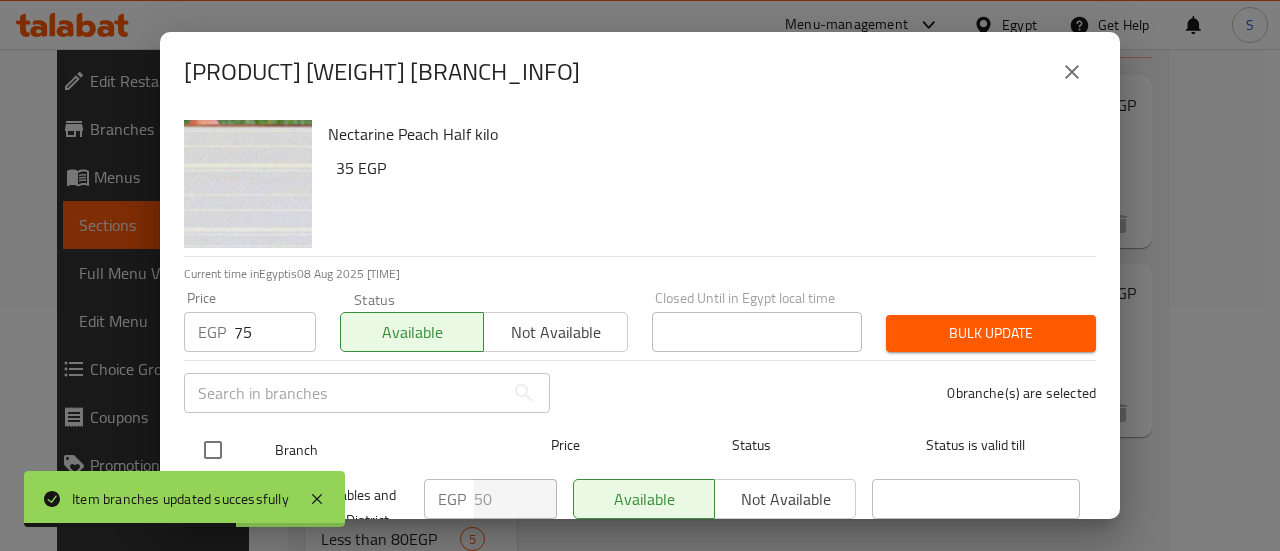 click at bounding box center (213, 450) 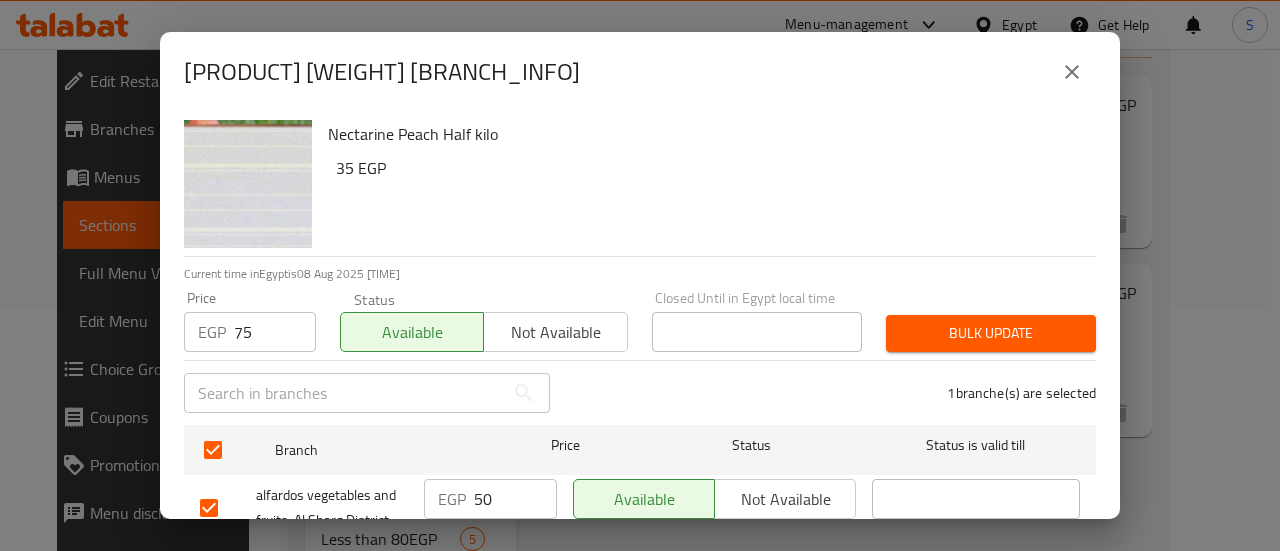 click on "Bulk update" at bounding box center [991, 333] 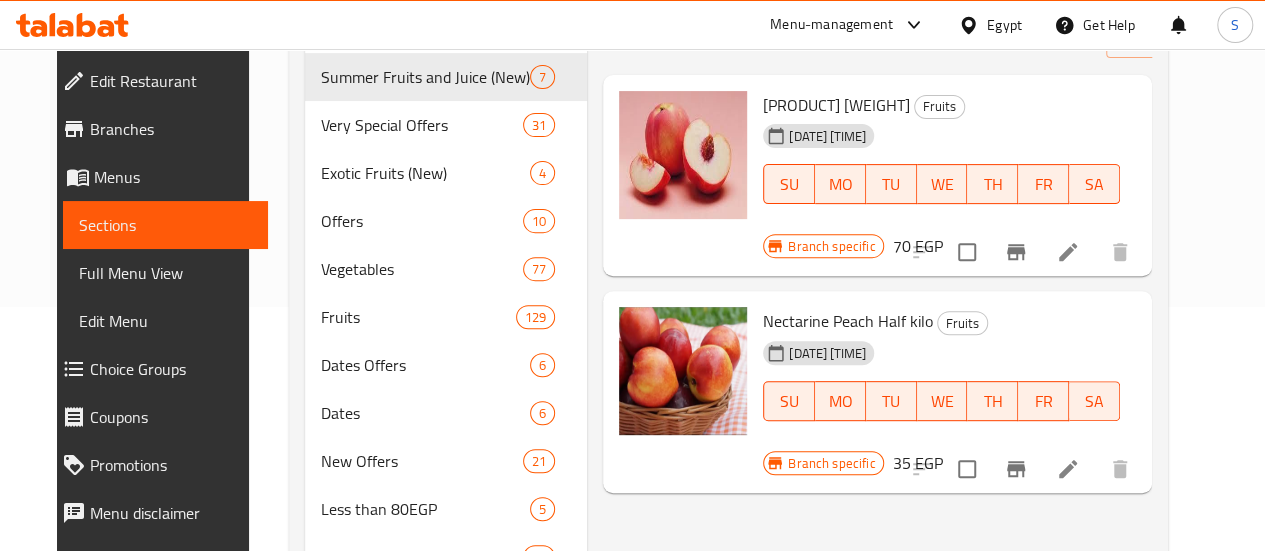 click 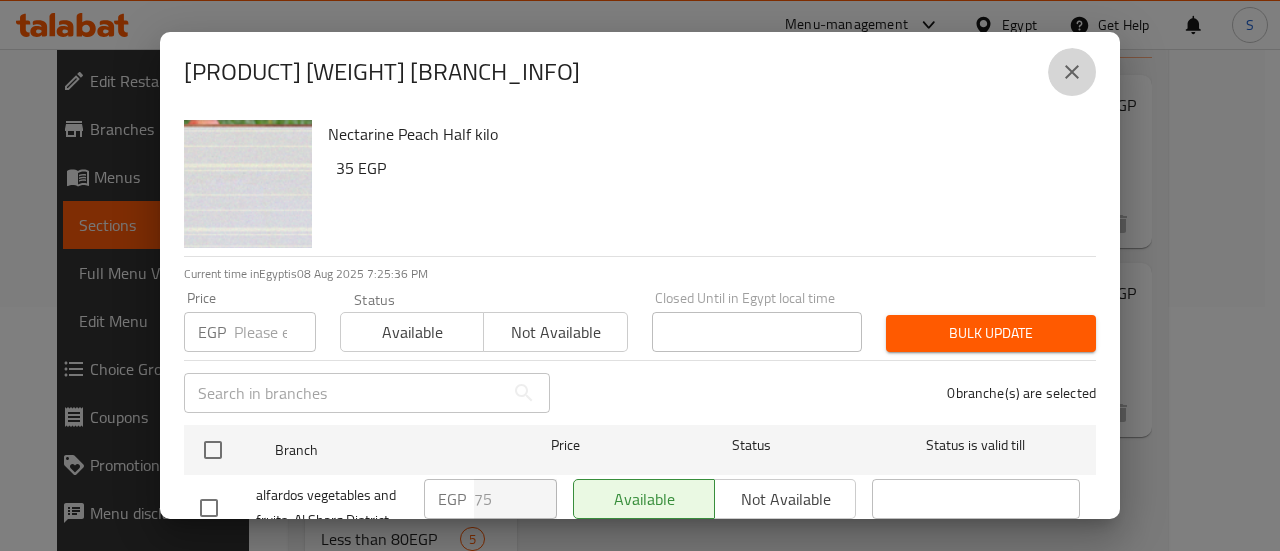 click 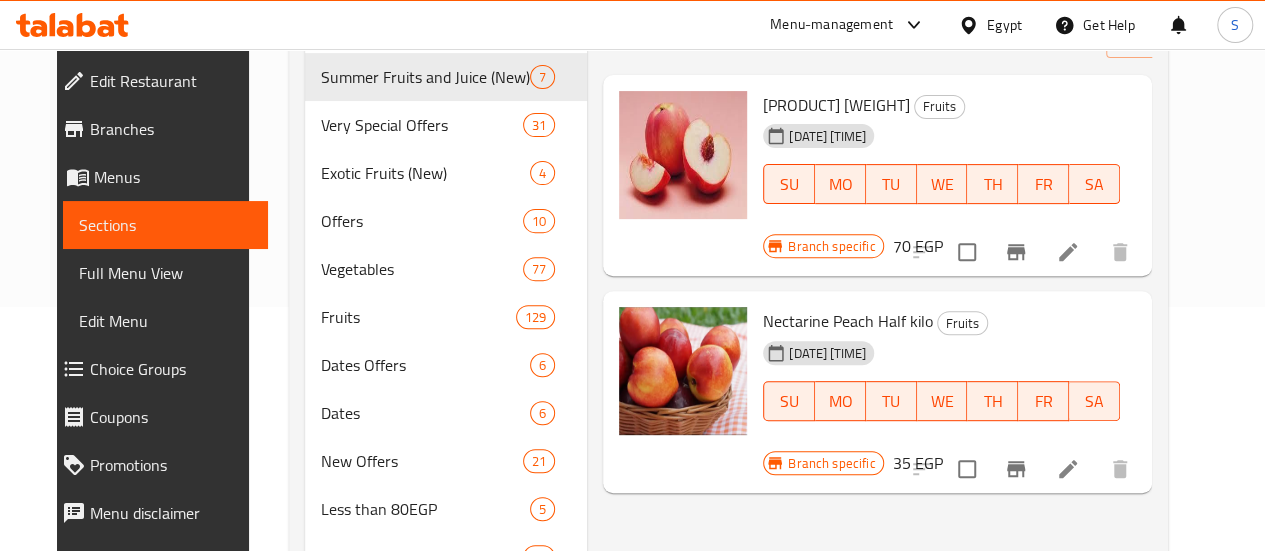 scroll, scrollTop: 0, scrollLeft: 0, axis: both 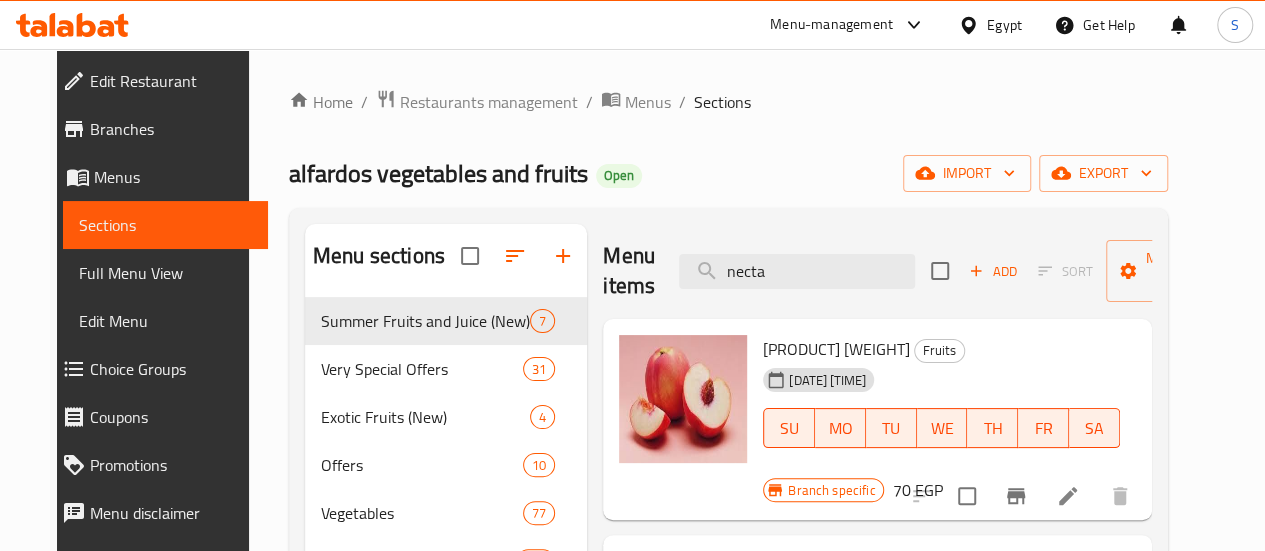 drag, startPoint x: 744, startPoint y: 265, endPoint x: 626, endPoint y: 269, distance: 118.06778 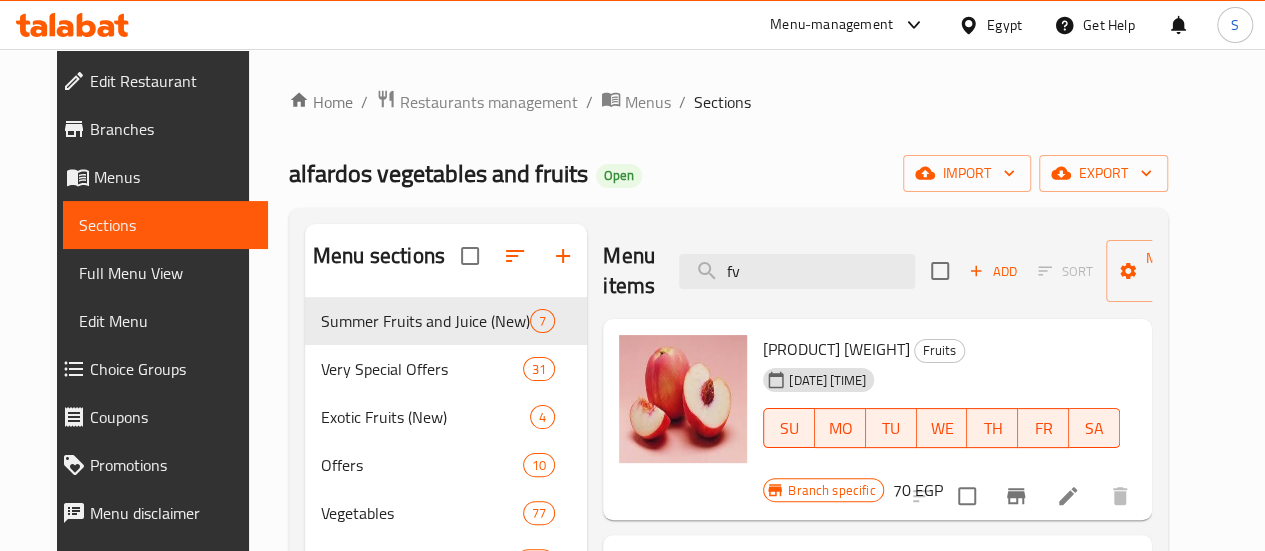 type on "f" 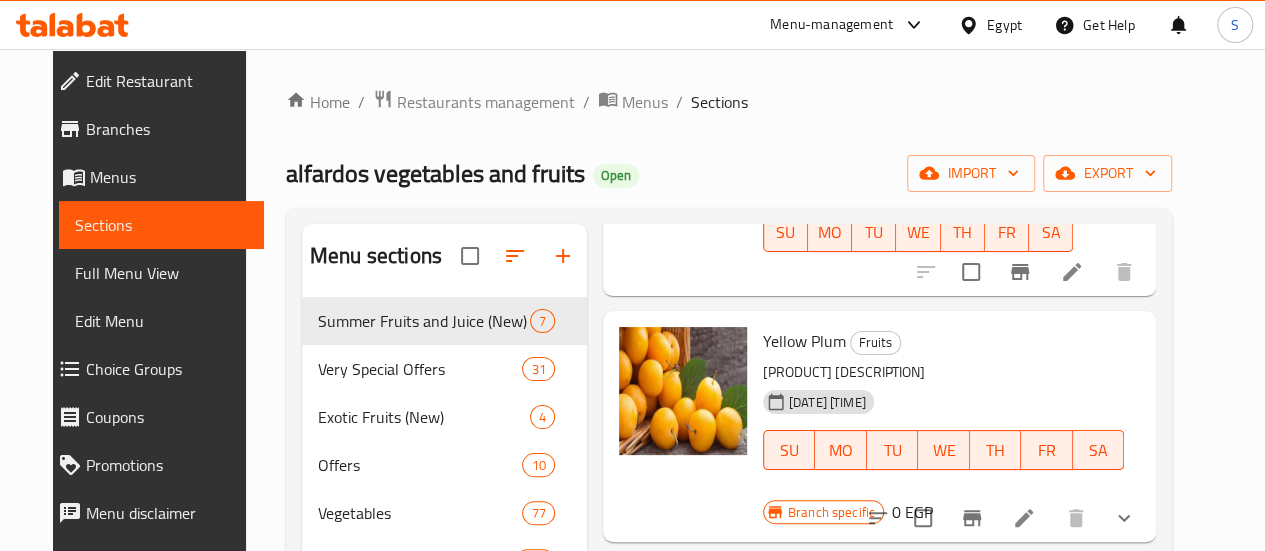 scroll, scrollTop: 541, scrollLeft: 0, axis: vertical 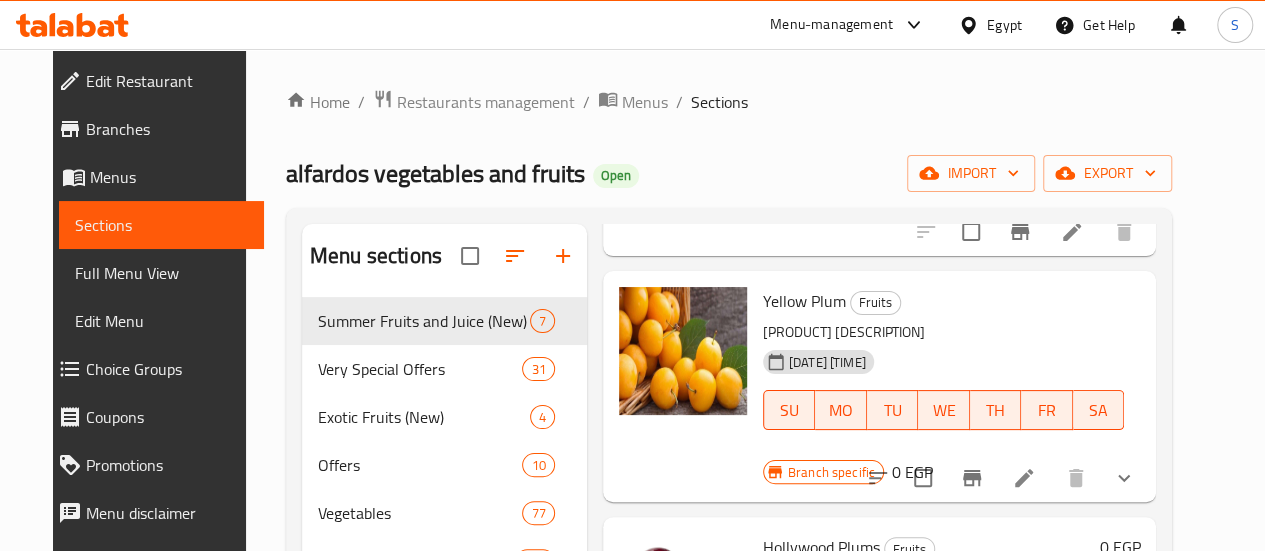 type on "برق" 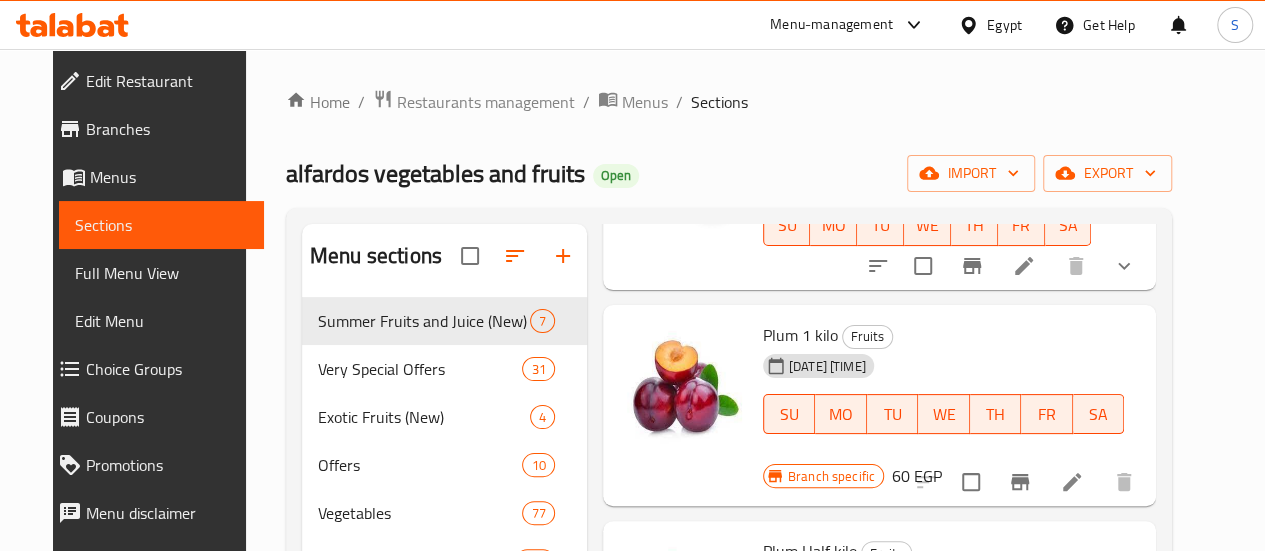scroll, scrollTop: 954, scrollLeft: 0, axis: vertical 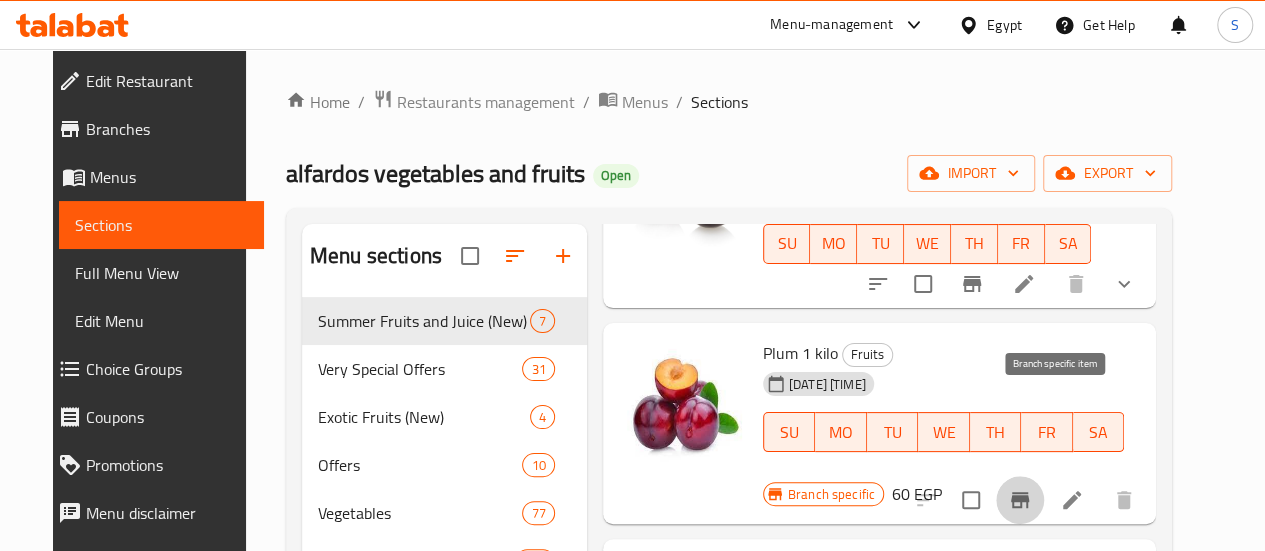 click 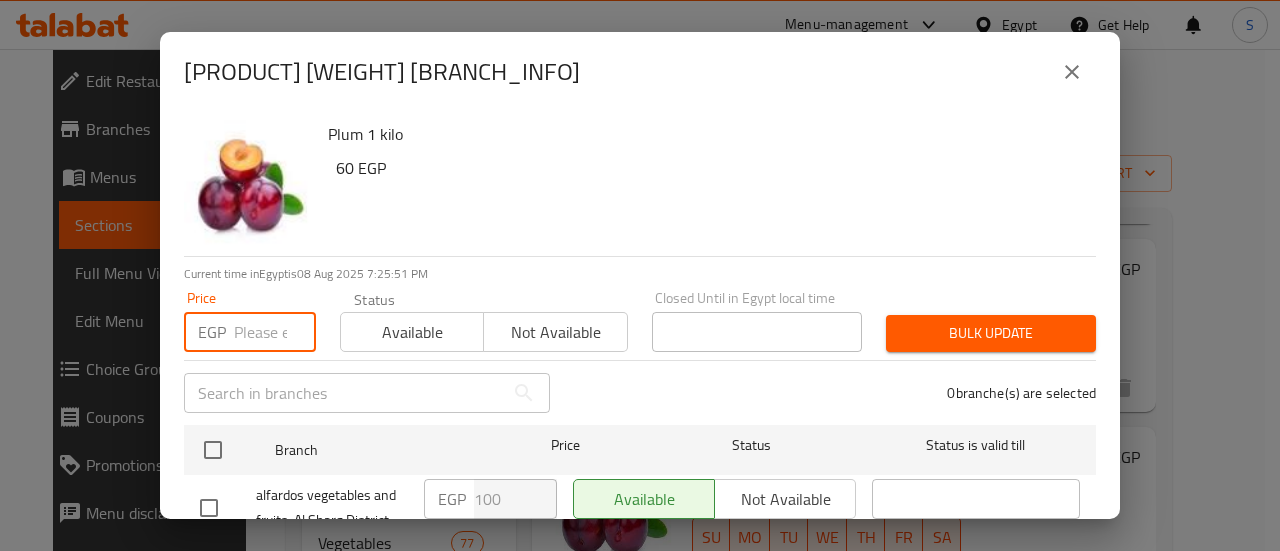 click at bounding box center (275, 332) 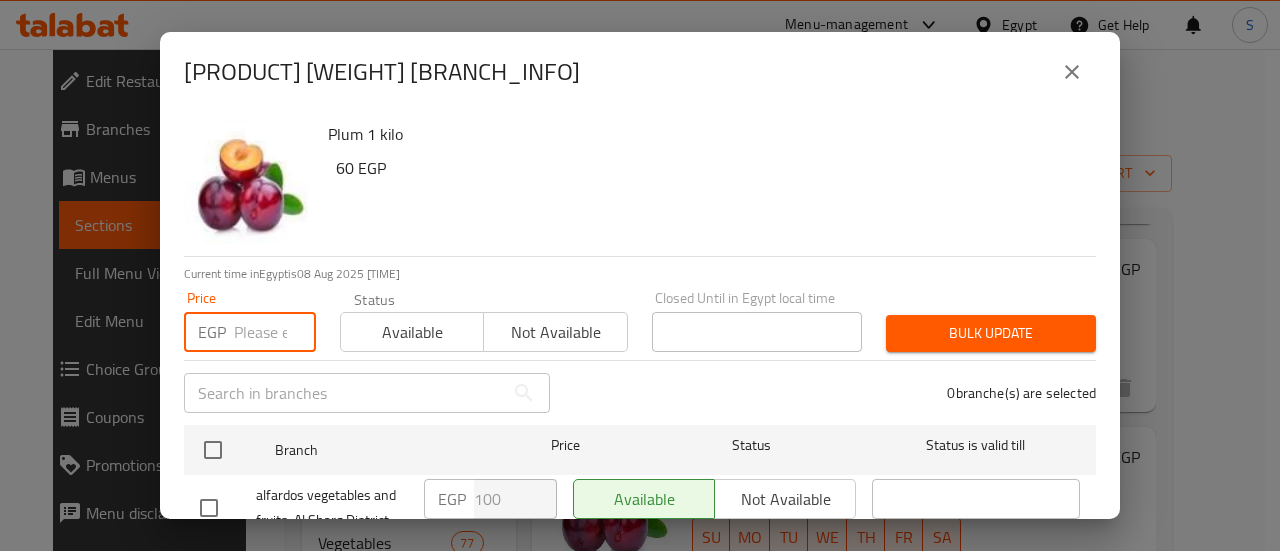 click 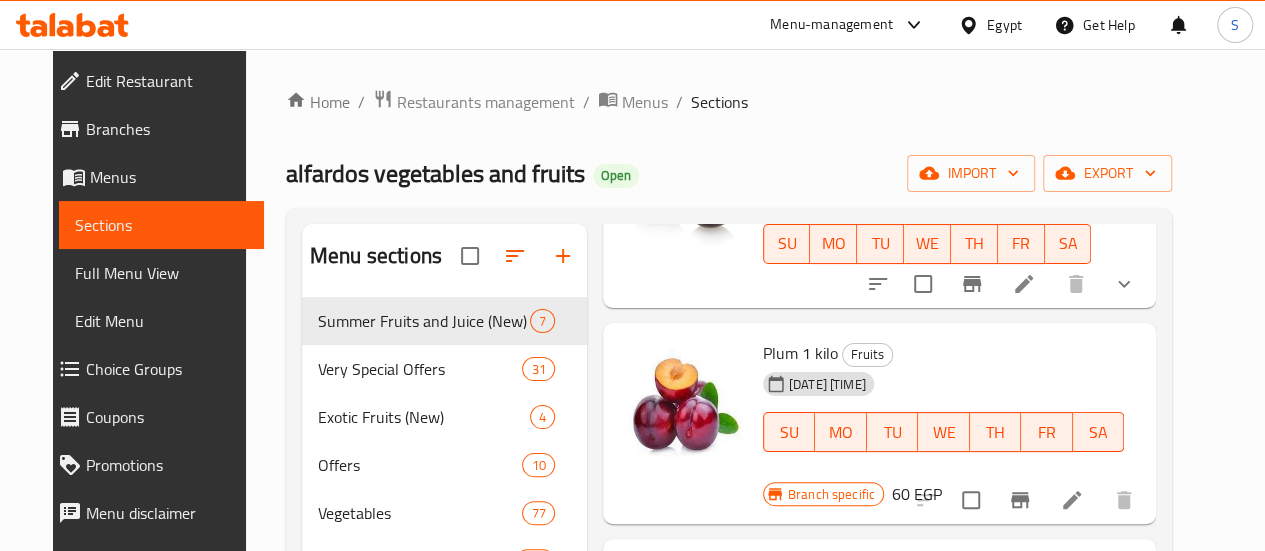 type 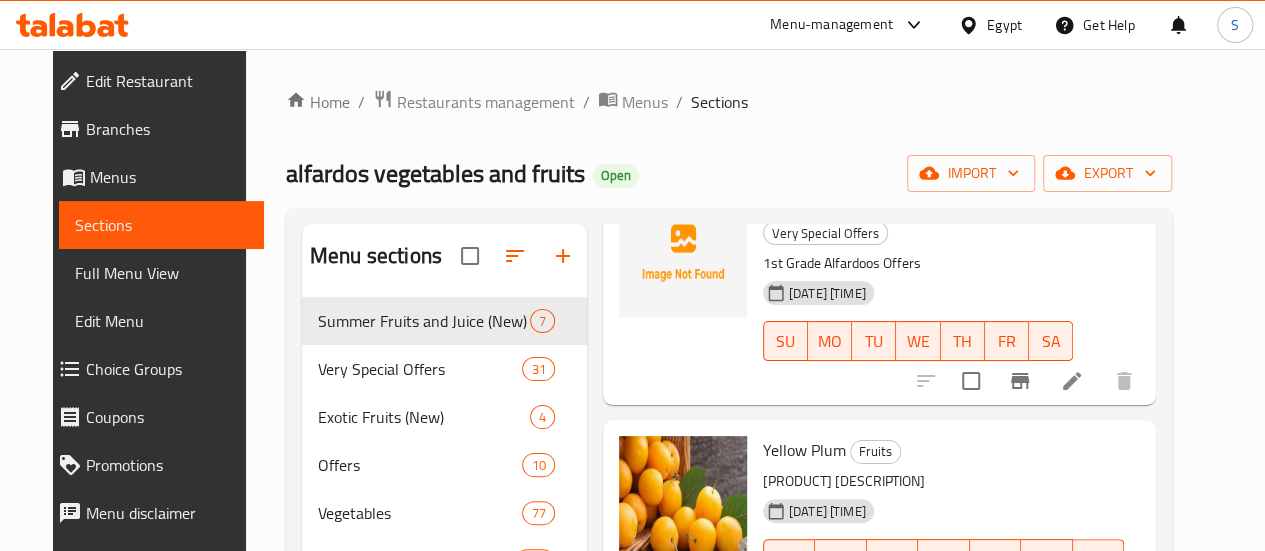 scroll, scrollTop: 0, scrollLeft: 0, axis: both 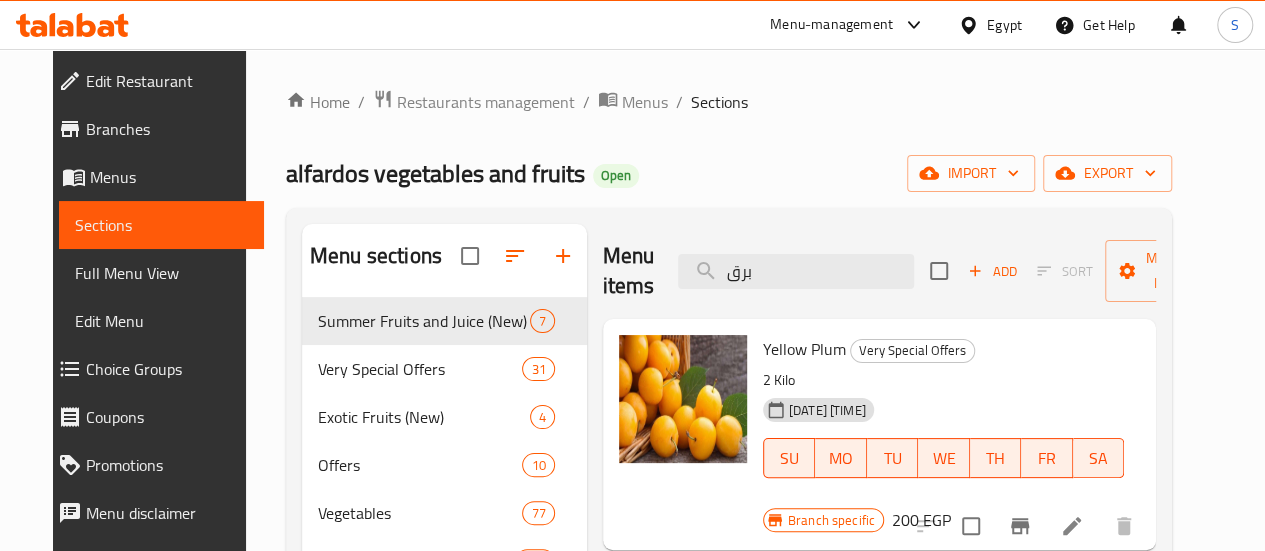 drag, startPoint x: 729, startPoint y: 267, endPoint x: 620, endPoint y: 263, distance: 109.07337 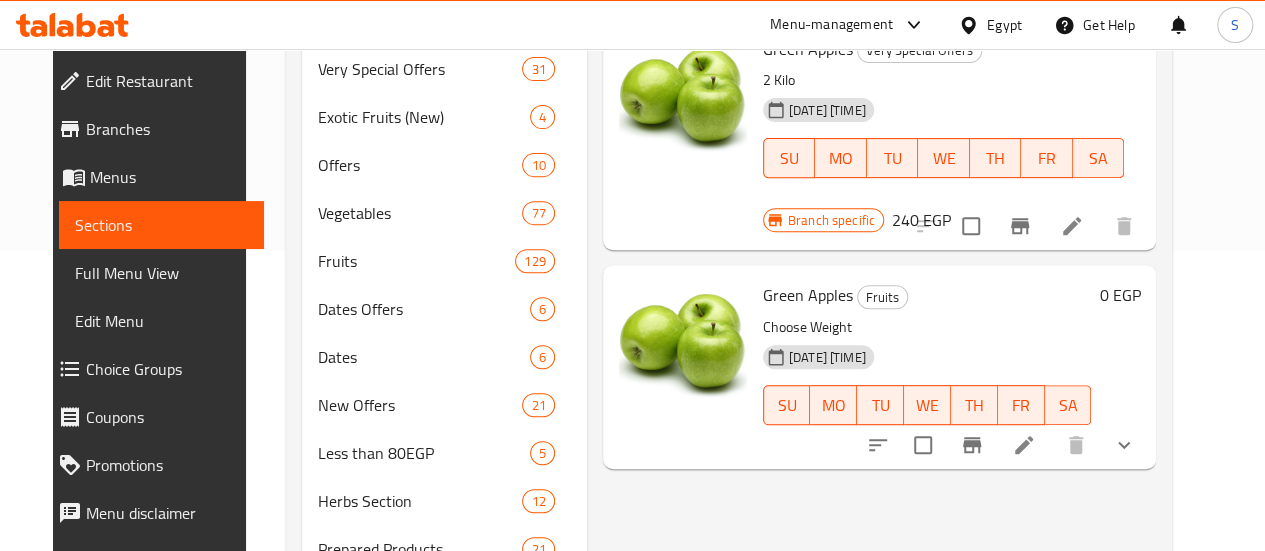 scroll, scrollTop: 306, scrollLeft: 0, axis: vertical 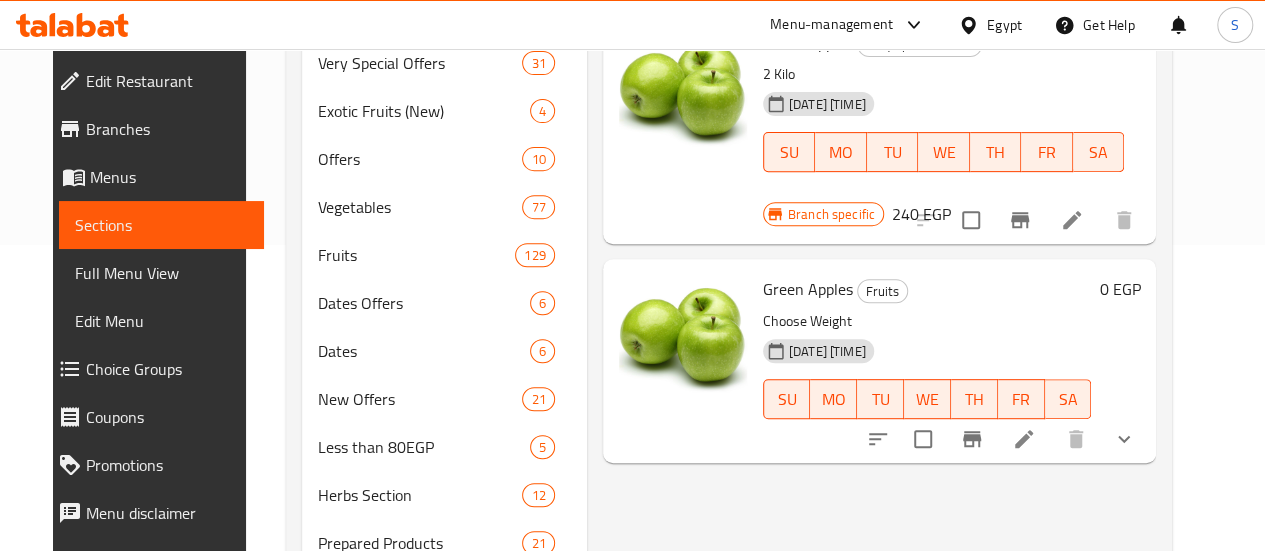 type on "تفاح اخ" 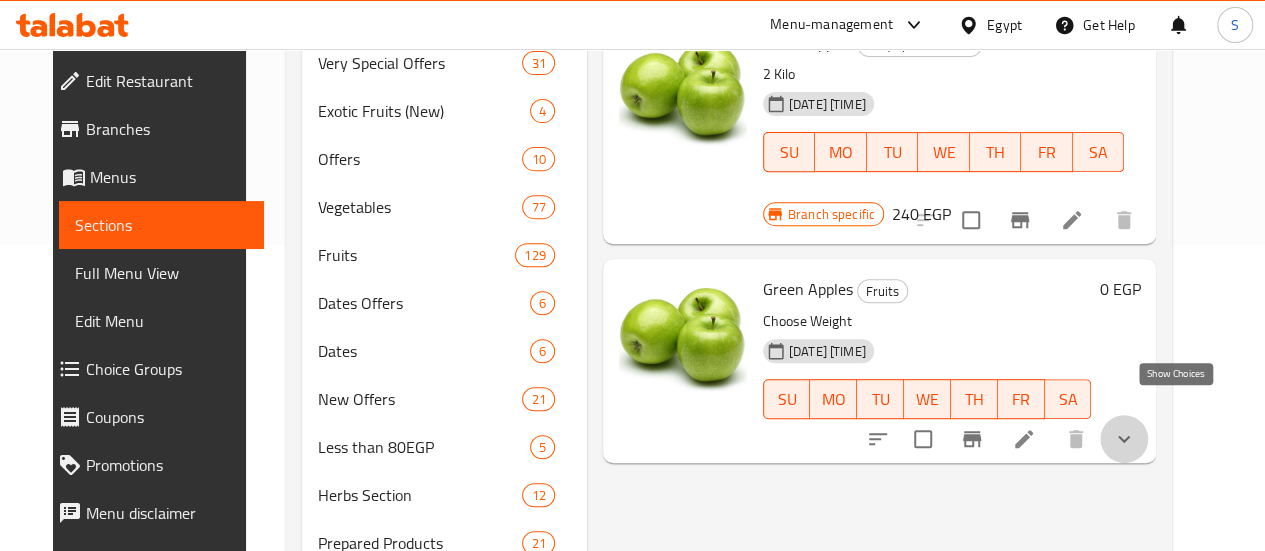 click 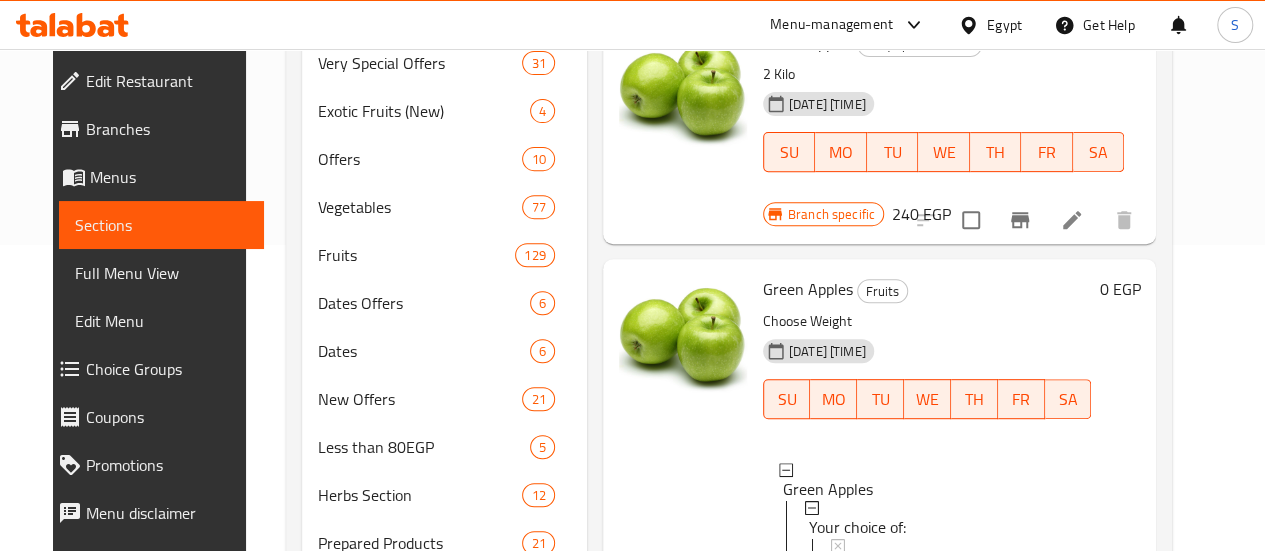 scroll, scrollTop: 2, scrollLeft: 0, axis: vertical 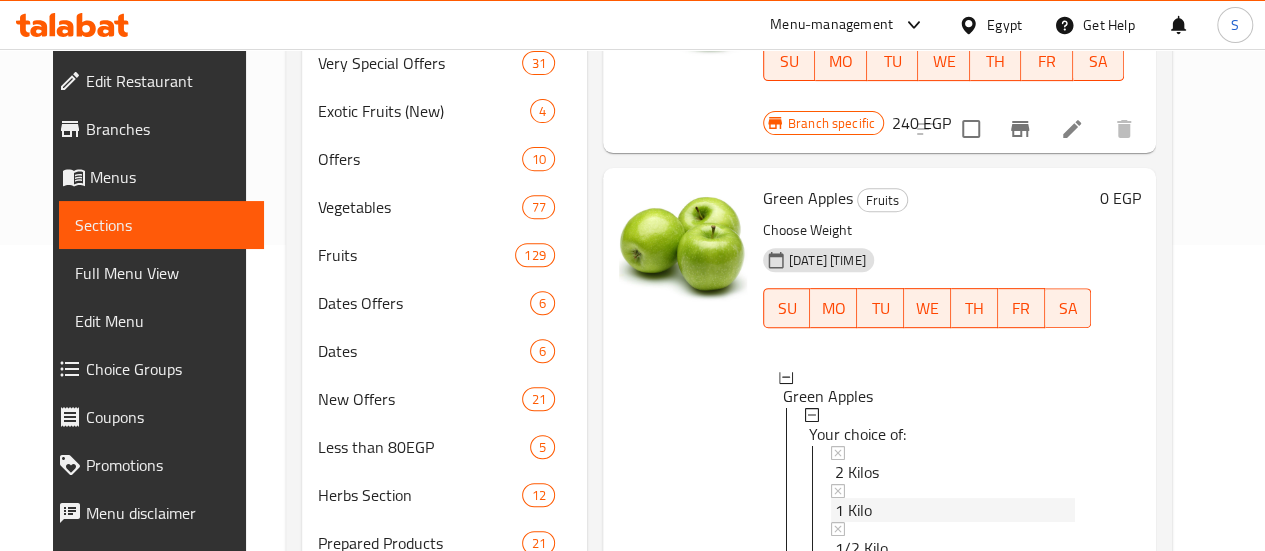 click on "1 Kilo" at bounding box center [853, 510] 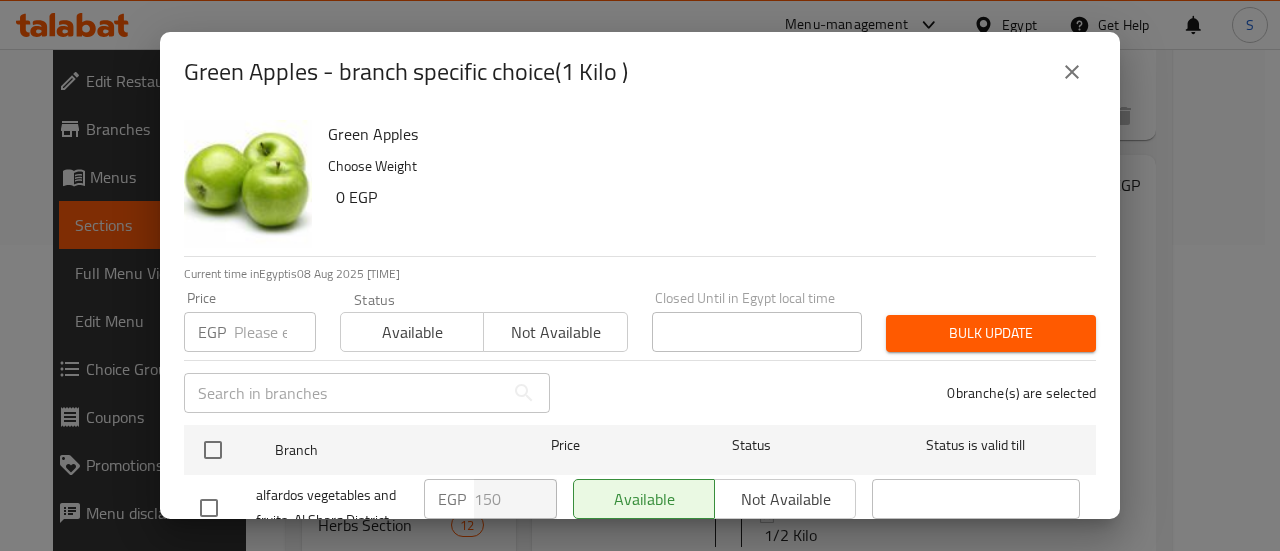 click at bounding box center (275, 332) 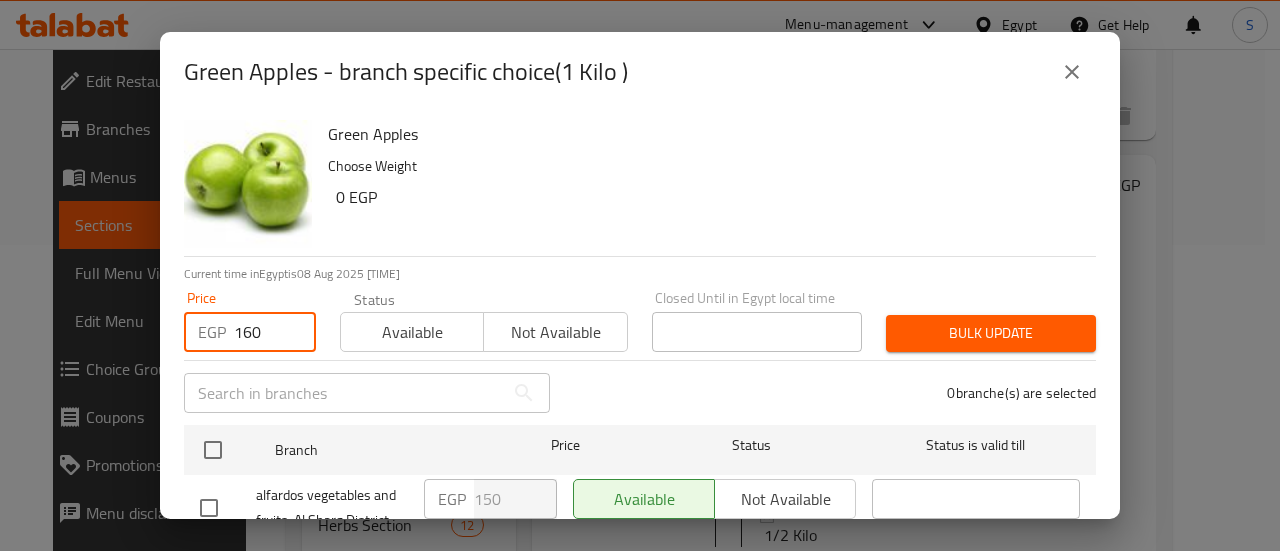 type on "160" 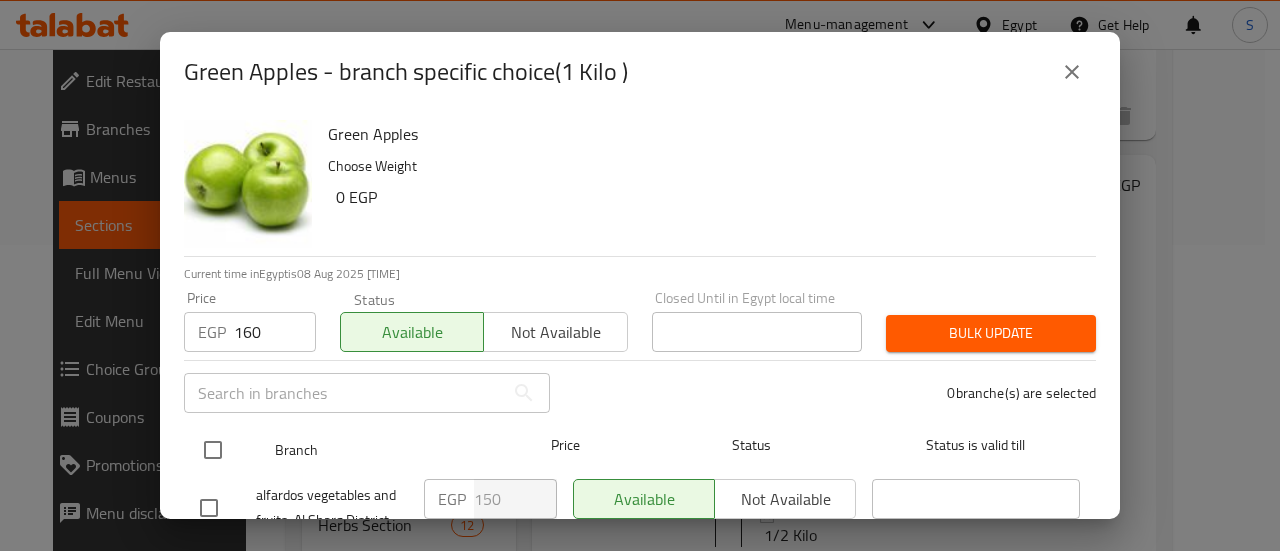 click at bounding box center (213, 450) 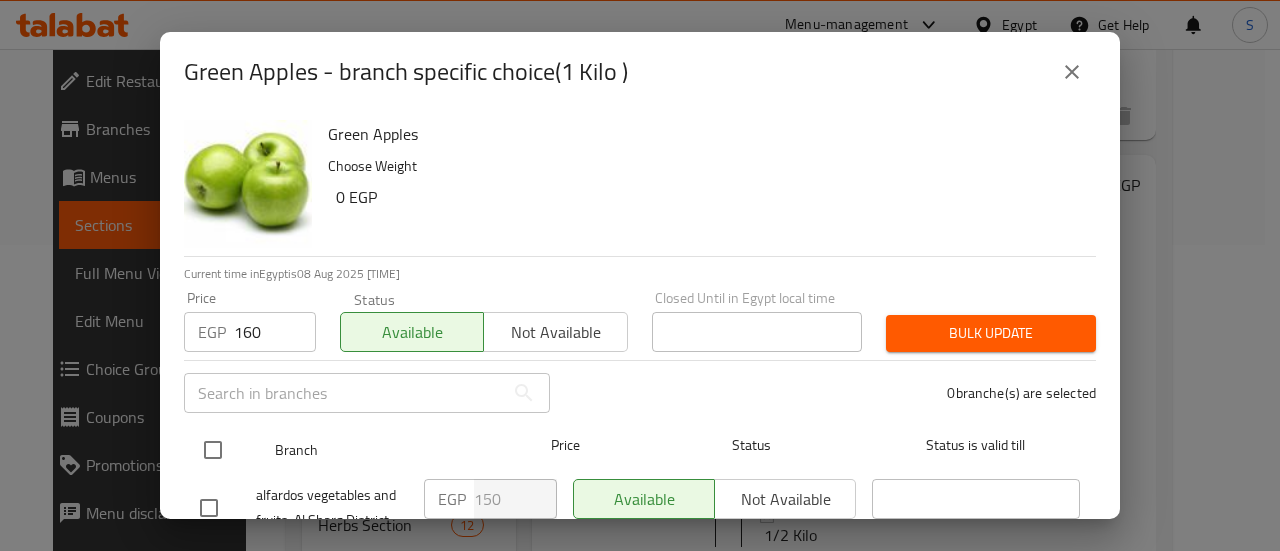 checkbox on "true" 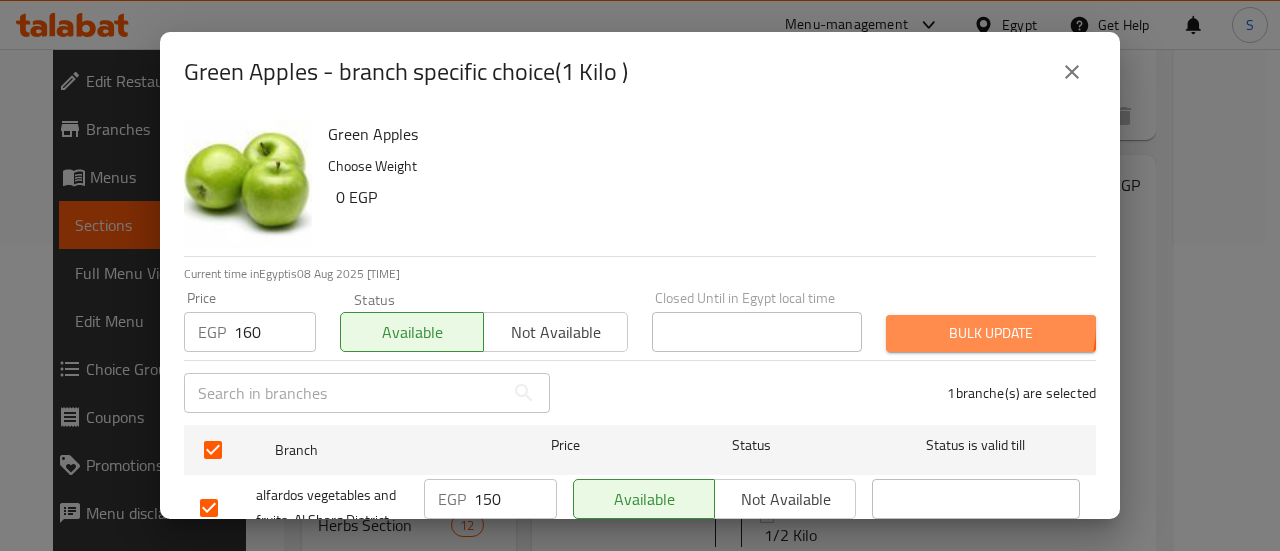 click on "Bulk update" at bounding box center (991, 333) 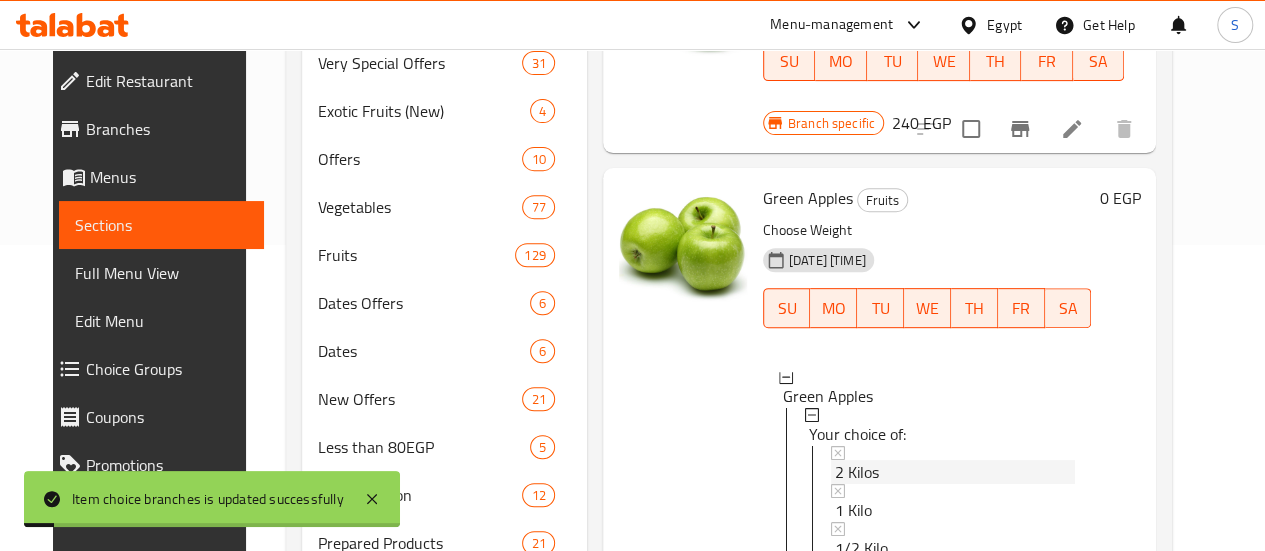 click on "2 Kilos" at bounding box center [857, 472] 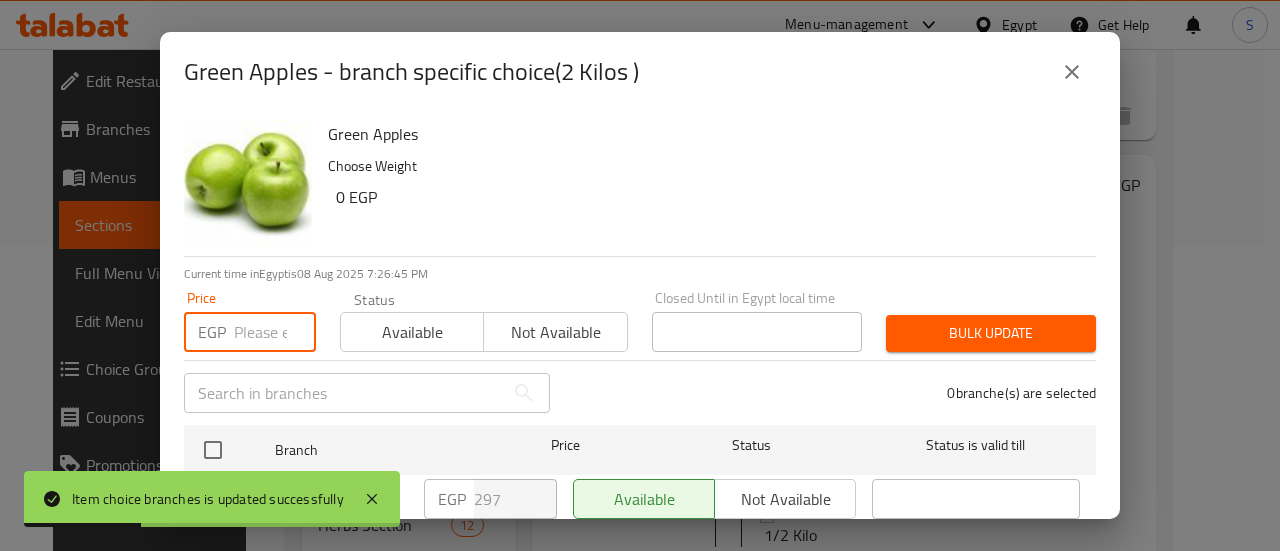 click at bounding box center [275, 332] 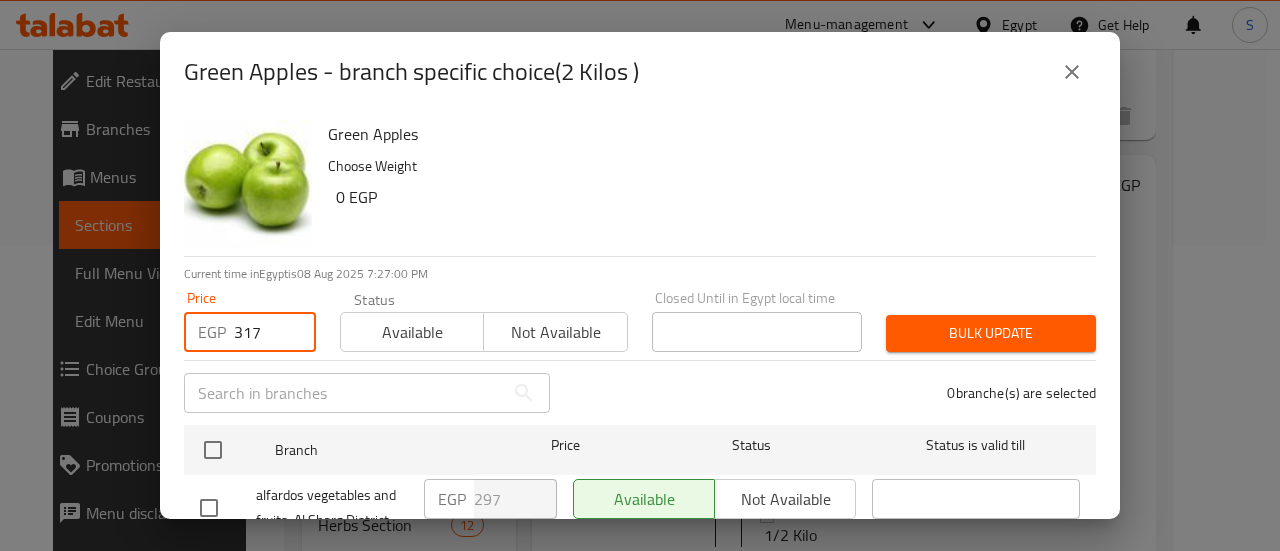 type on "317" 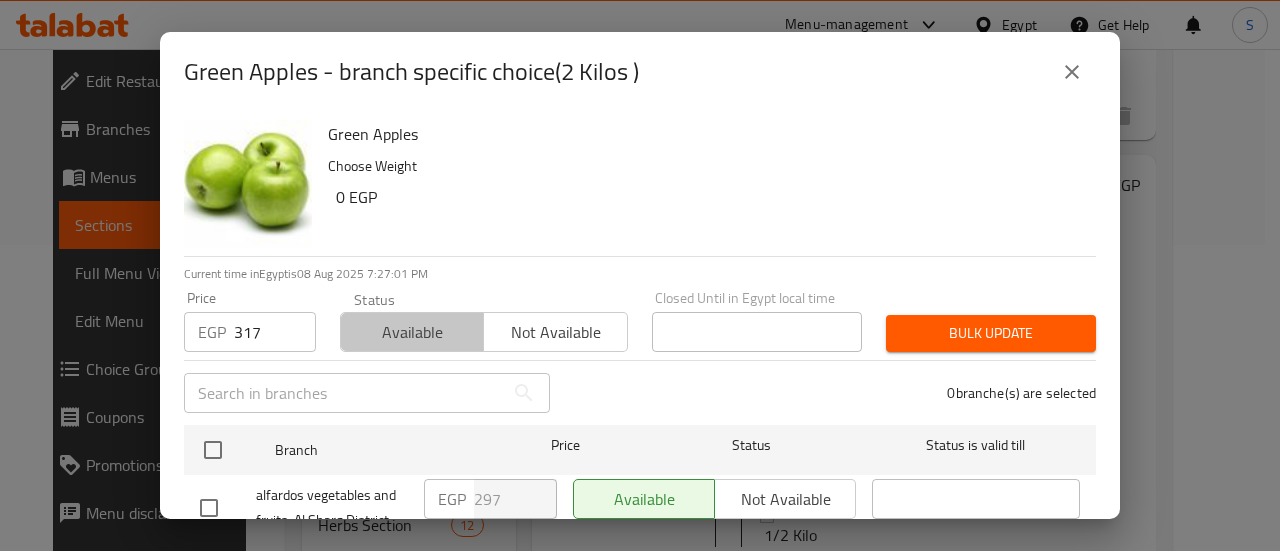 click on "Available" at bounding box center [412, 332] 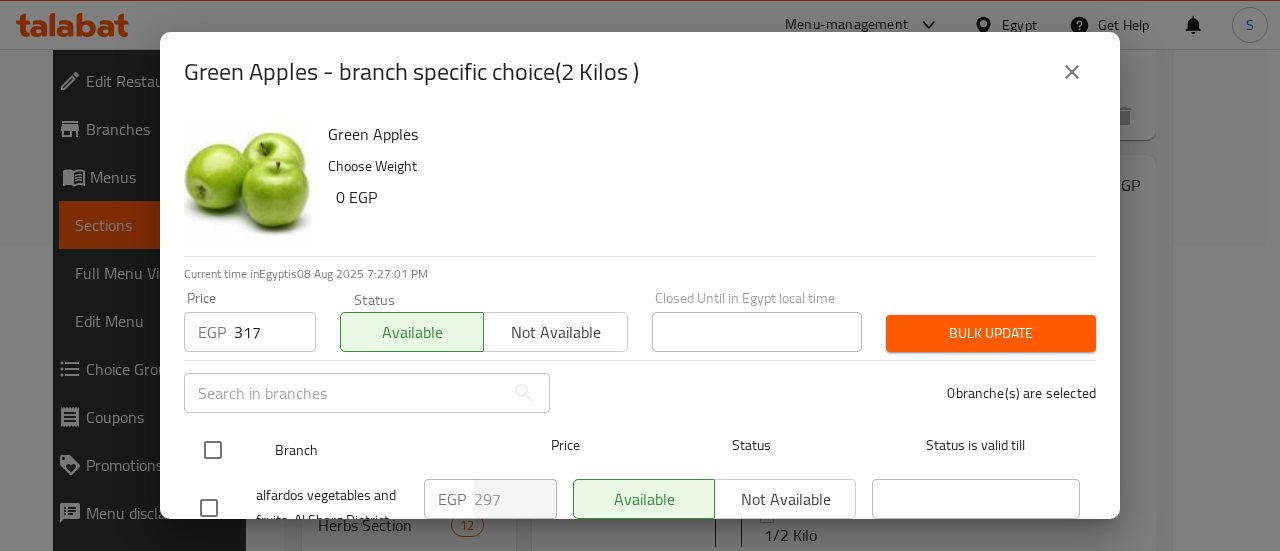 click at bounding box center [213, 450] 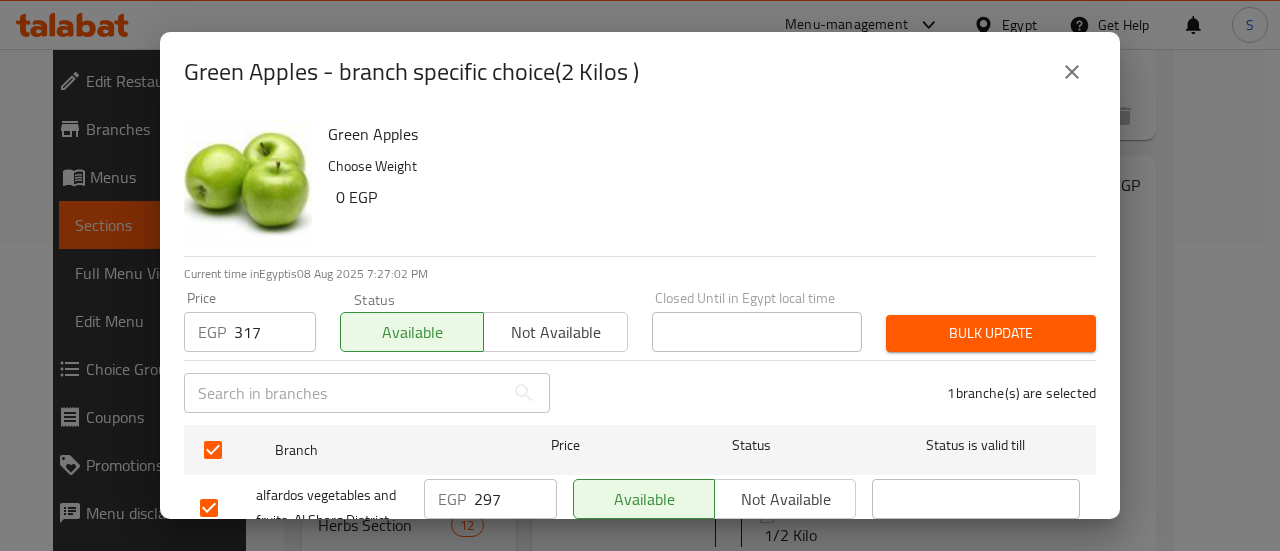click on "Bulk update" at bounding box center [991, 333] 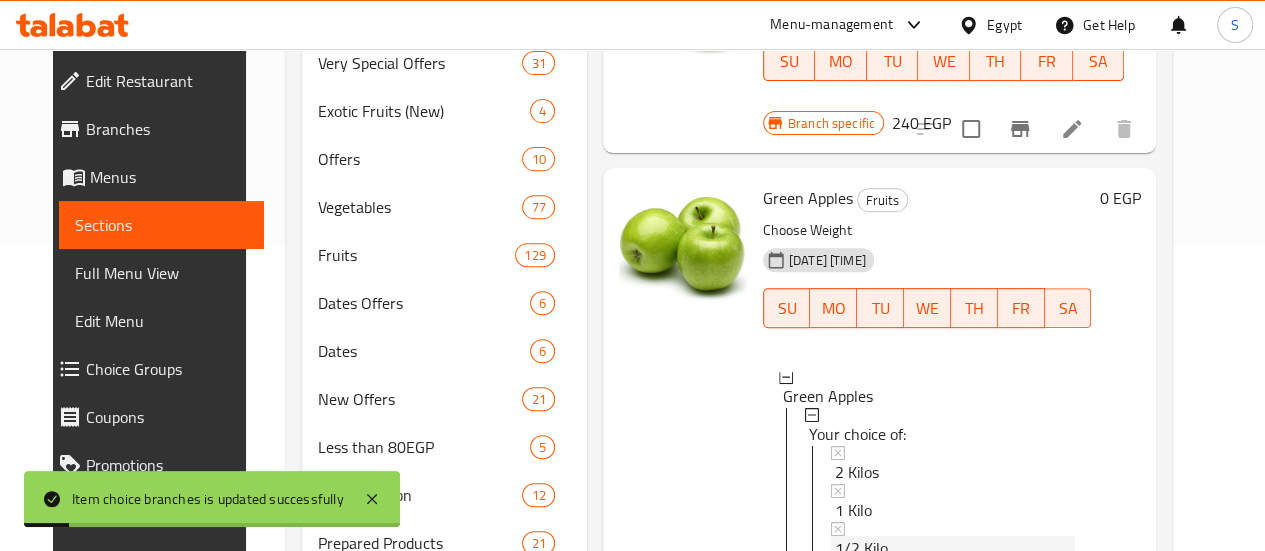 click on "1/2 Kilo" at bounding box center (861, 548) 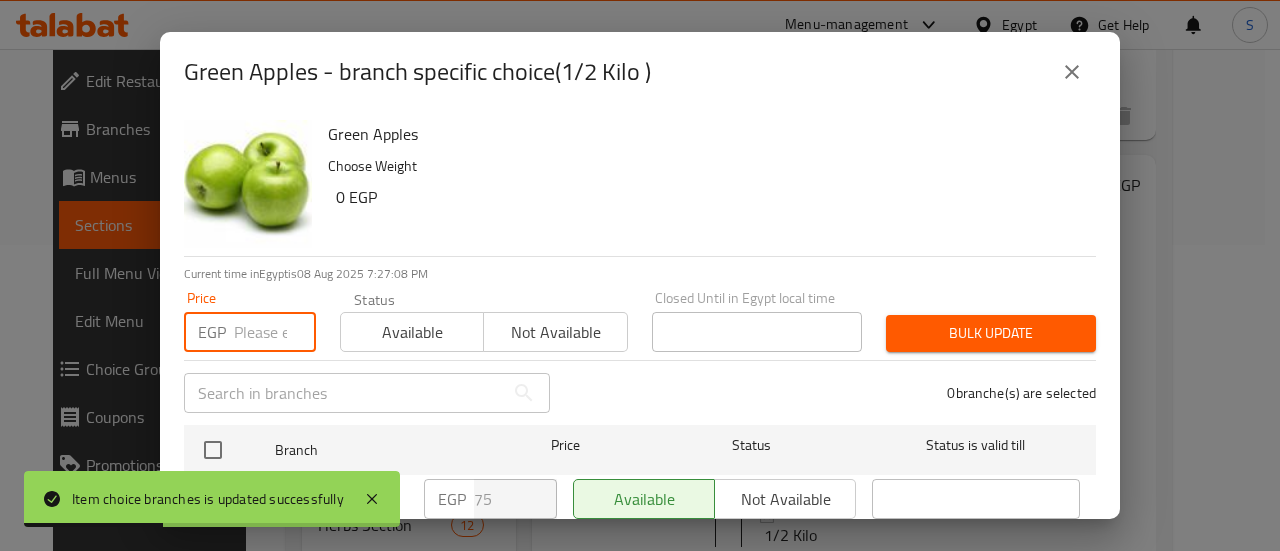 click at bounding box center [275, 332] 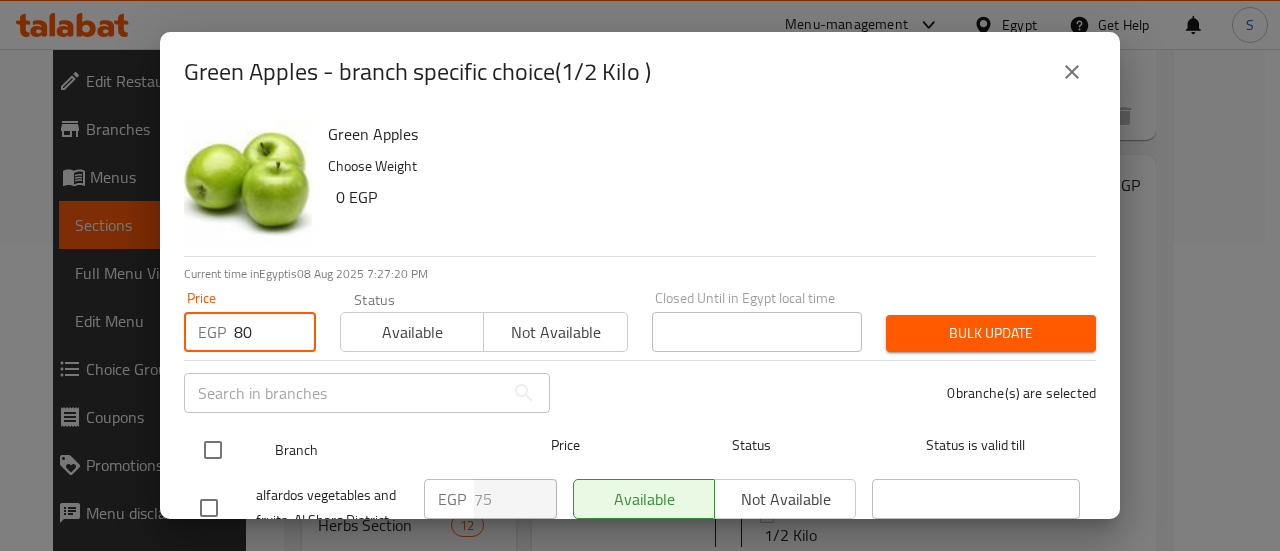 type on "80" 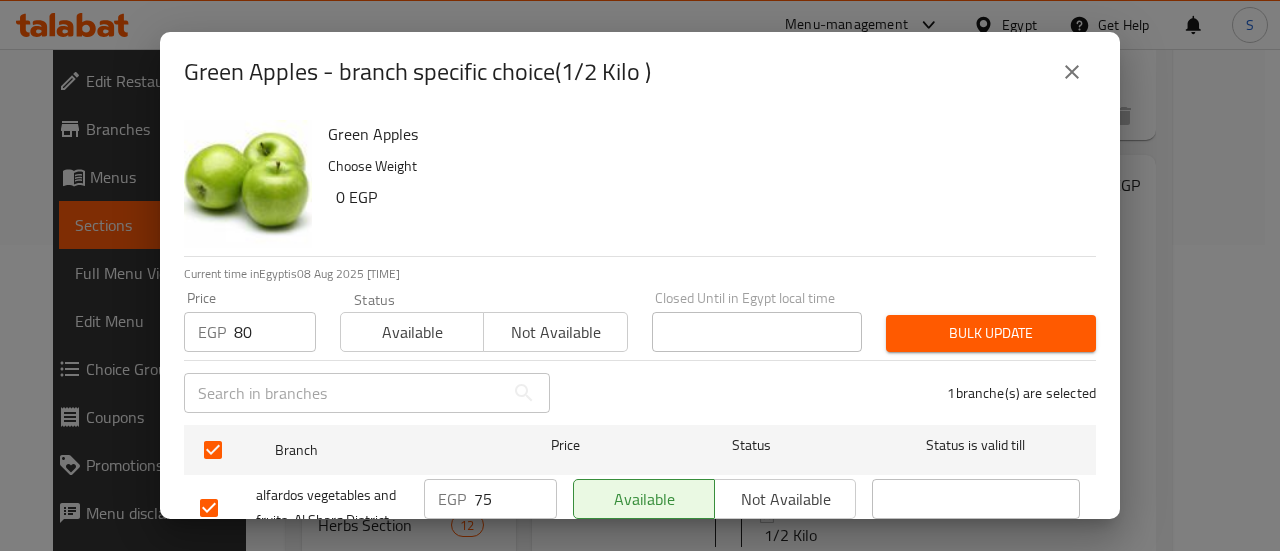click on "Available" at bounding box center [412, 332] 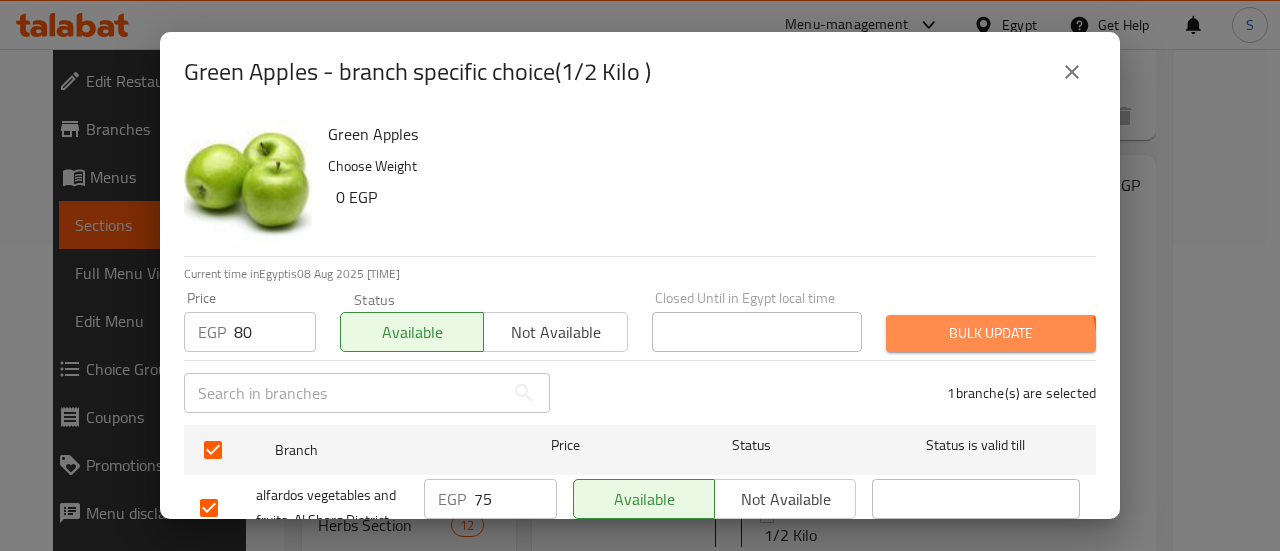 click on "Bulk update" at bounding box center [991, 333] 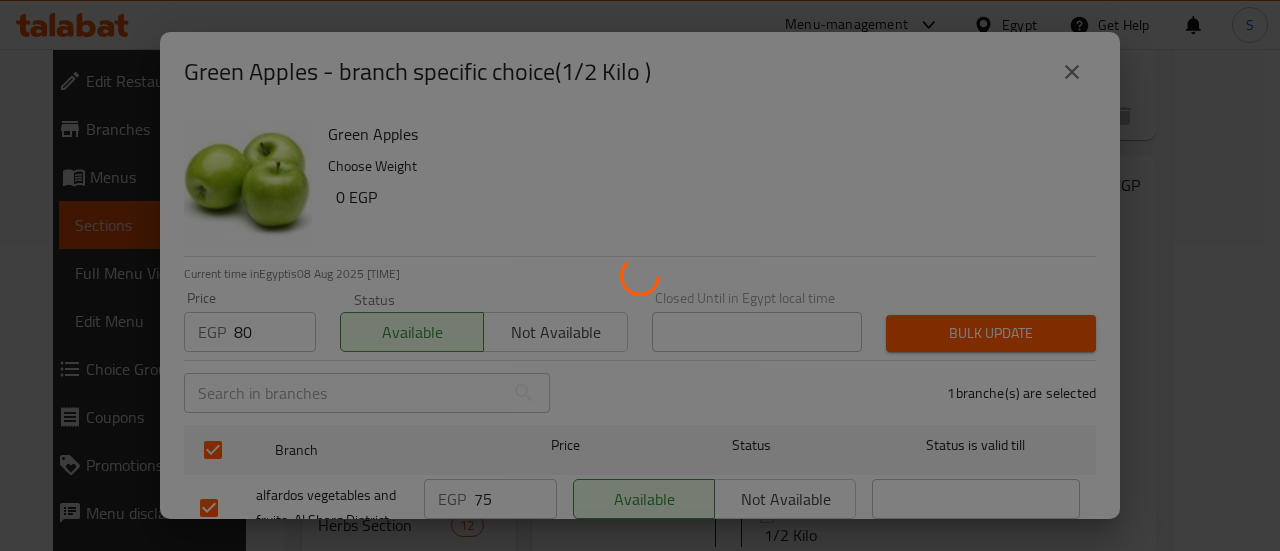 type 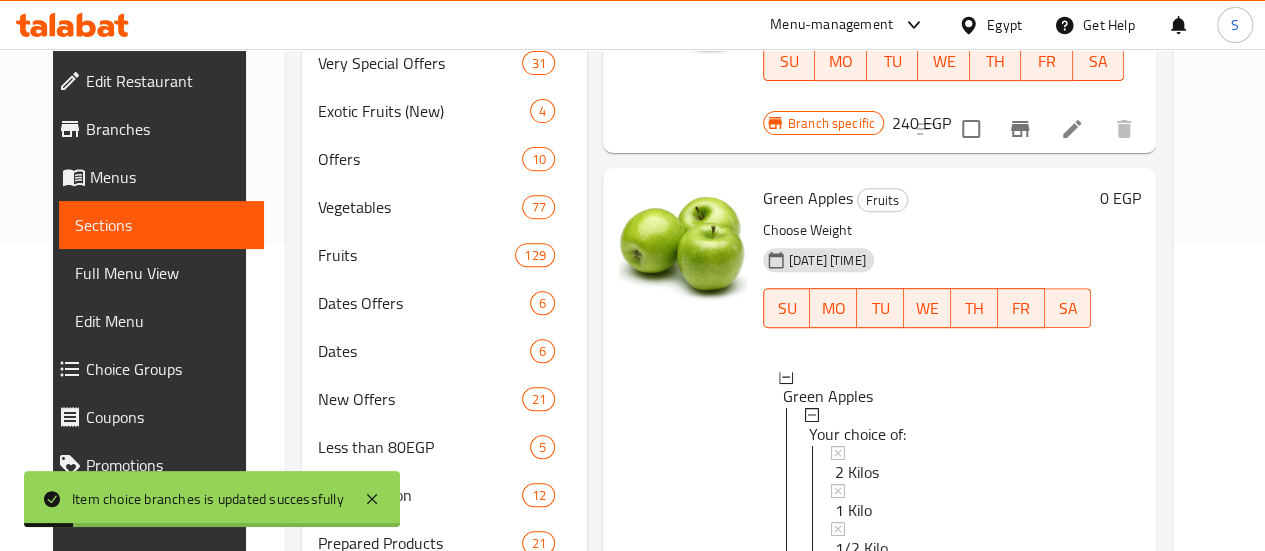 type 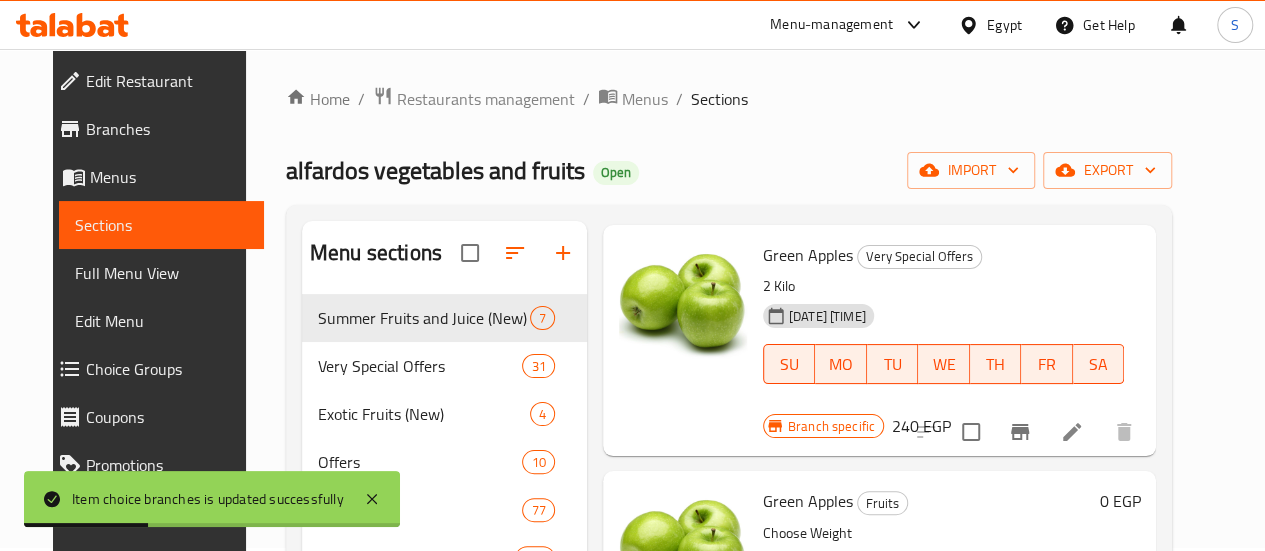 scroll, scrollTop: 0, scrollLeft: 0, axis: both 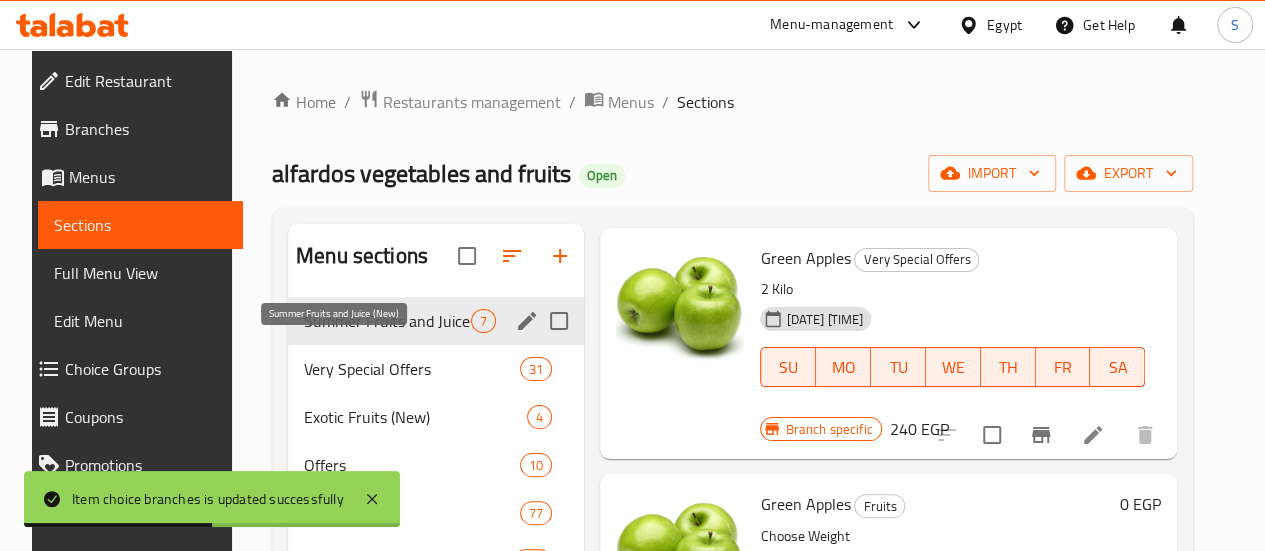 click on "Summer Fruits and Juice (New)" at bounding box center (387, 321) 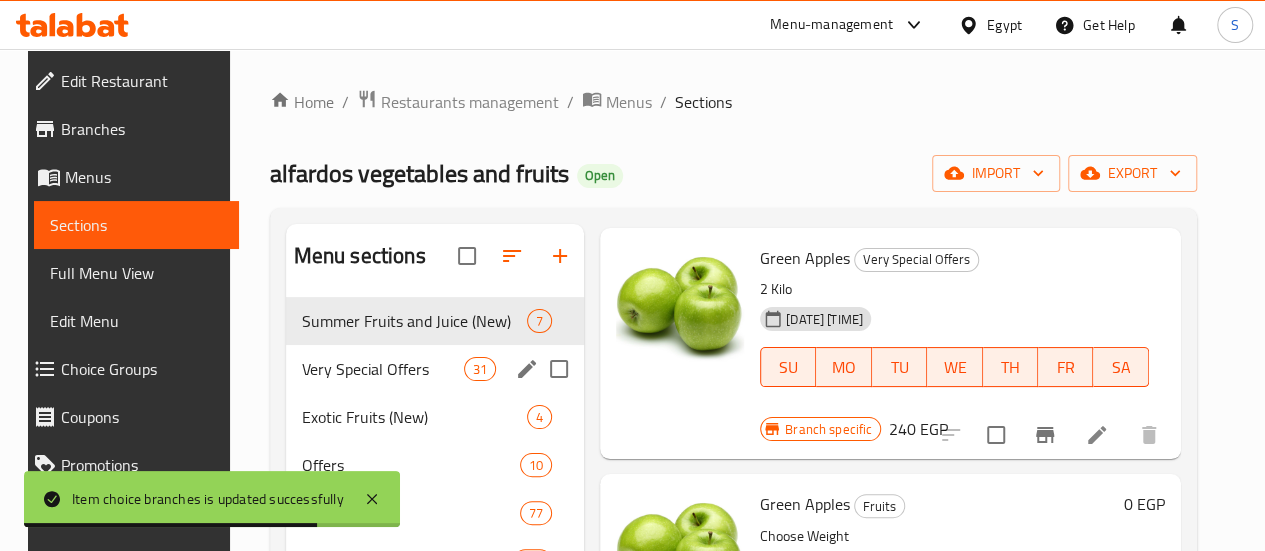 click on "Very Special Offers" at bounding box center [383, 369] 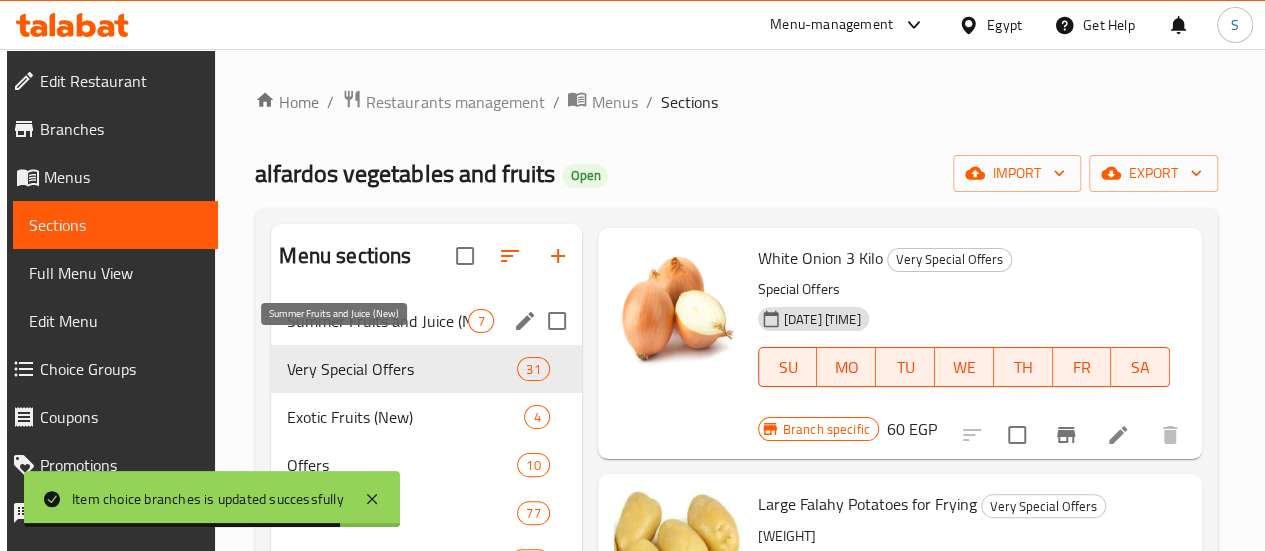 click on "Summer Fruits and Juice (New)" at bounding box center (377, 321) 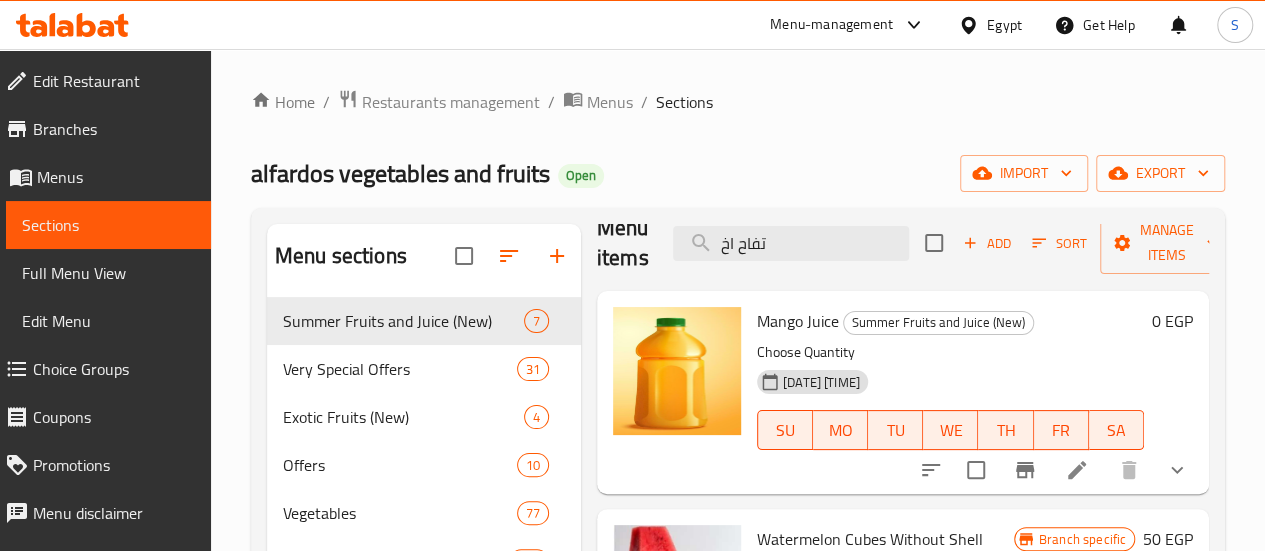 scroll, scrollTop: 0, scrollLeft: 0, axis: both 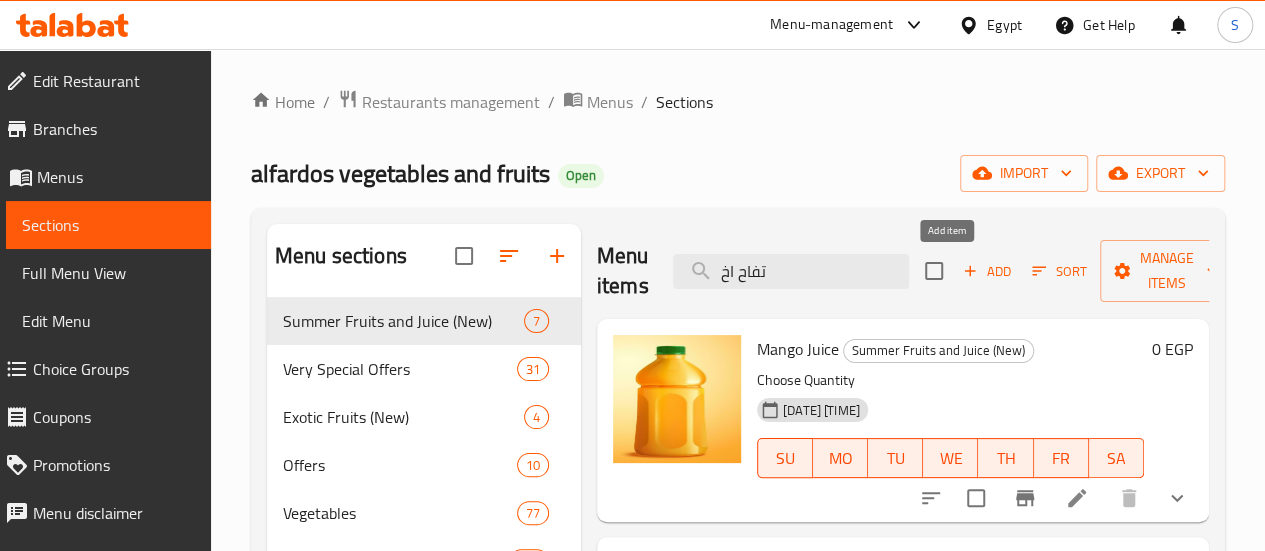 click on "Add" at bounding box center [987, 271] 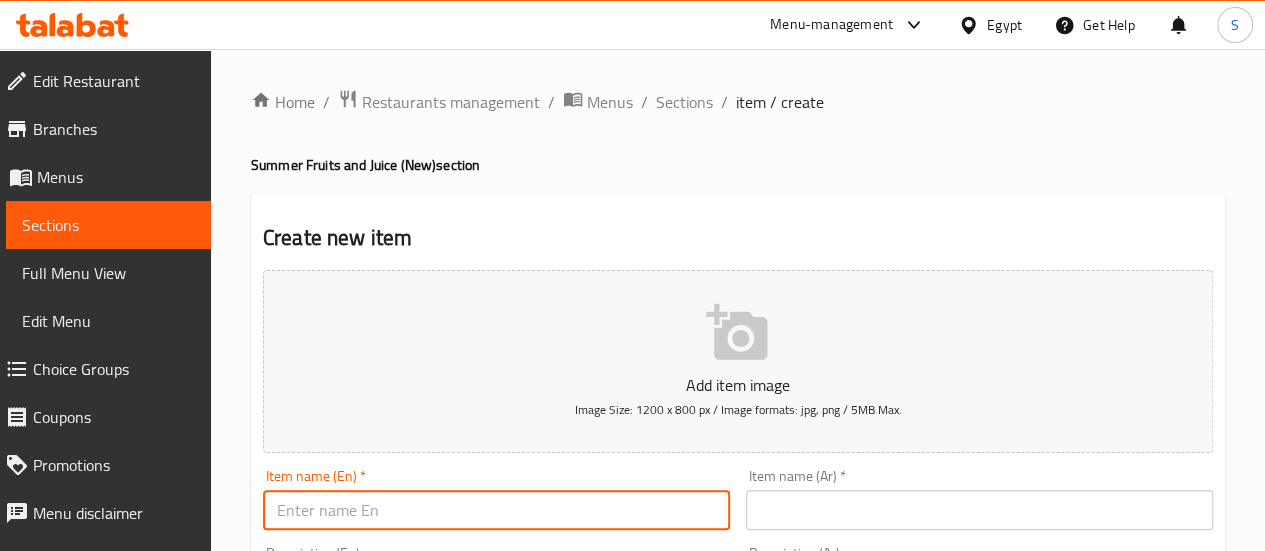 click at bounding box center [496, 510] 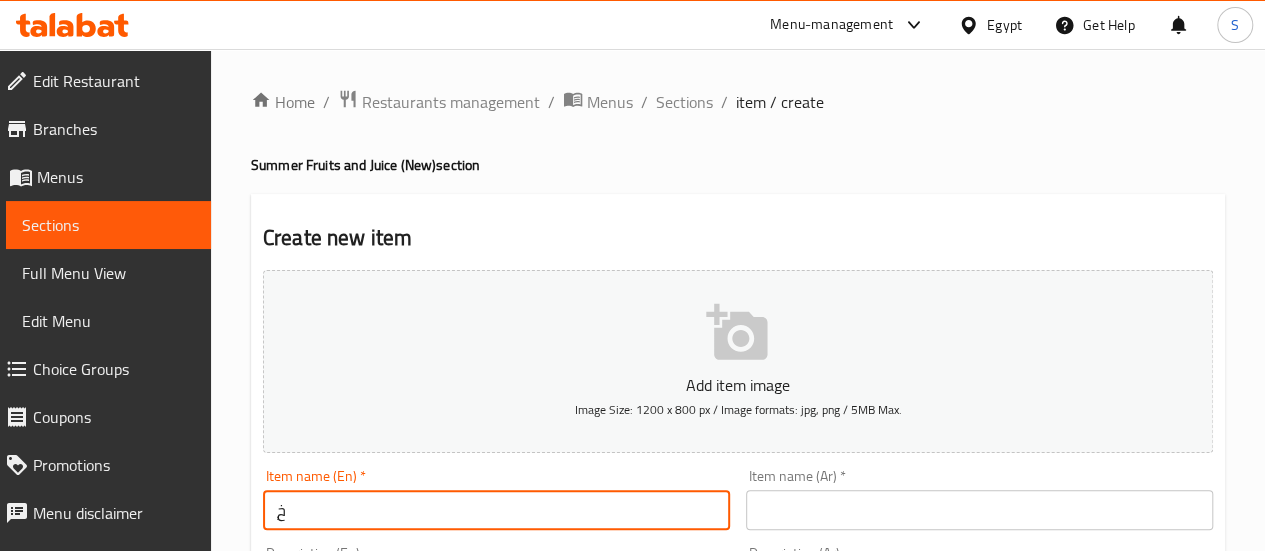type on "ٍ" 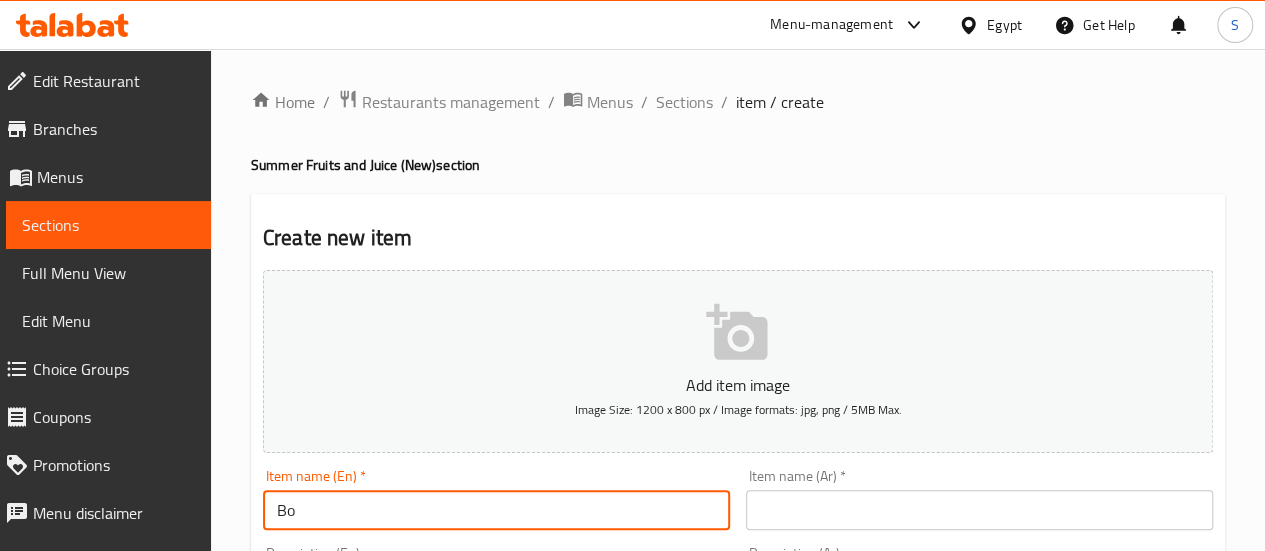 type on "B" 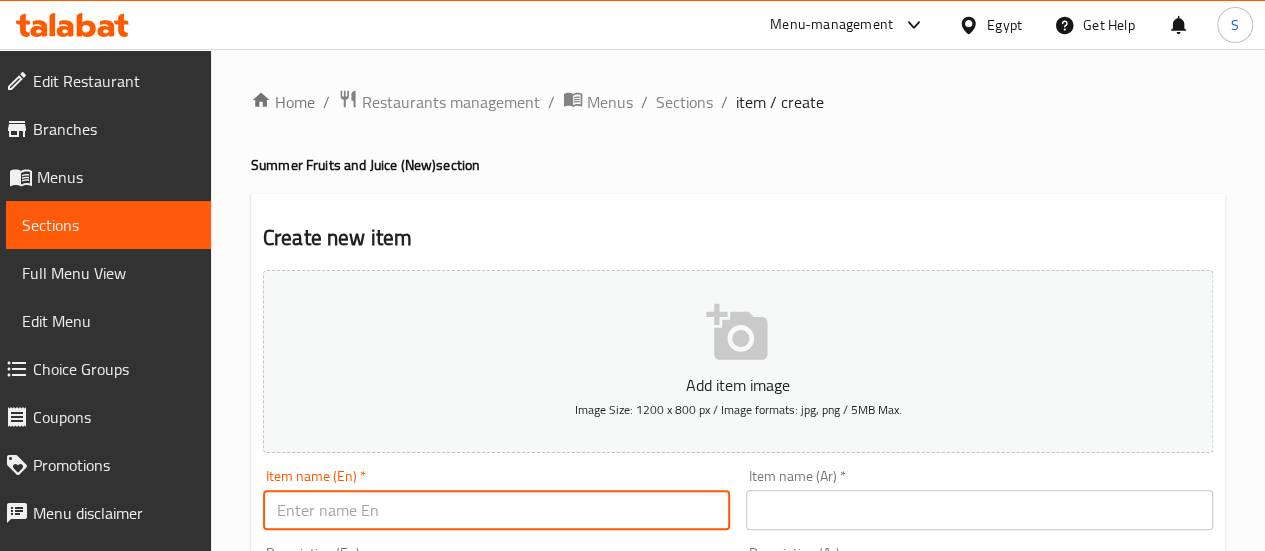 type on "s" 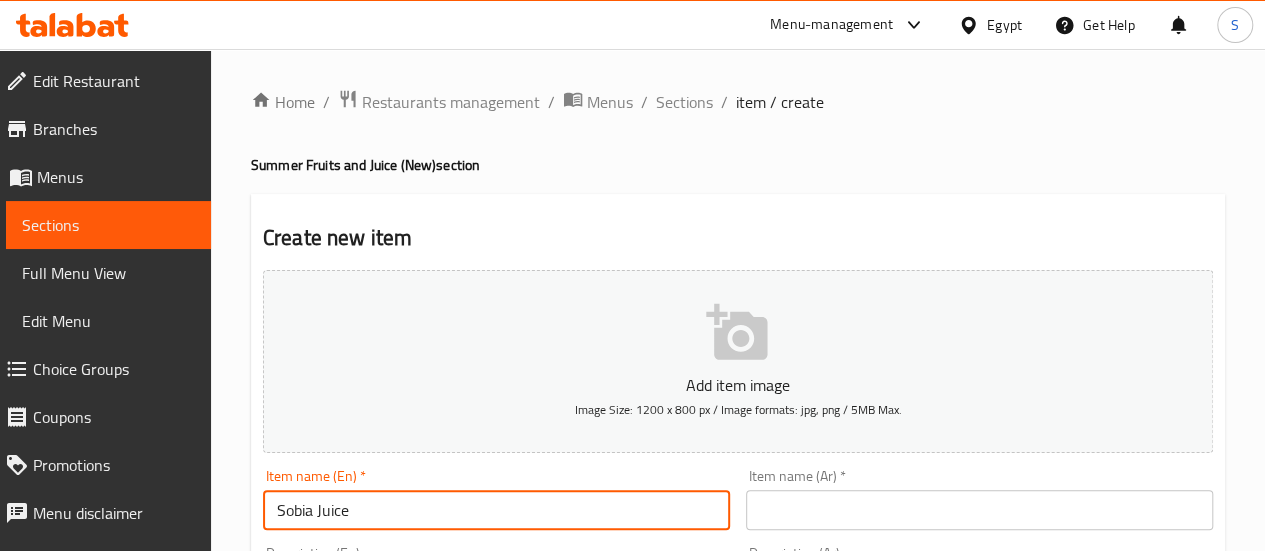 type on "Sobia Juice" 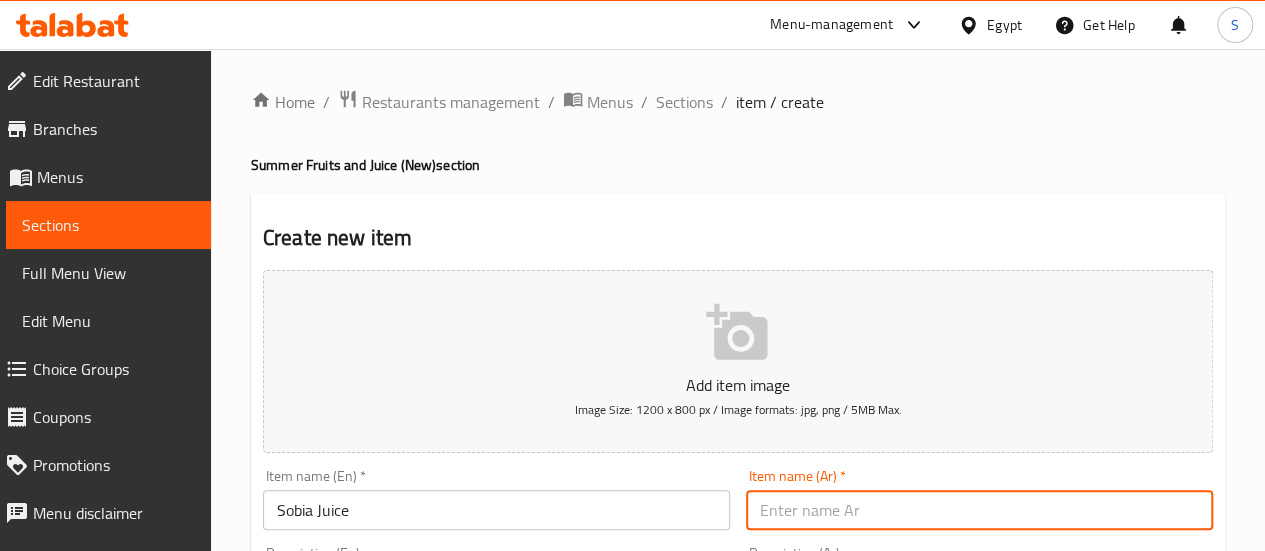 click at bounding box center [979, 510] 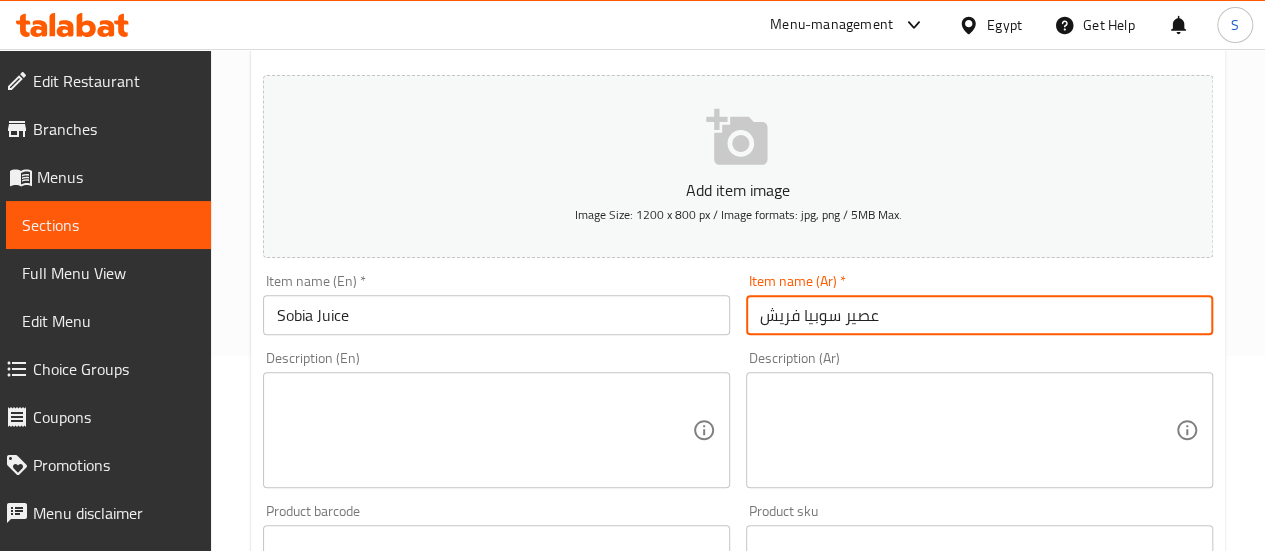 scroll, scrollTop: 196, scrollLeft: 0, axis: vertical 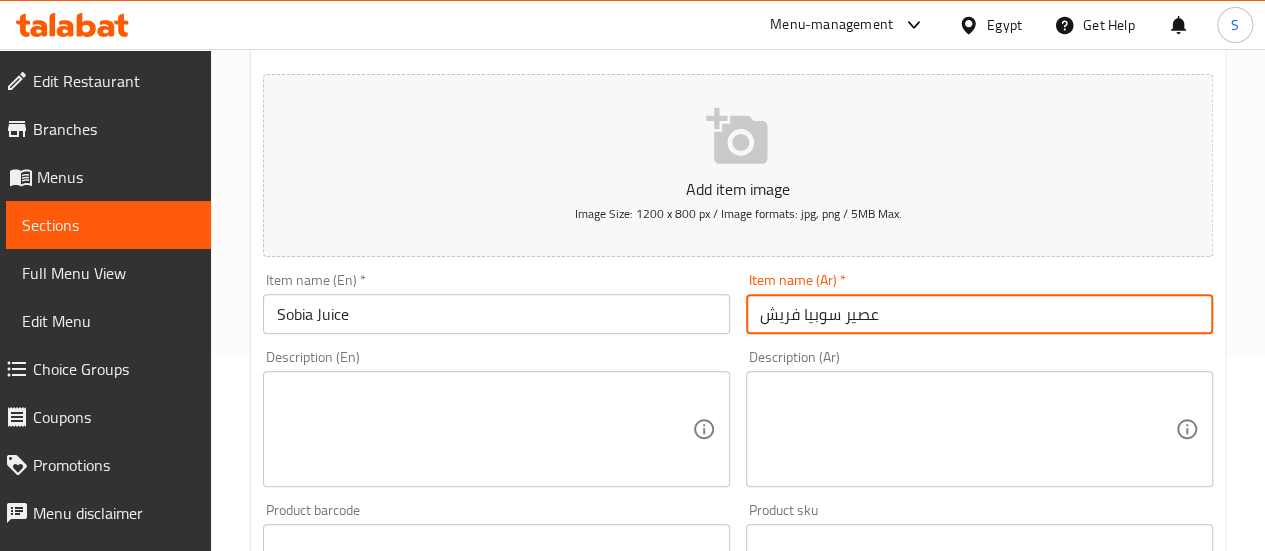 type on "عصير سوبيا فريش" 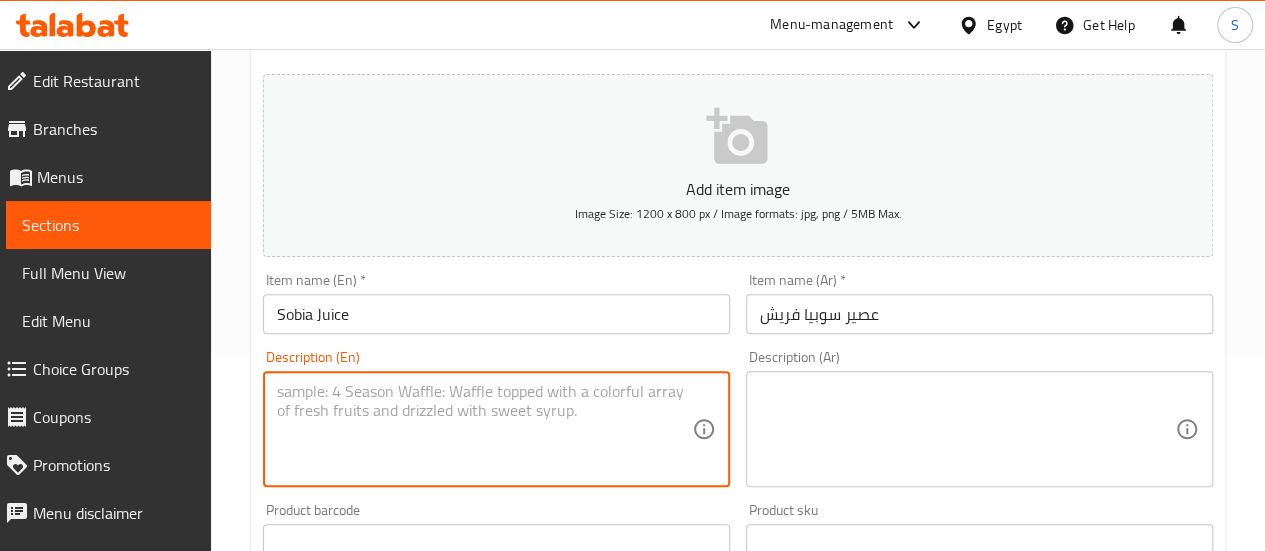 type on "1" 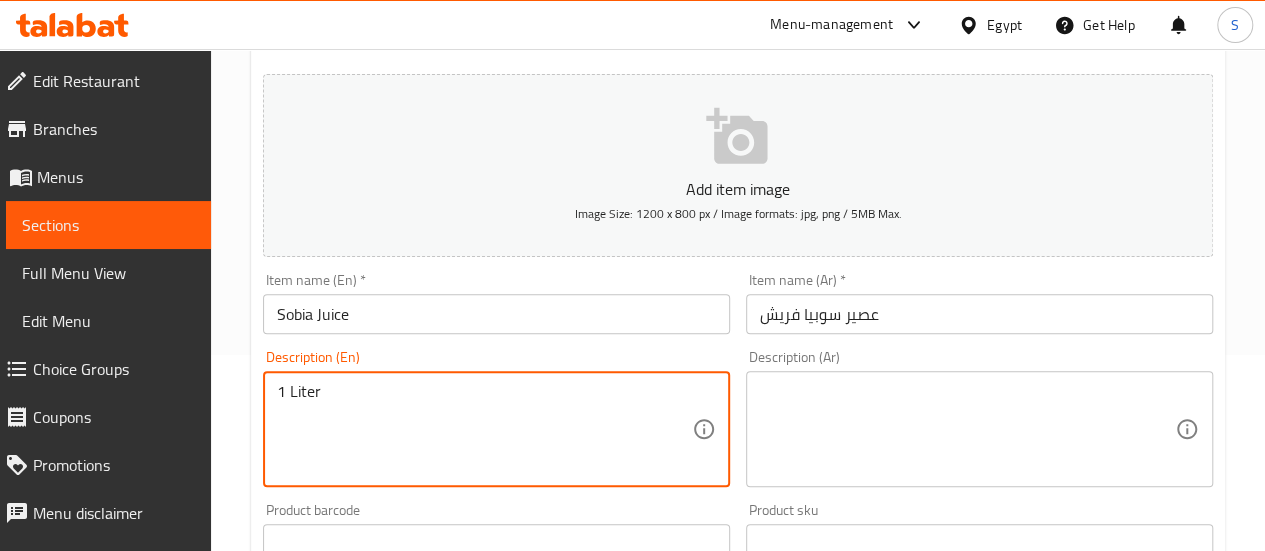 type on "1 Liter" 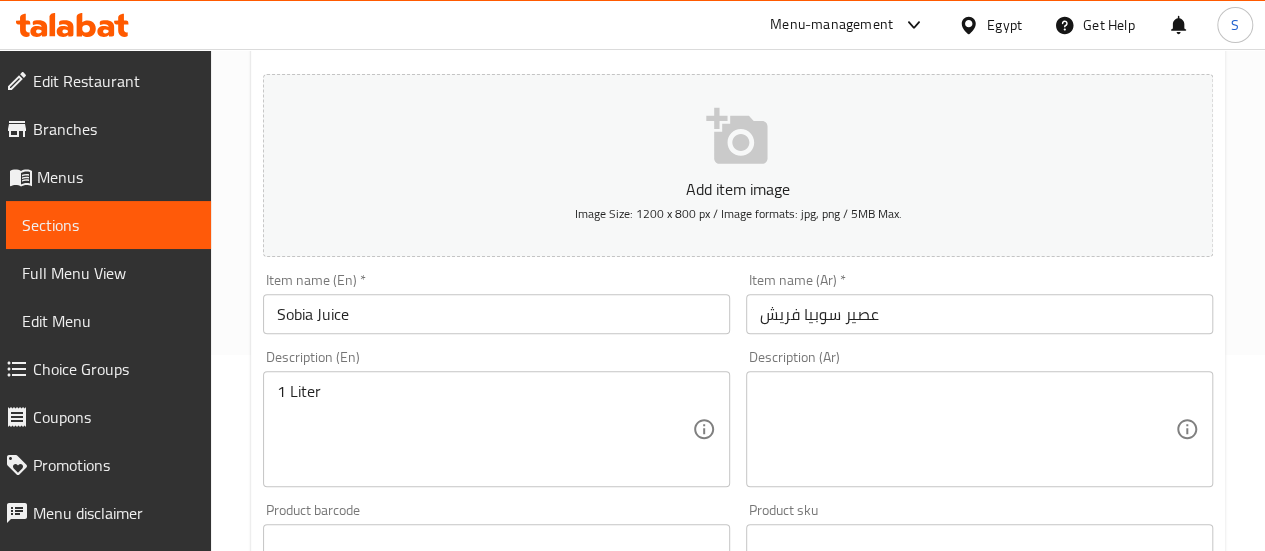click on "Description (Ar)" at bounding box center (979, 429) 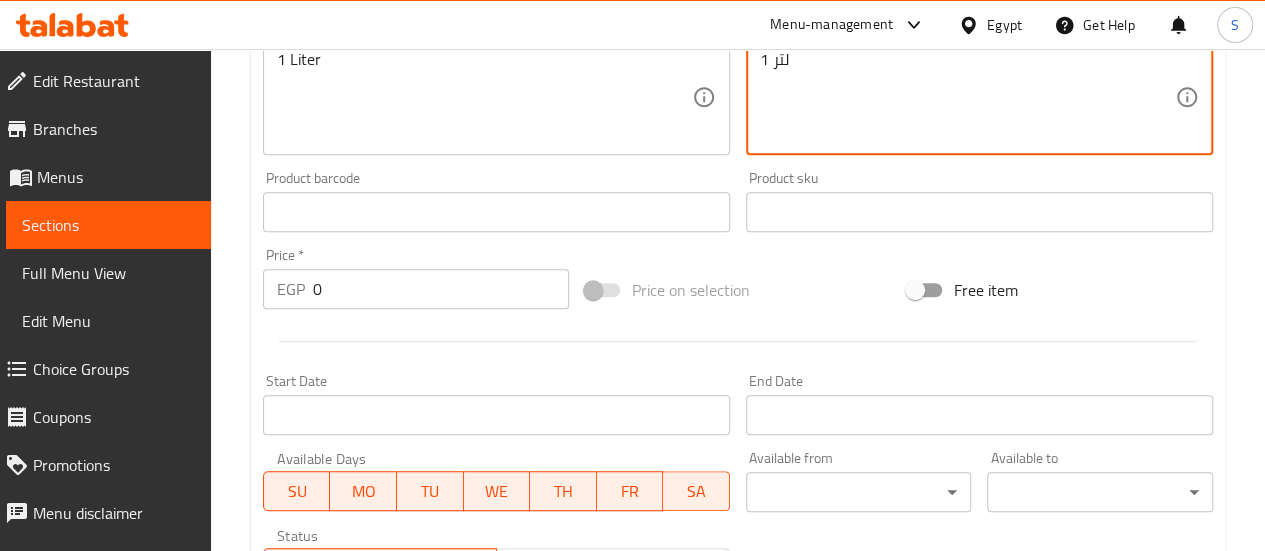 scroll, scrollTop: 491, scrollLeft: 0, axis: vertical 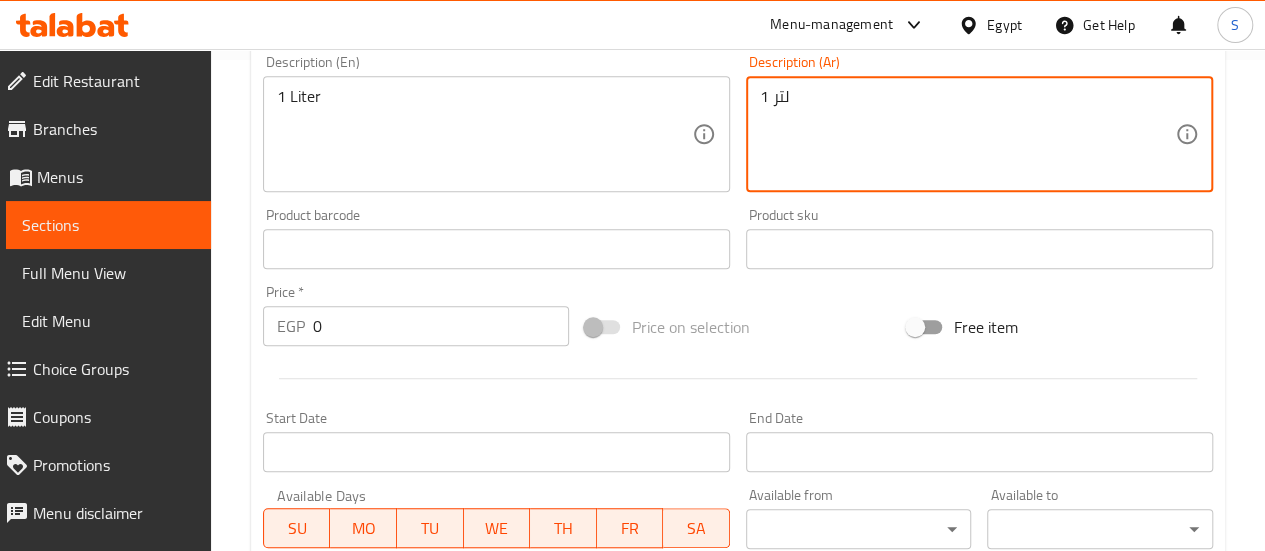 type on "1 لتر" 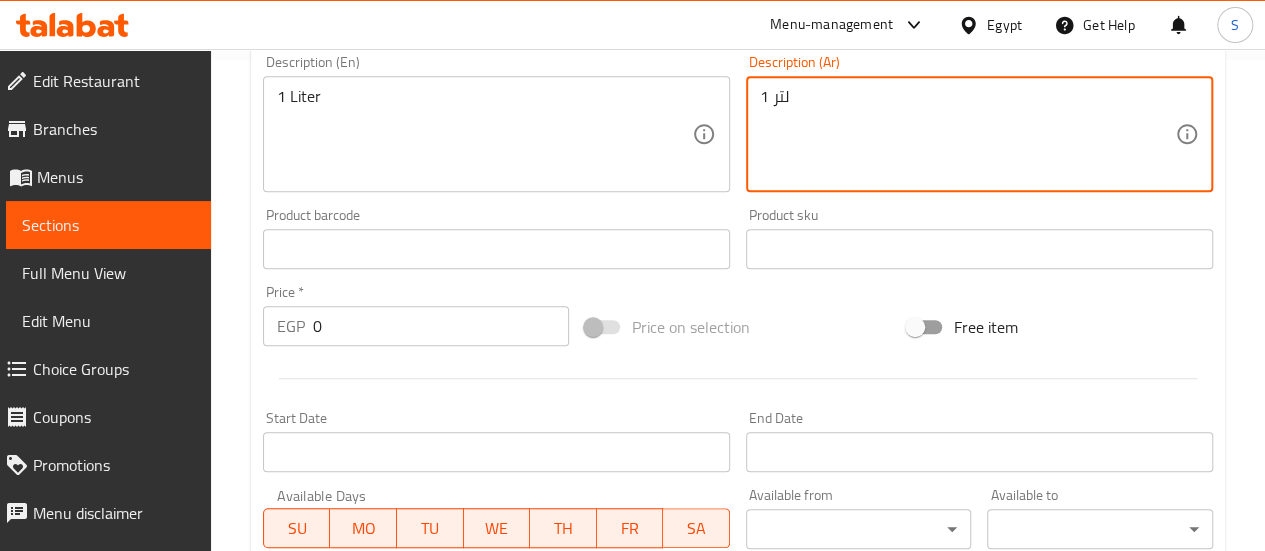 click on "Home / Restaurants management / Menus / Sections / item / create Summer Fruits and Juice (New)  section Create new item Add item image Image Size: 1200 x 800 px / Image formats: jpg, png / 5MB Max. Item name (En) ​​ * Sobia Juice Item name (En) ​​* Item name (Ar) ​​ * عصير سوبيا فريش Item name (Ar) ​​* Description (En) 1 Liter Description (En) Description (Ar) 1 لتر  Description (Ar) Product barcode Product barcode Product sku Product sku Price ​​ * EGP 0 Price ​​* Price on selection Free item Start Date Start Date End Date End Date Available Days SU MO TU WE TH FR SA Available from ​​ ​​ Available to ​​ ​​ Status Active Inactive Exclude from GEM Variations & Choices Add variant ASSIGN CHOICE GROUP Create" at bounding box center [738, 240] 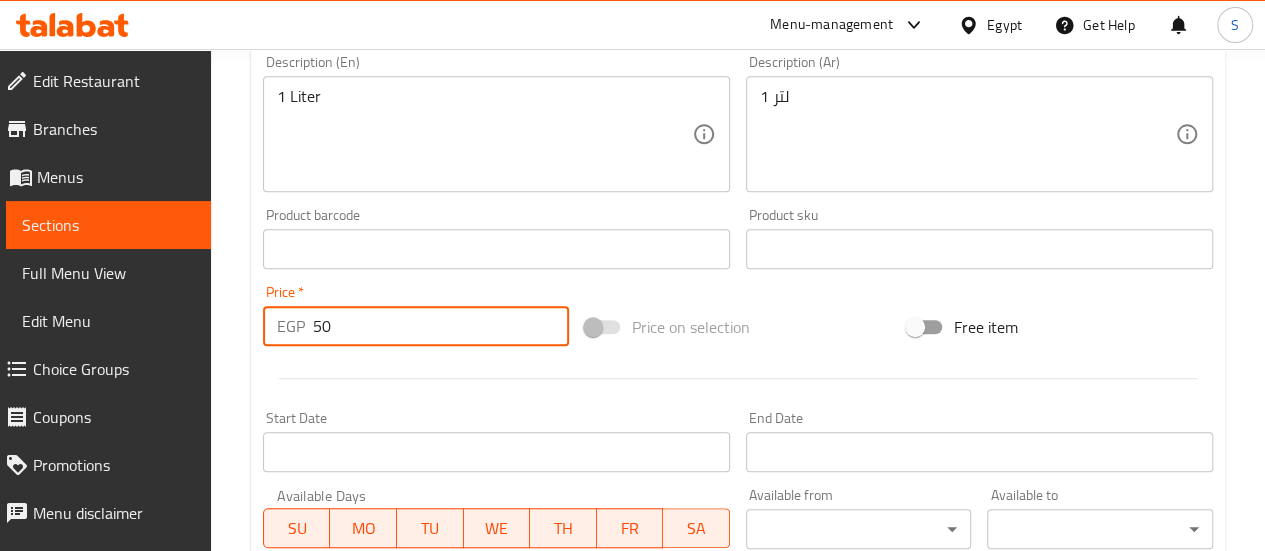 scroll, scrollTop: 861, scrollLeft: 0, axis: vertical 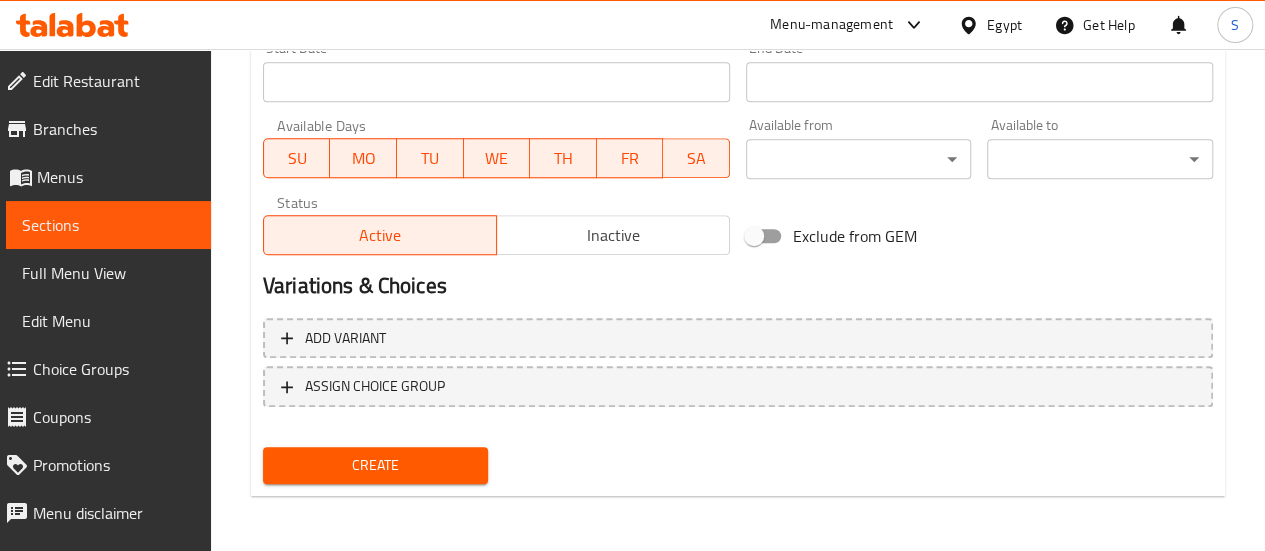 type on "50" 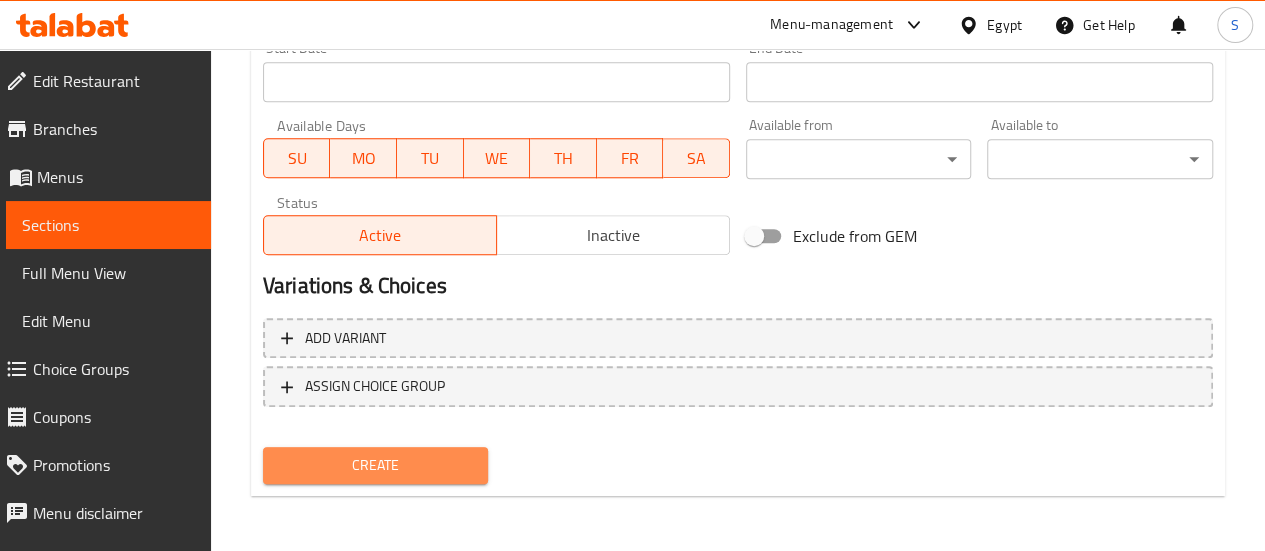 click on "Create" at bounding box center (376, 465) 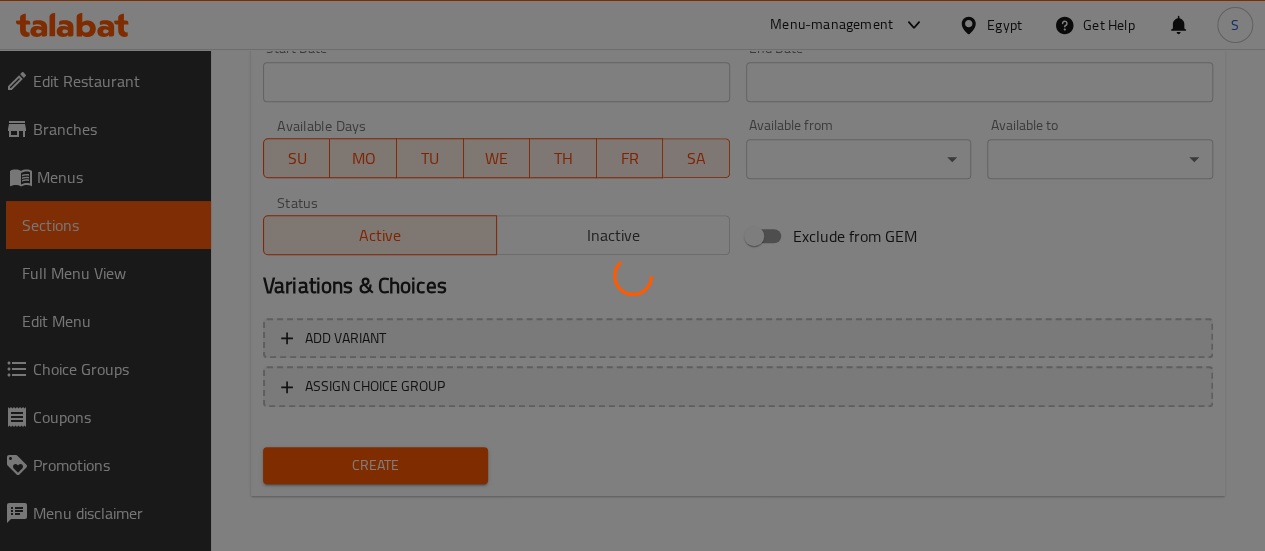 type 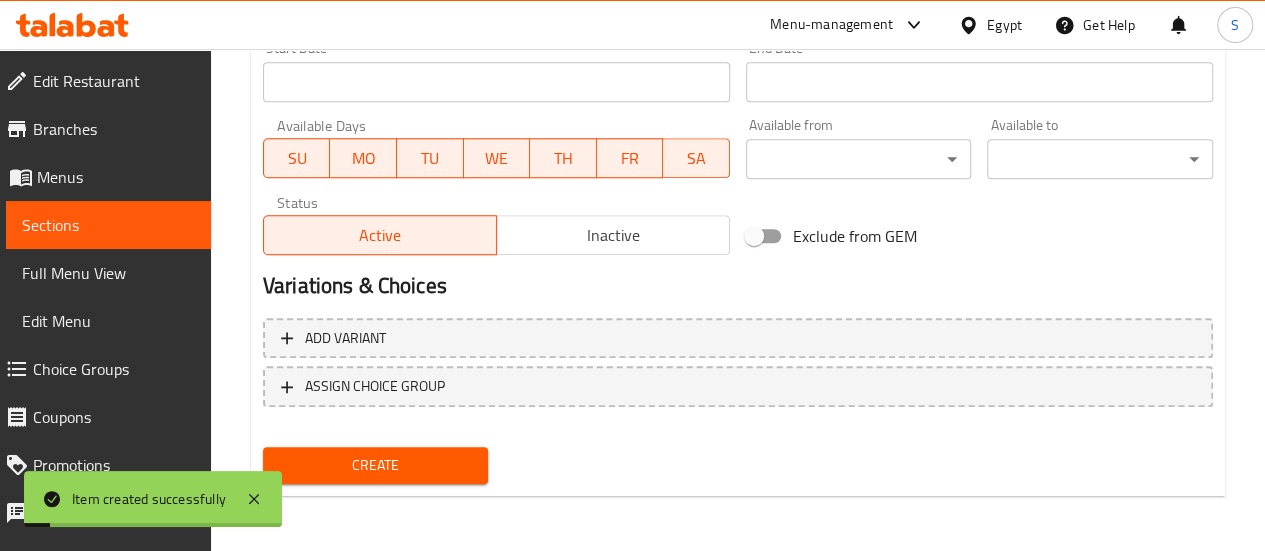 type 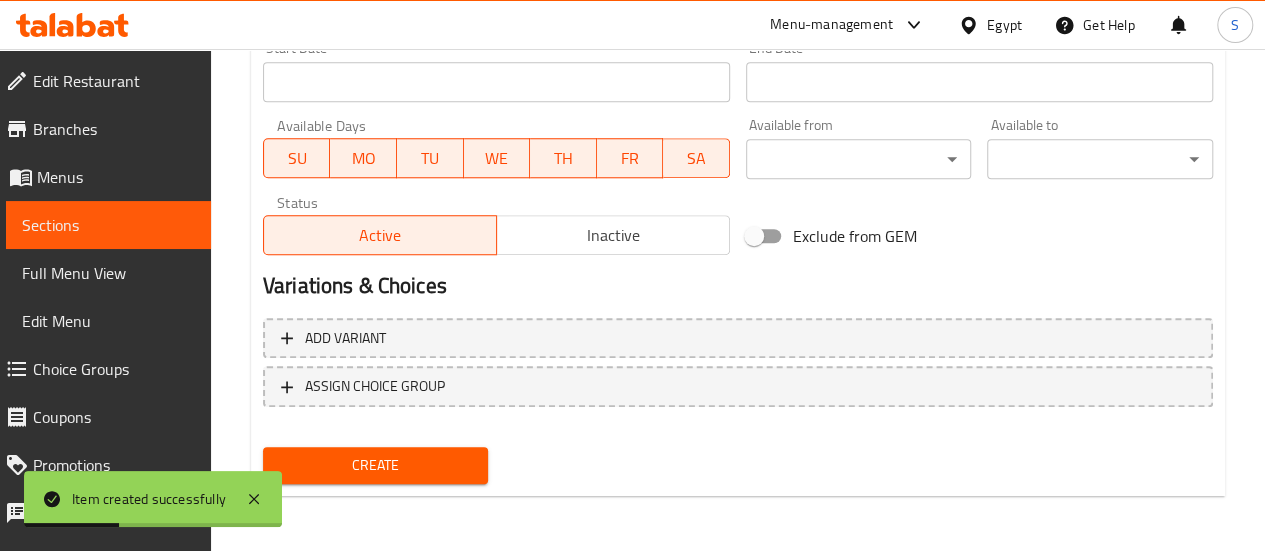 click on "Sections" at bounding box center (108, 225) 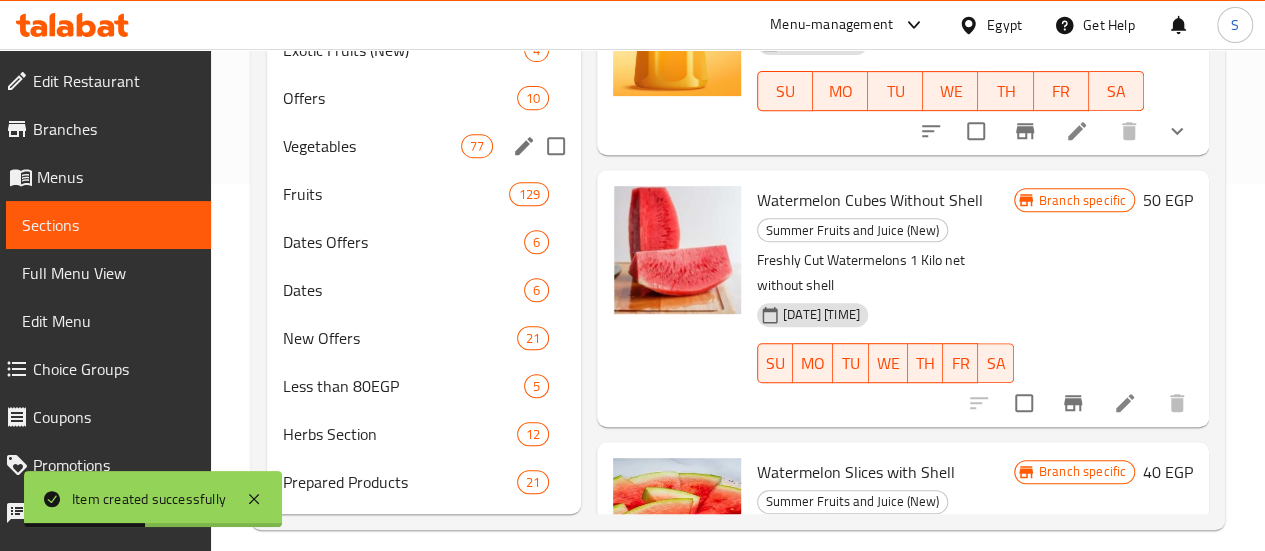 scroll, scrollTop: 0, scrollLeft: 0, axis: both 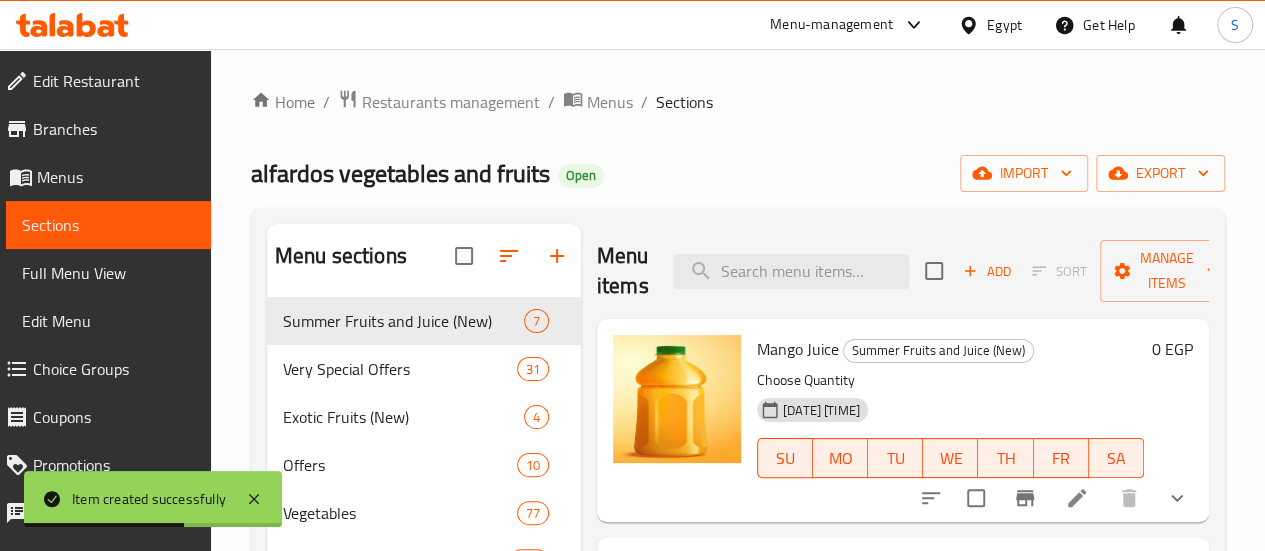 type 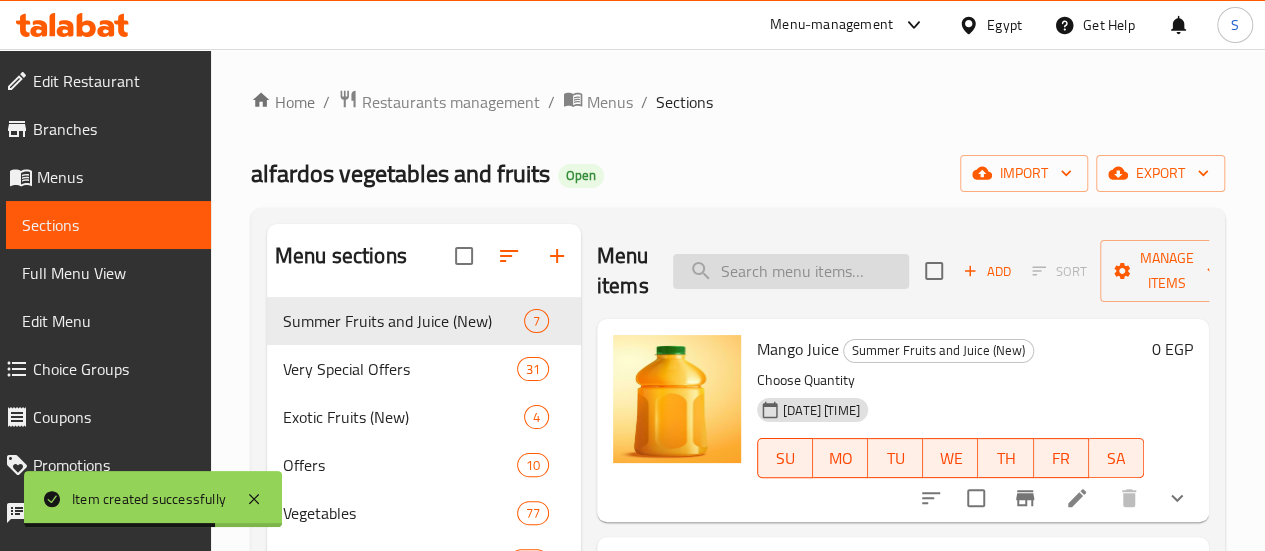 click at bounding box center (791, 271) 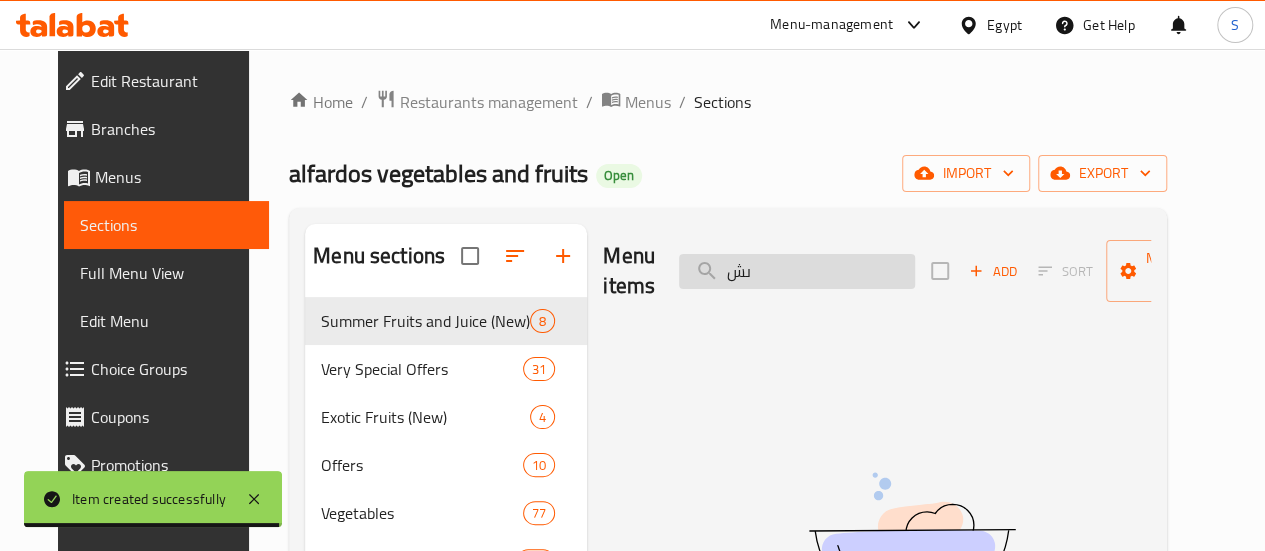 type on "ى" 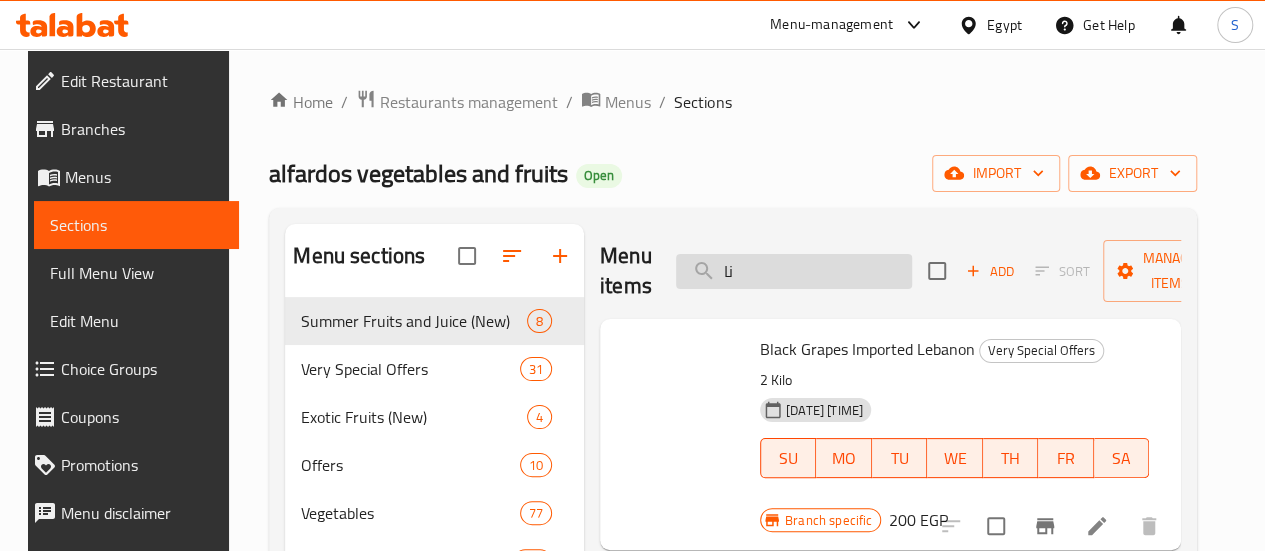 type on "ن" 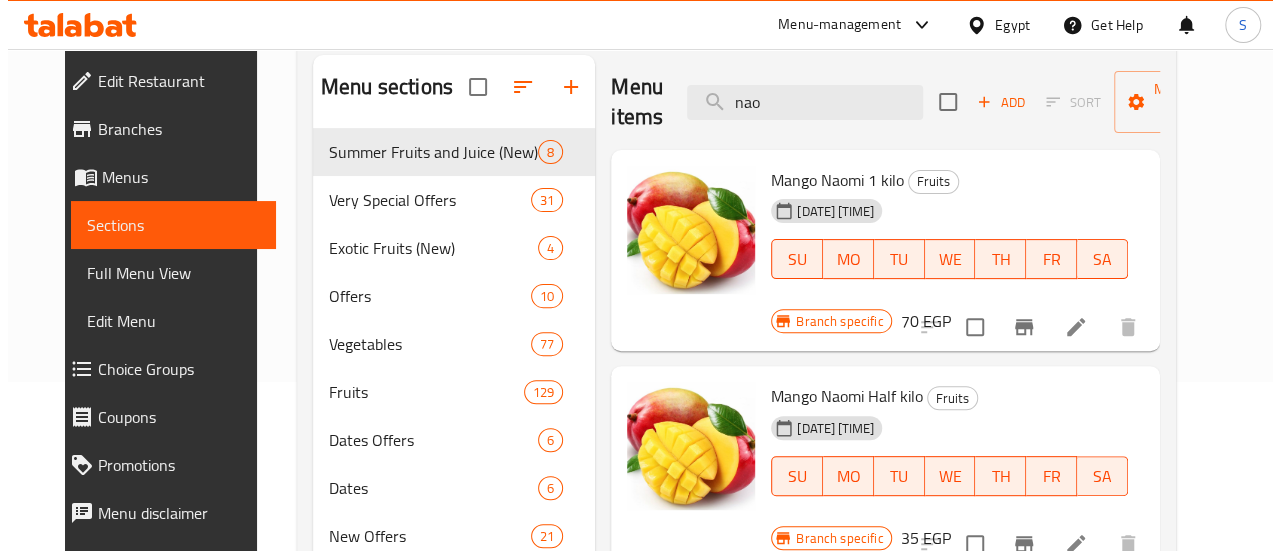 scroll, scrollTop: 170, scrollLeft: 0, axis: vertical 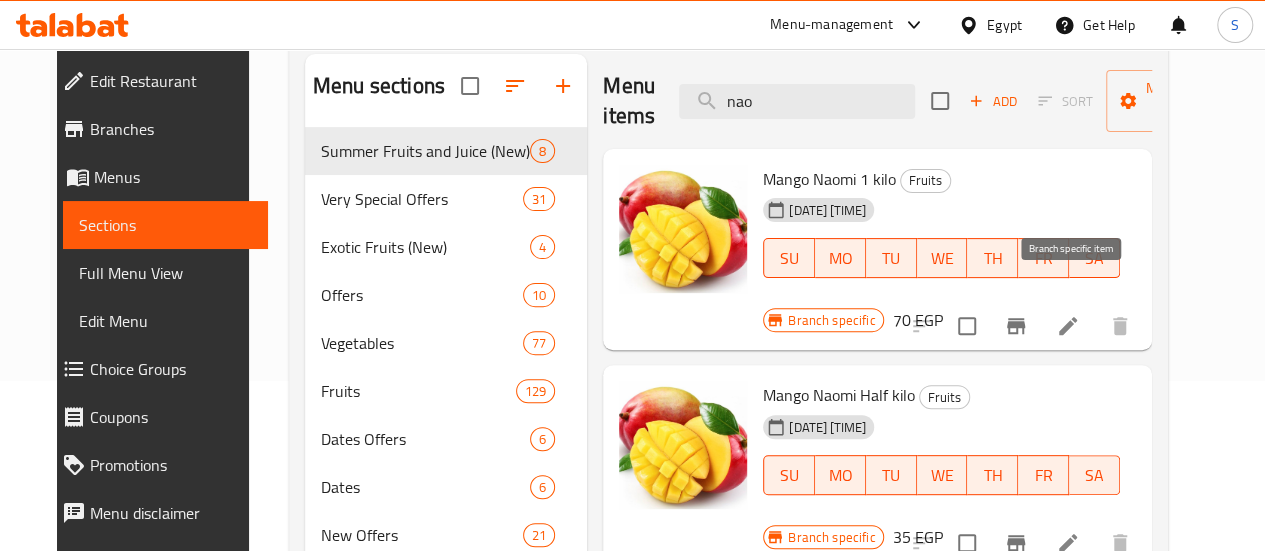 type on "nao" 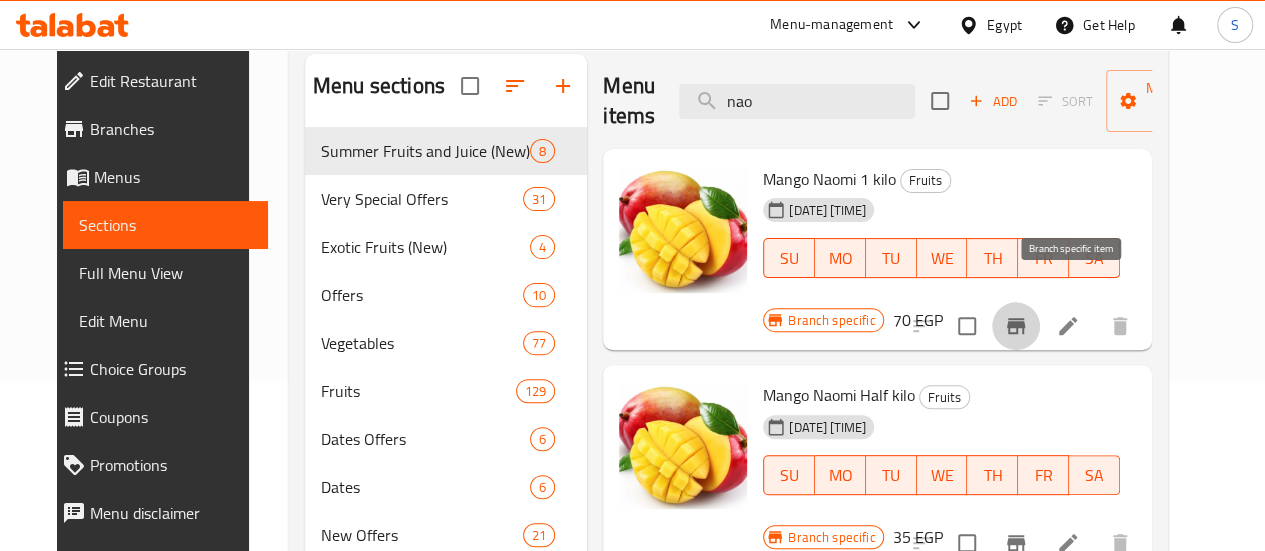 click 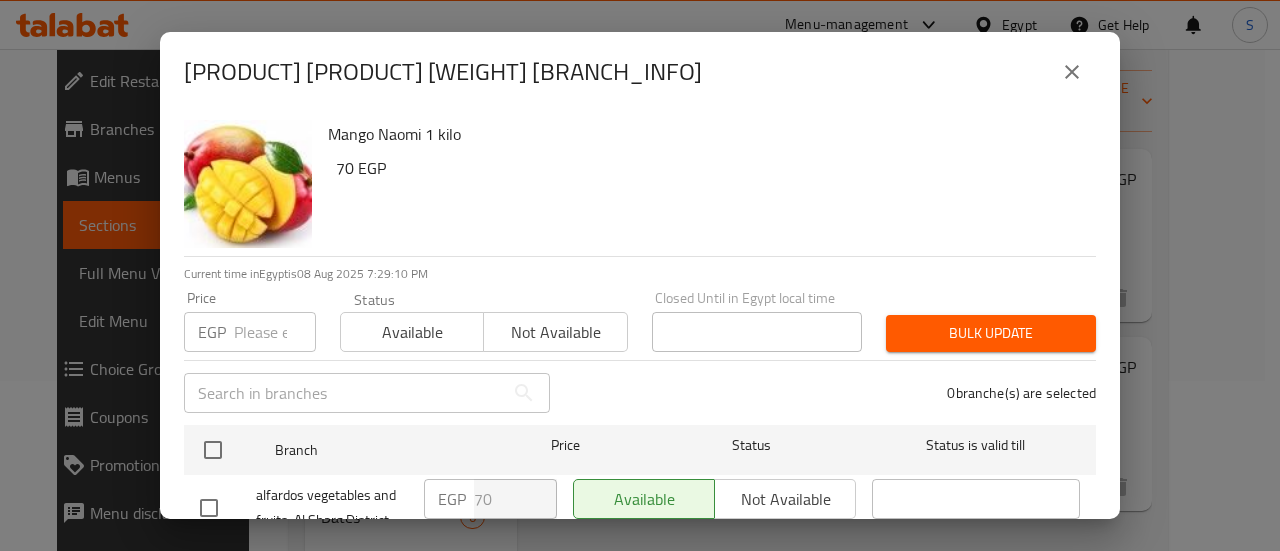 click at bounding box center [275, 332] 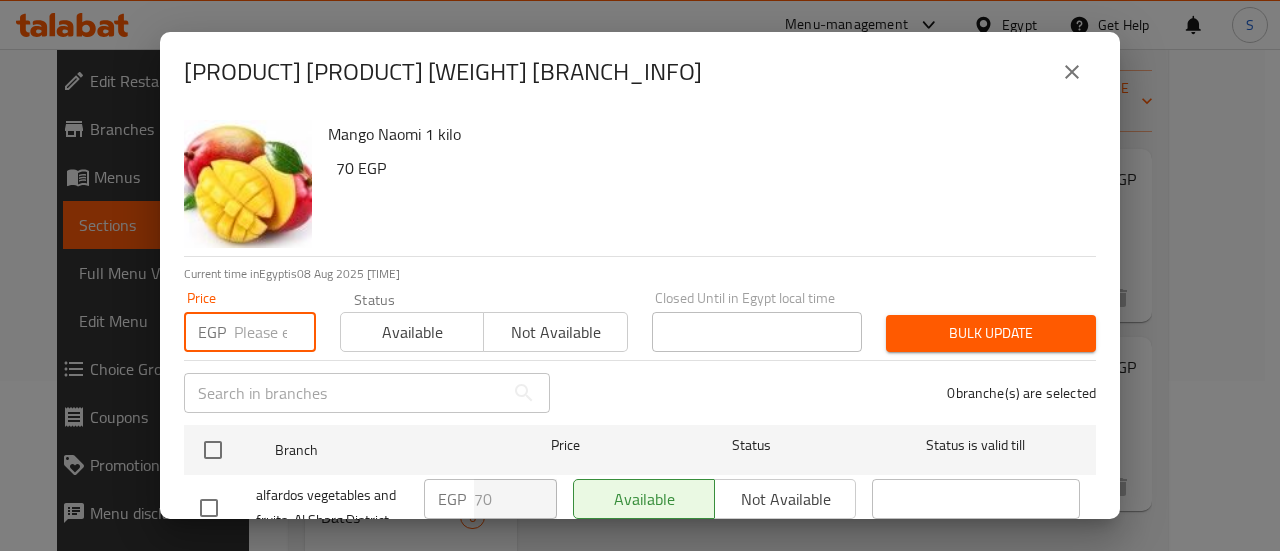 click 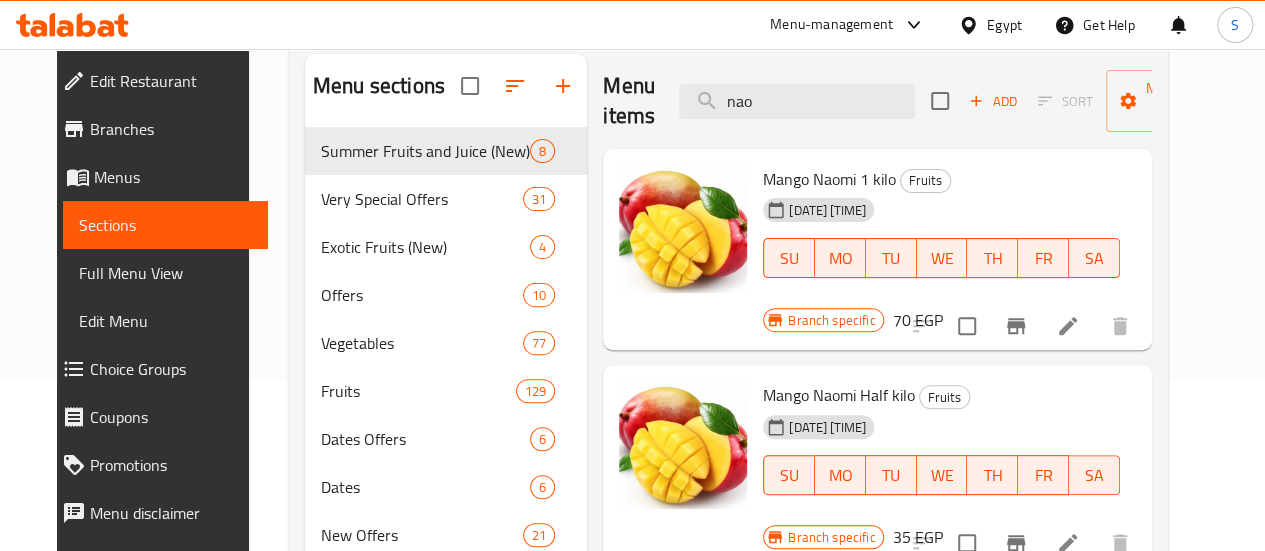 type 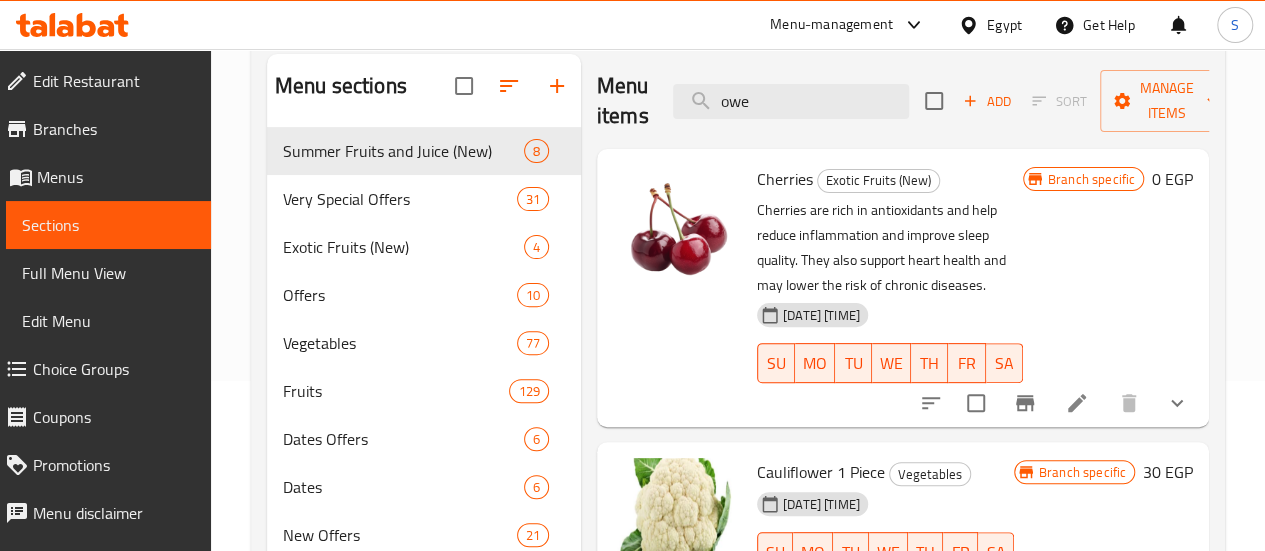 drag, startPoint x: 741, startPoint y: 101, endPoint x: 627, endPoint y: 105, distance: 114.07015 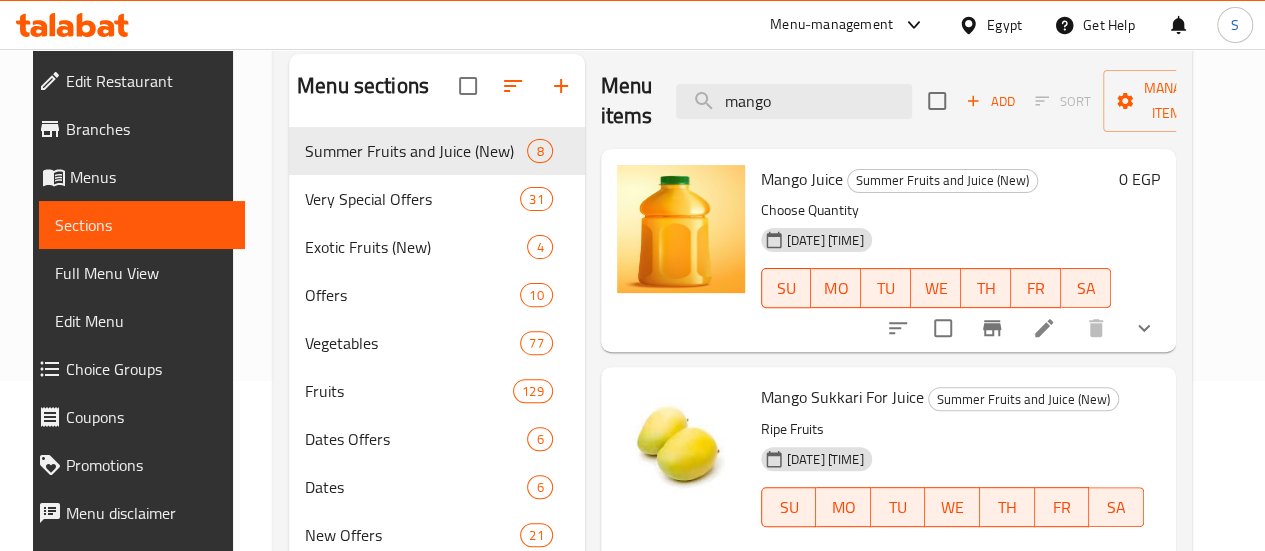 type on "mango" 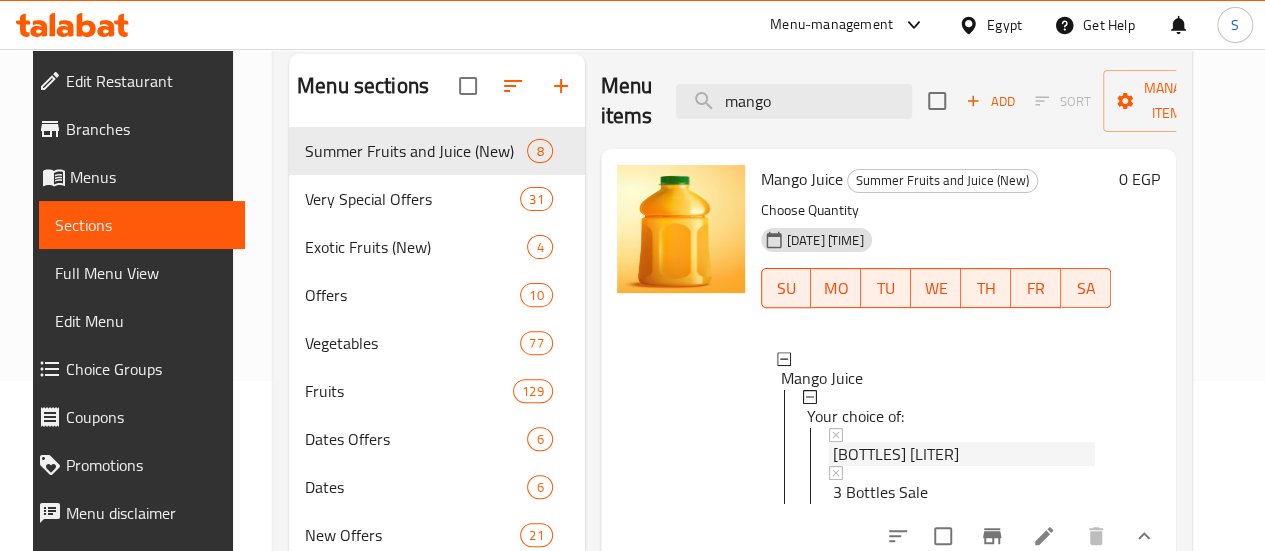 click on "[BOTTLES] [LITER]" at bounding box center (896, 454) 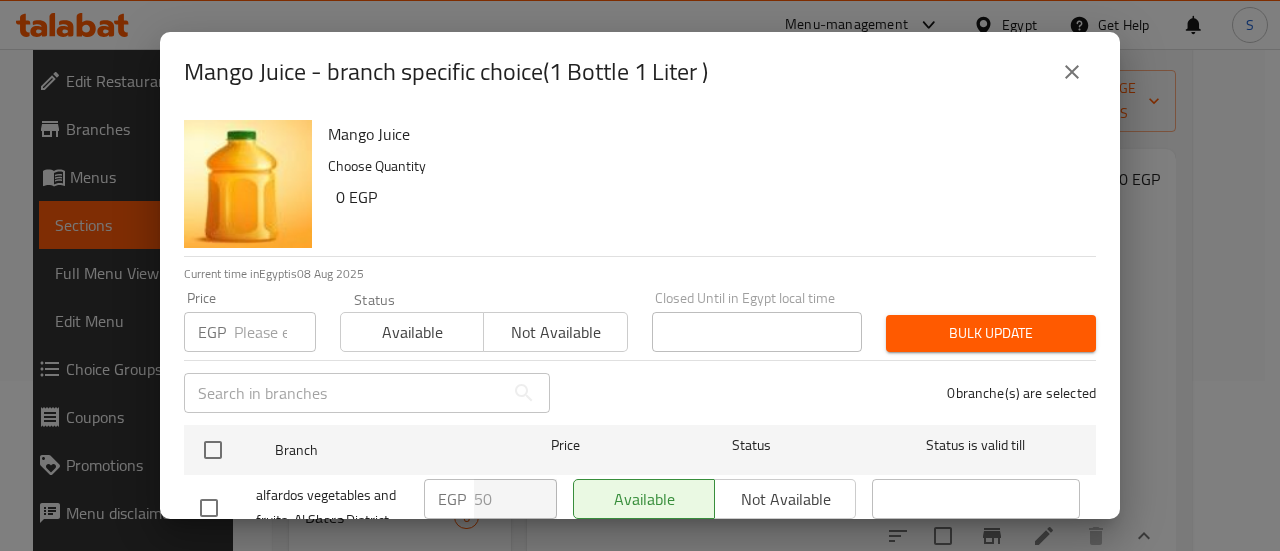 scroll, scrollTop: 74, scrollLeft: 0, axis: vertical 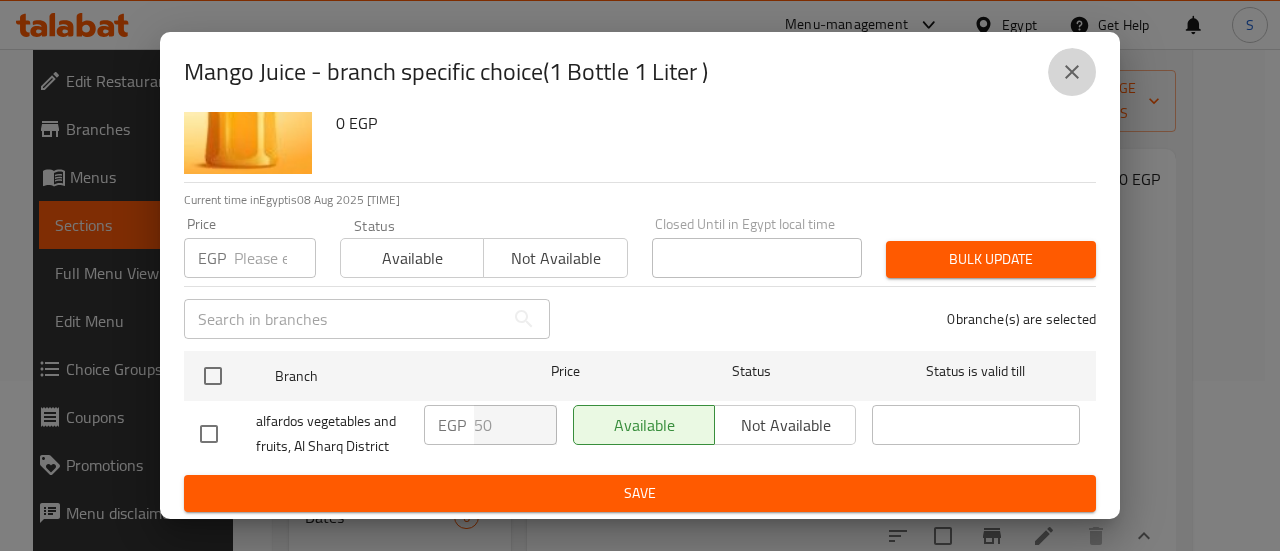 click 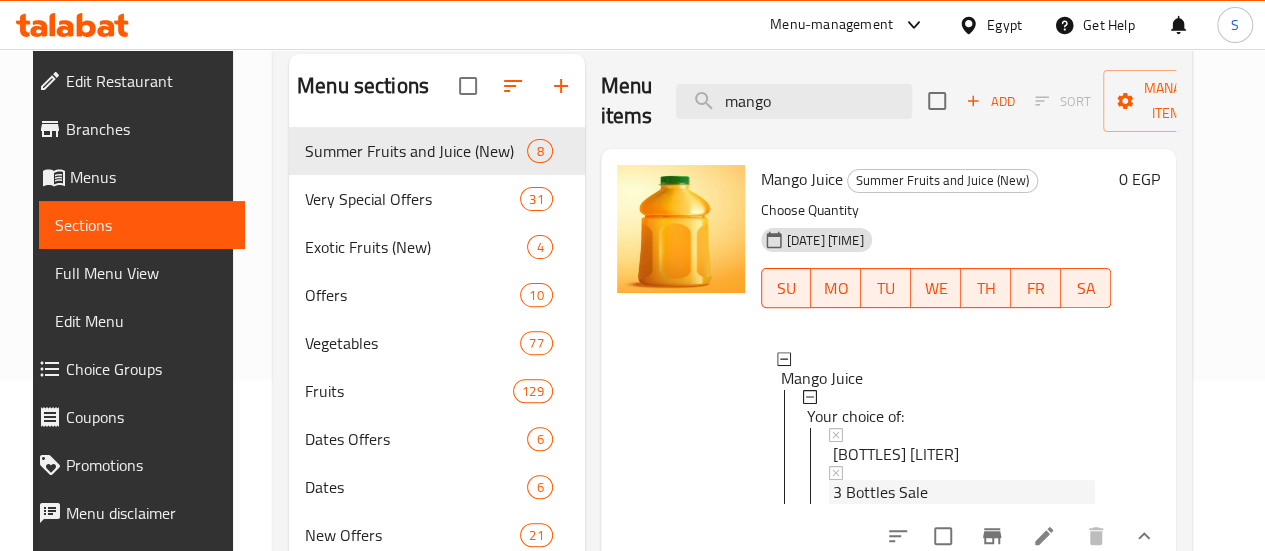 click on "3 Bottles Sale" at bounding box center [880, 492] 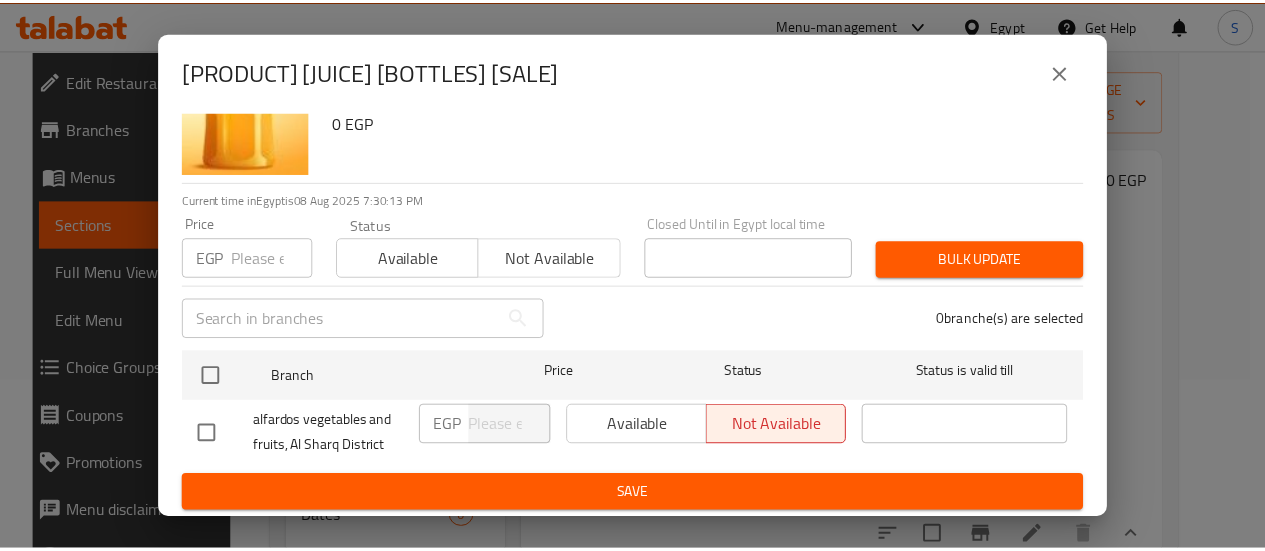 scroll, scrollTop: 74, scrollLeft: 0, axis: vertical 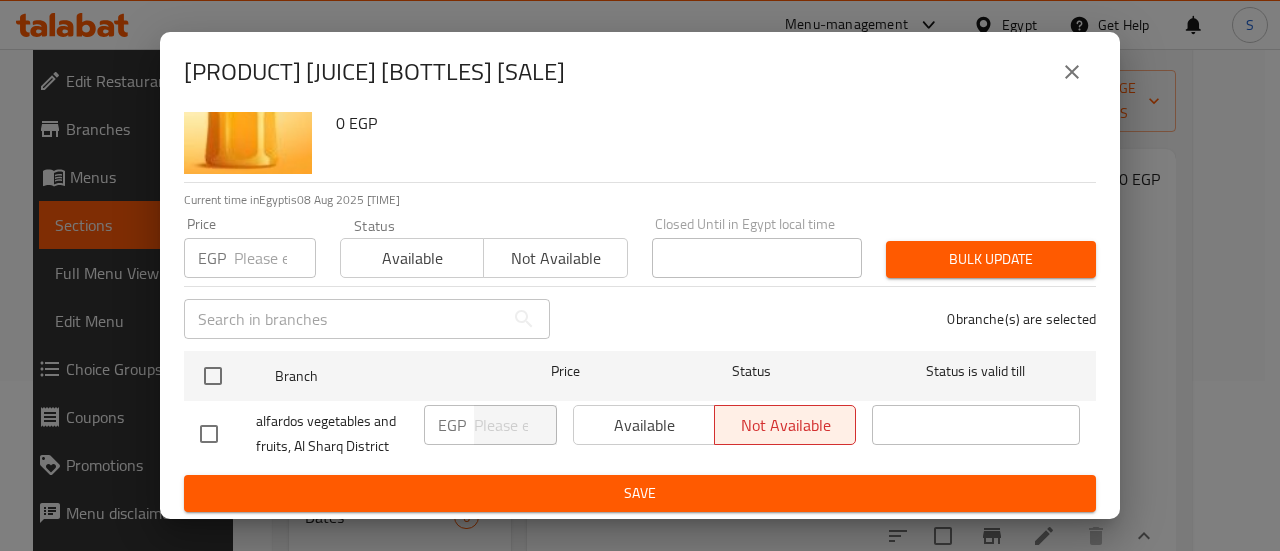 click 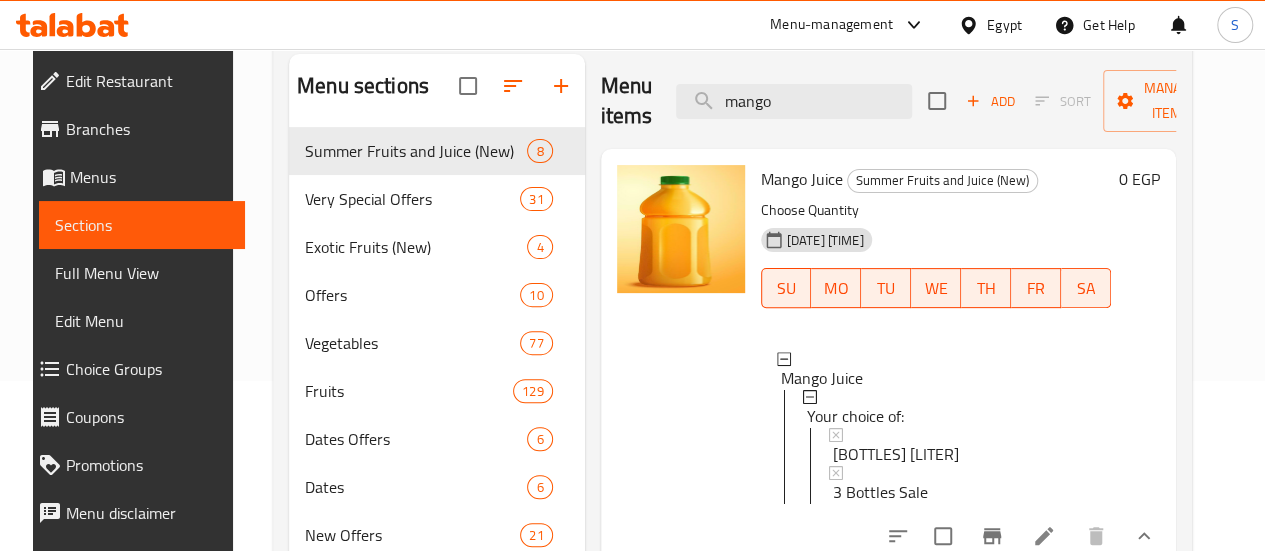 type 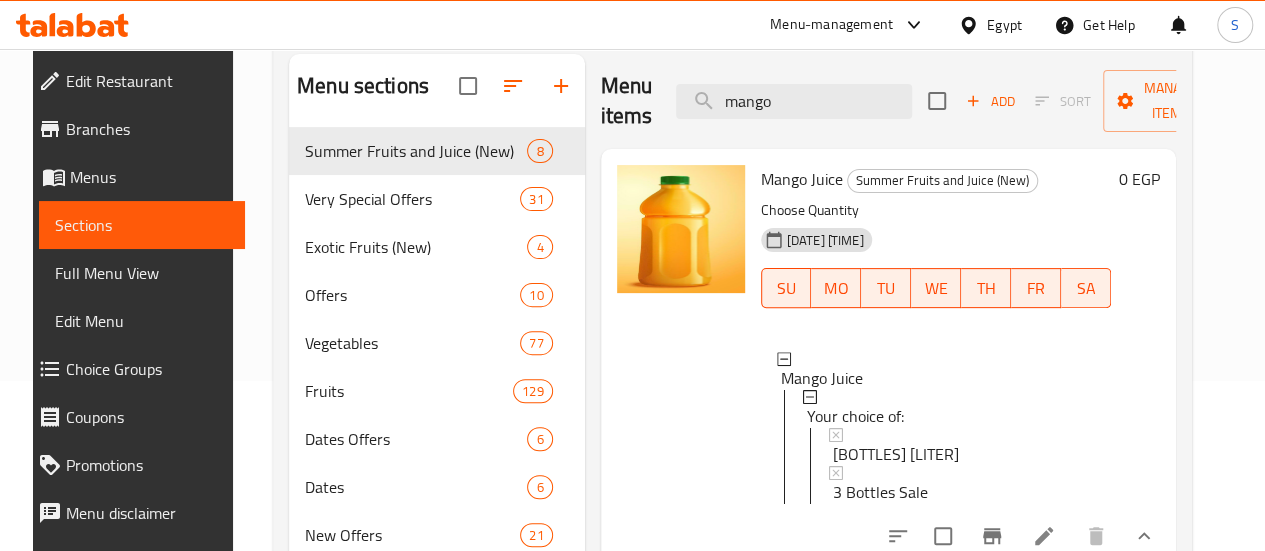 drag, startPoint x: 738, startPoint y: 103, endPoint x: 602, endPoint y: 94, distance: 136.29747 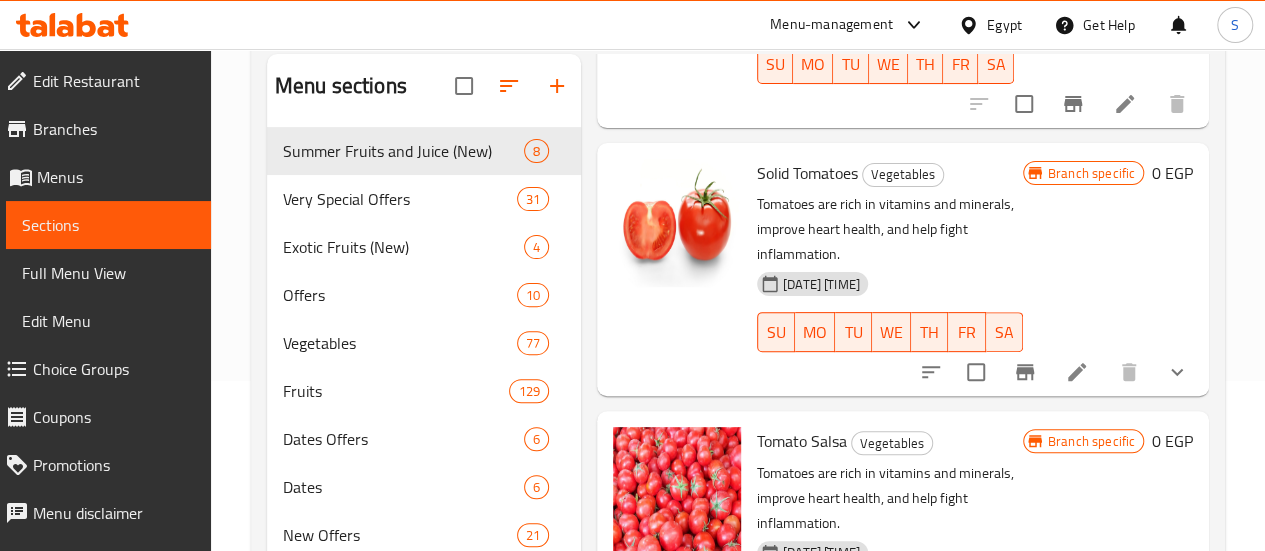scroll, scrollTop: 472, scrollLeft: 0, axis: vertical 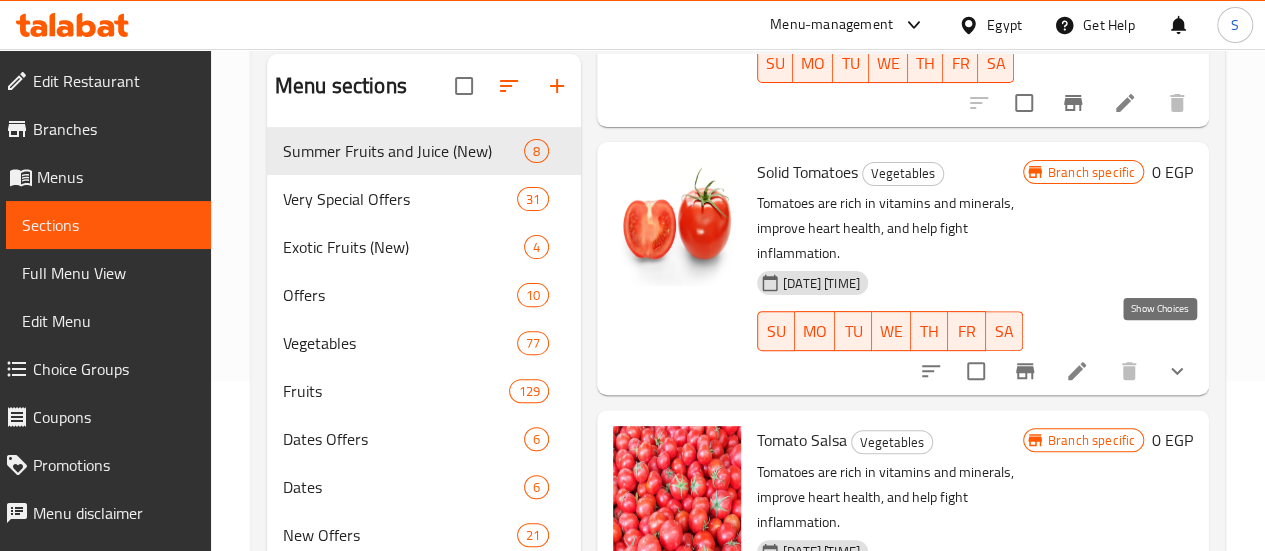 click 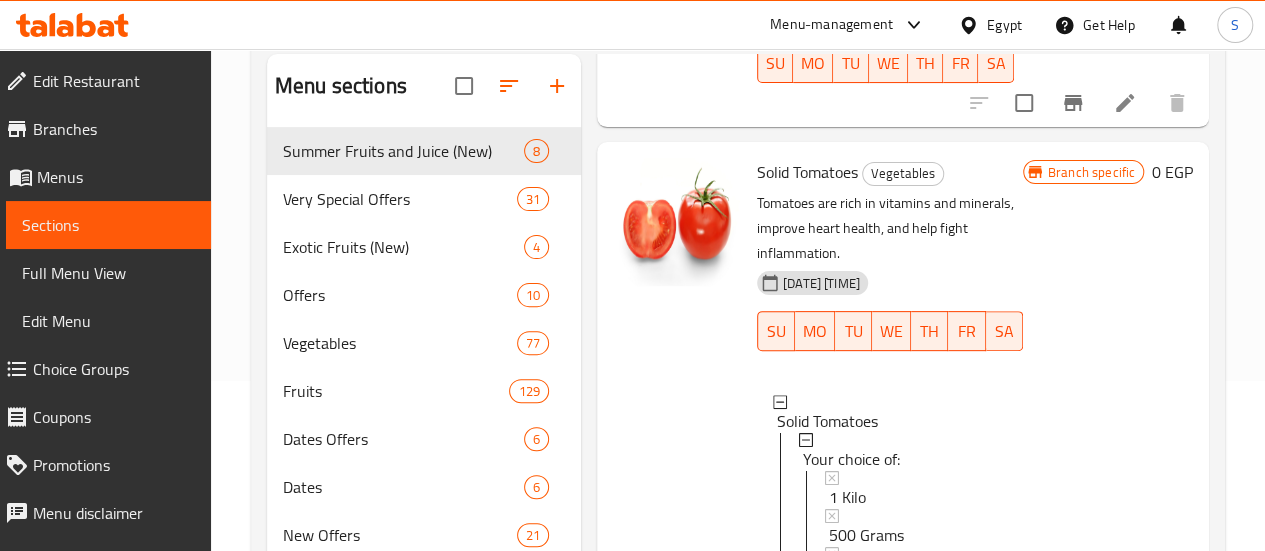 scroll, scrollTop: 2, scrollLeft: 0, axis: vertical 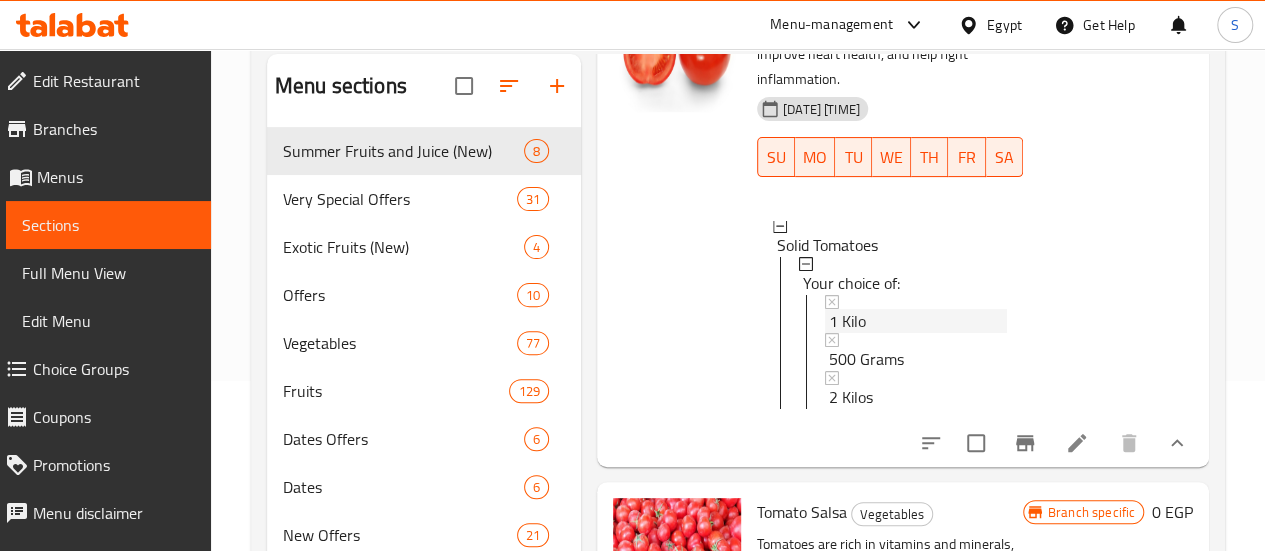 click on "1 Kilo" at bounding box center (847, 321) 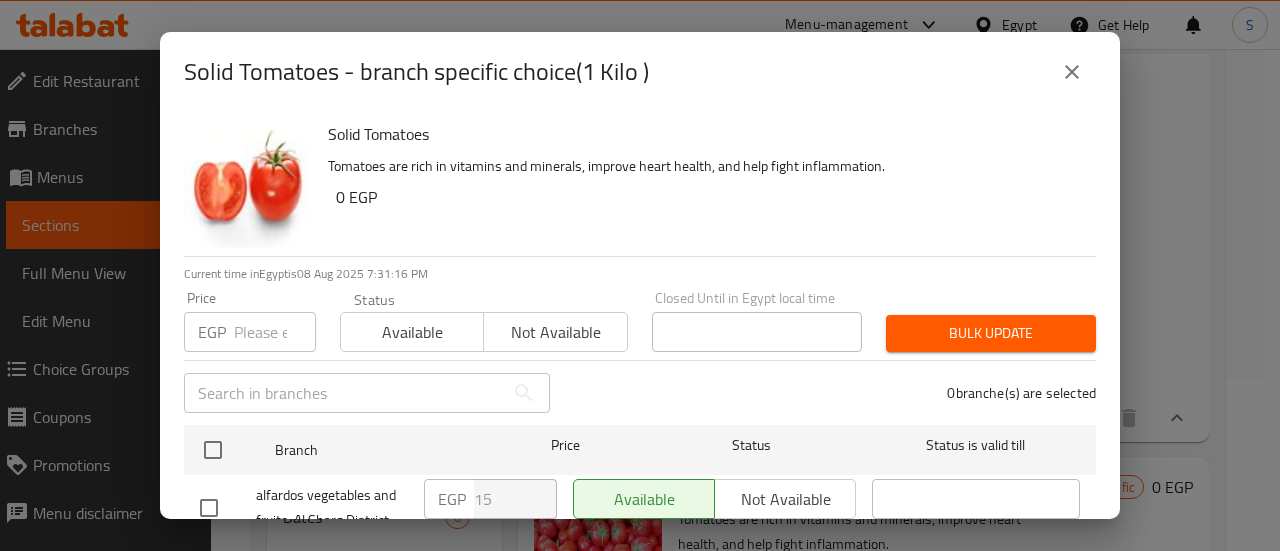 click 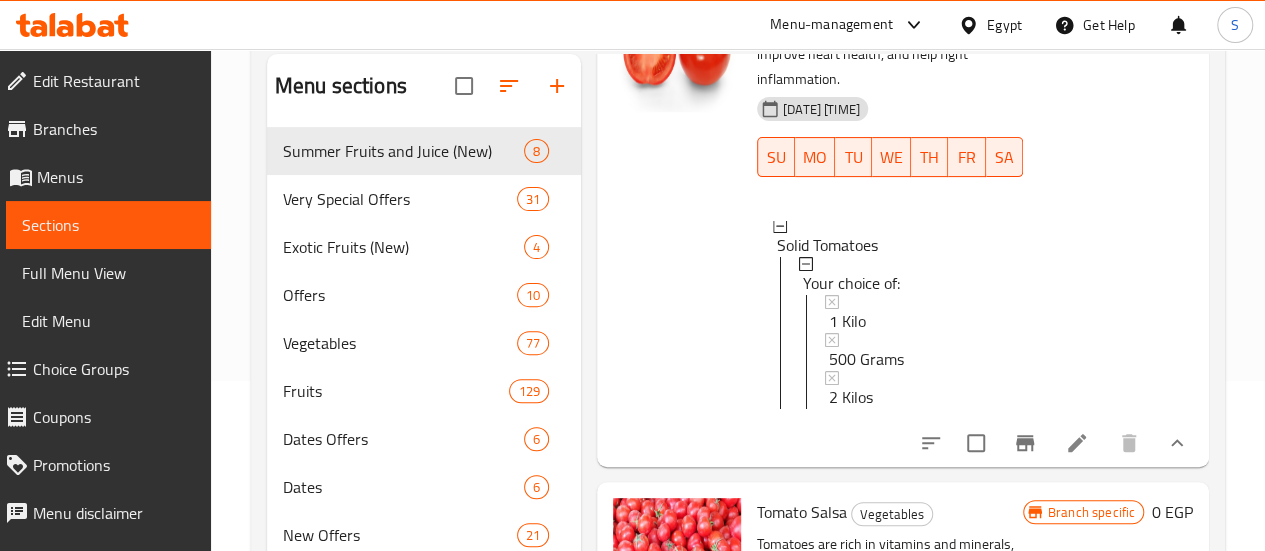 scroll, scrollTop: 0, scrollLeft: 0, axis: both 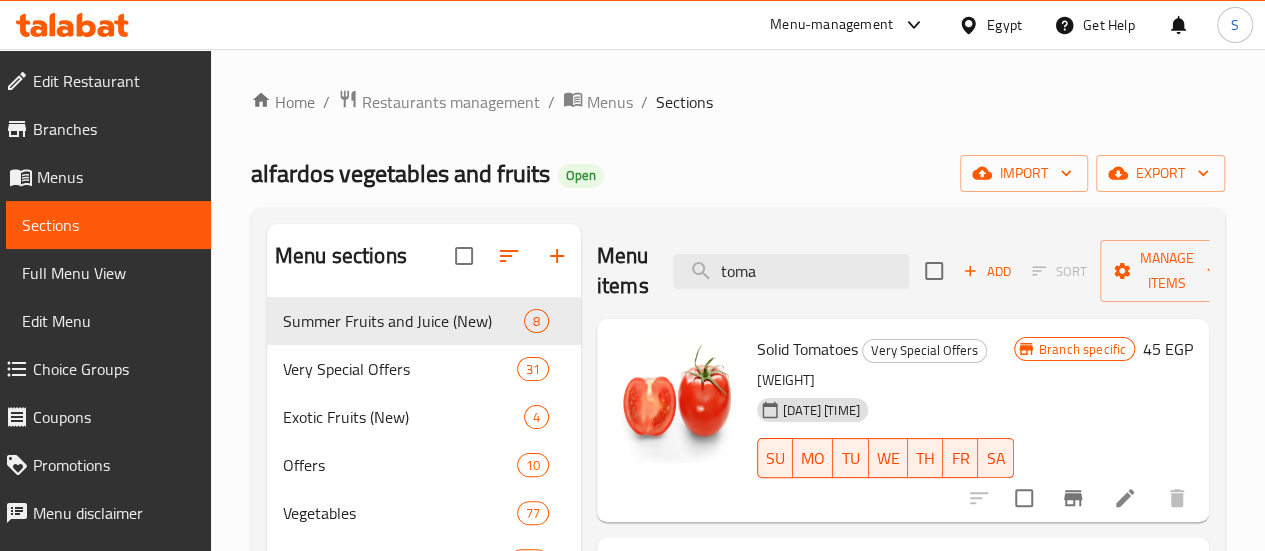 drag, startPoint x: 742, startPoint y: 280, endPoint x: 620, endPoint y: 279, distance: 122.0041 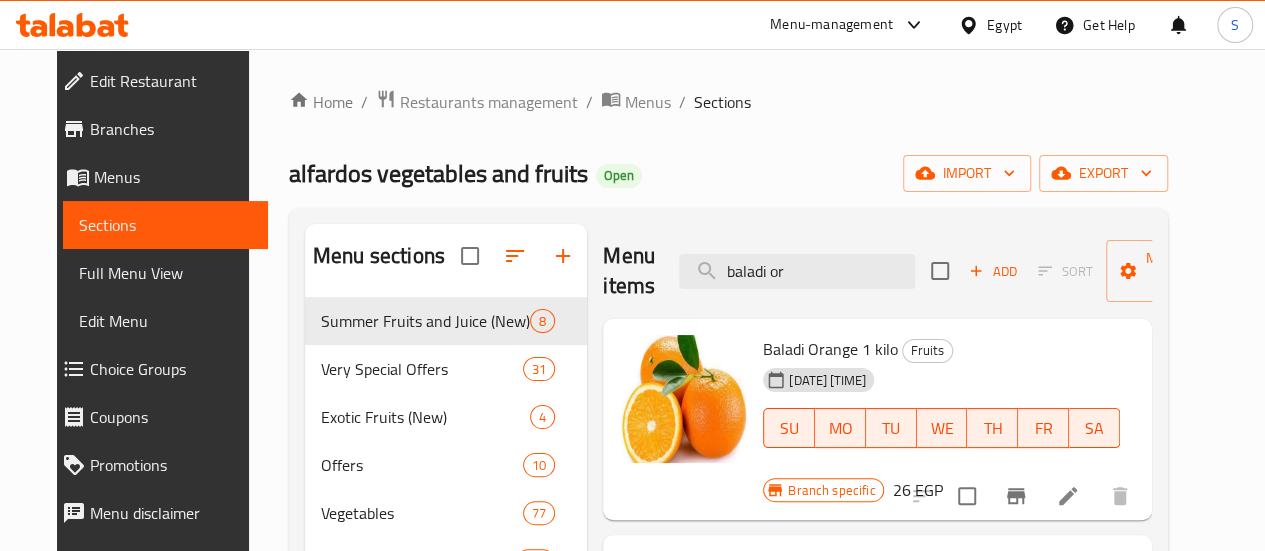 type on "baladi or" 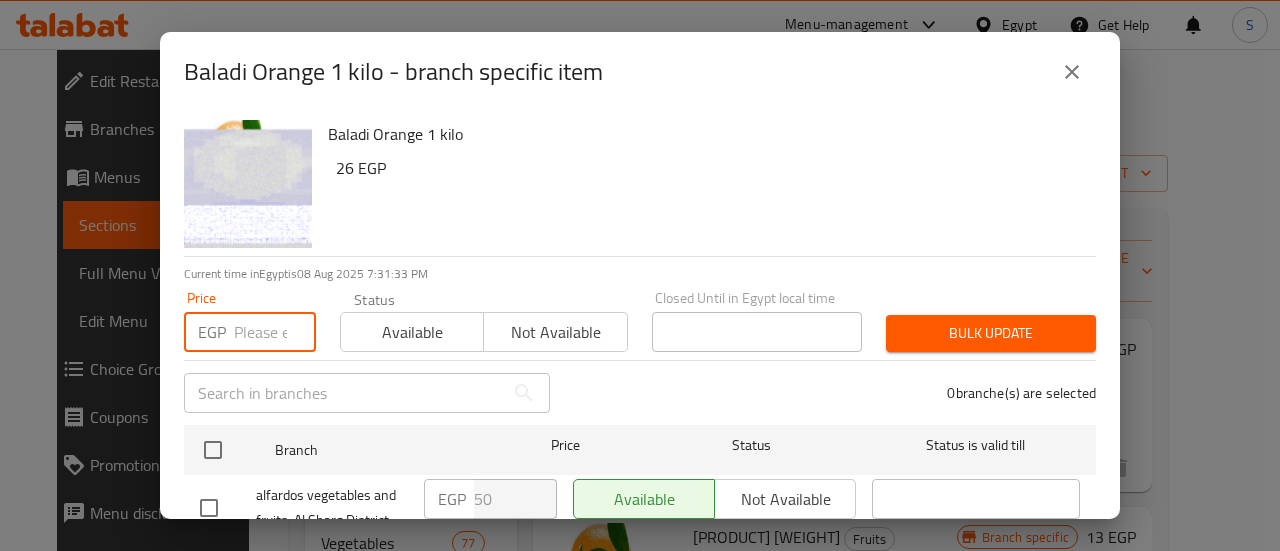 click at bounding box center (275, 332) 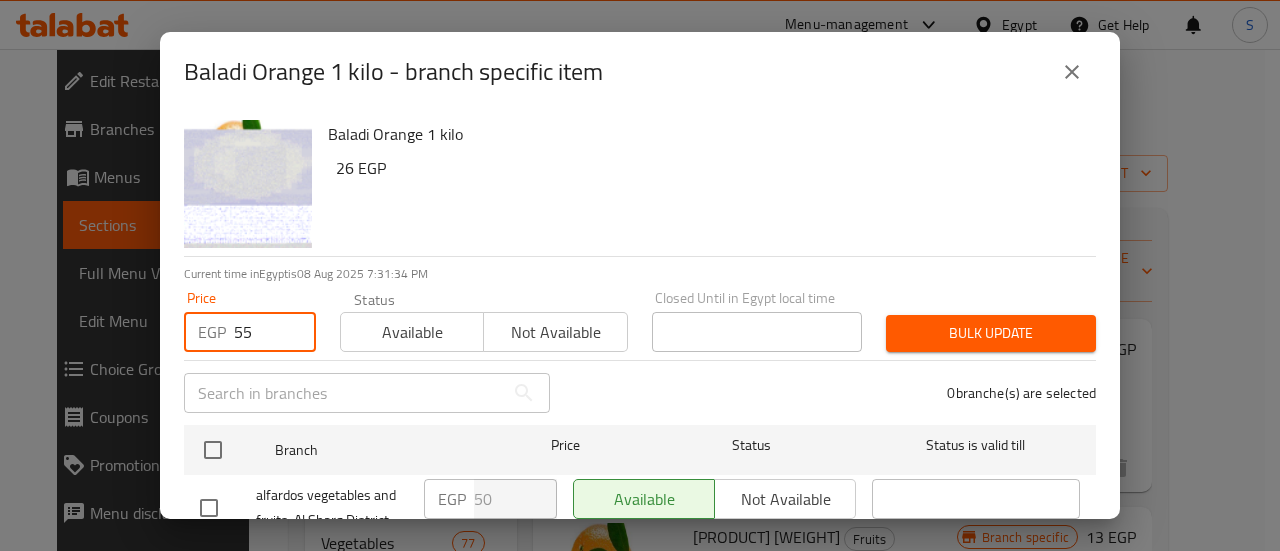 type on "55" 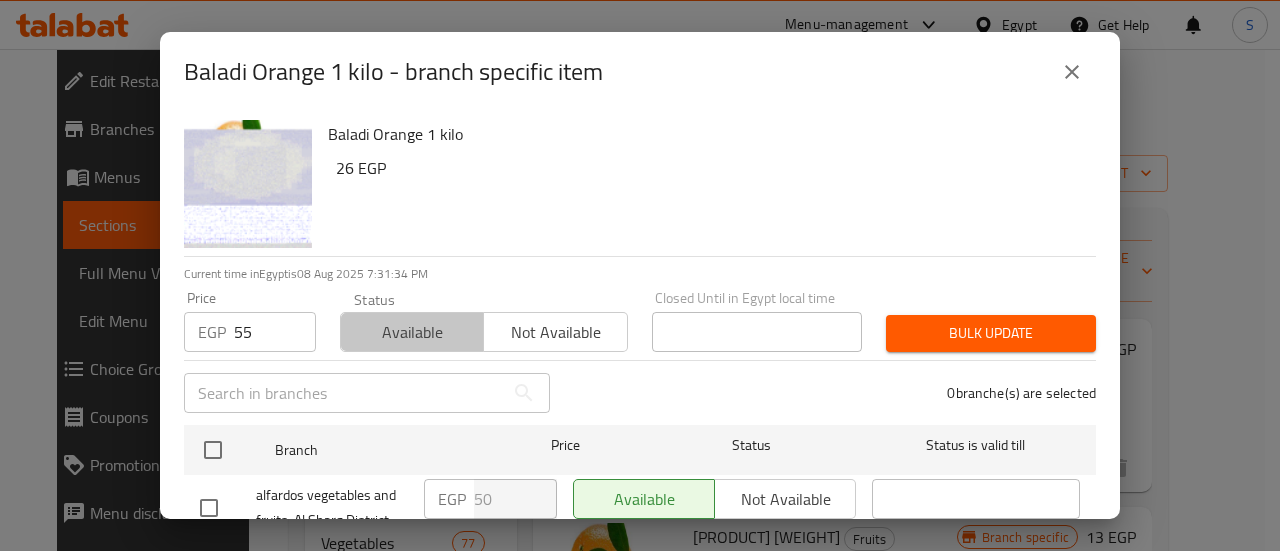 click on "Available" at bounding box center (412, 332) 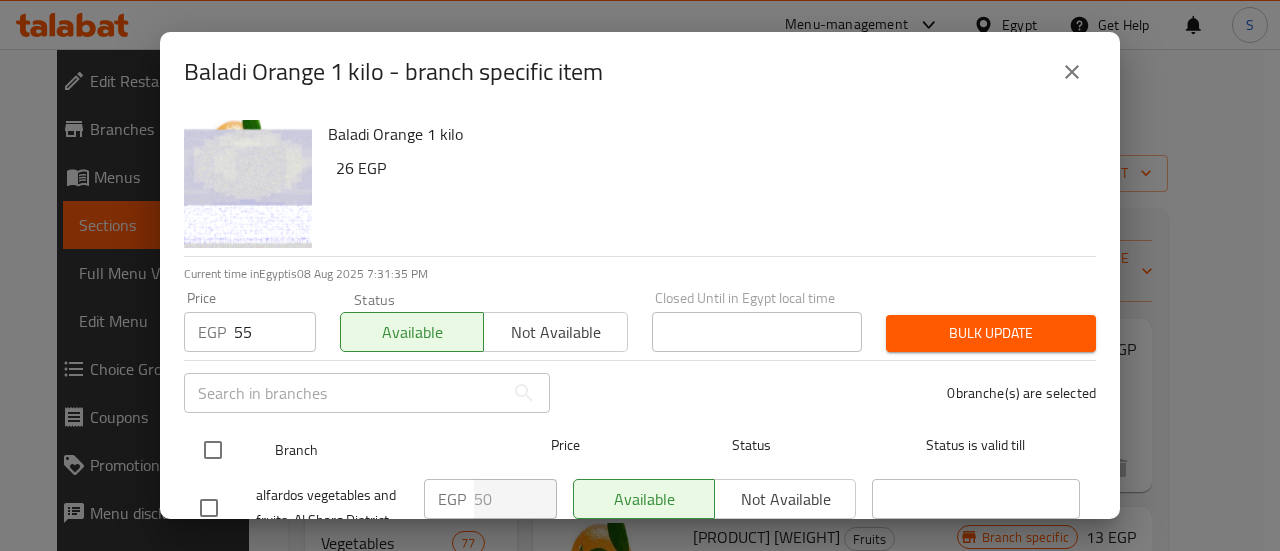 click at bounding box center [213, 450] 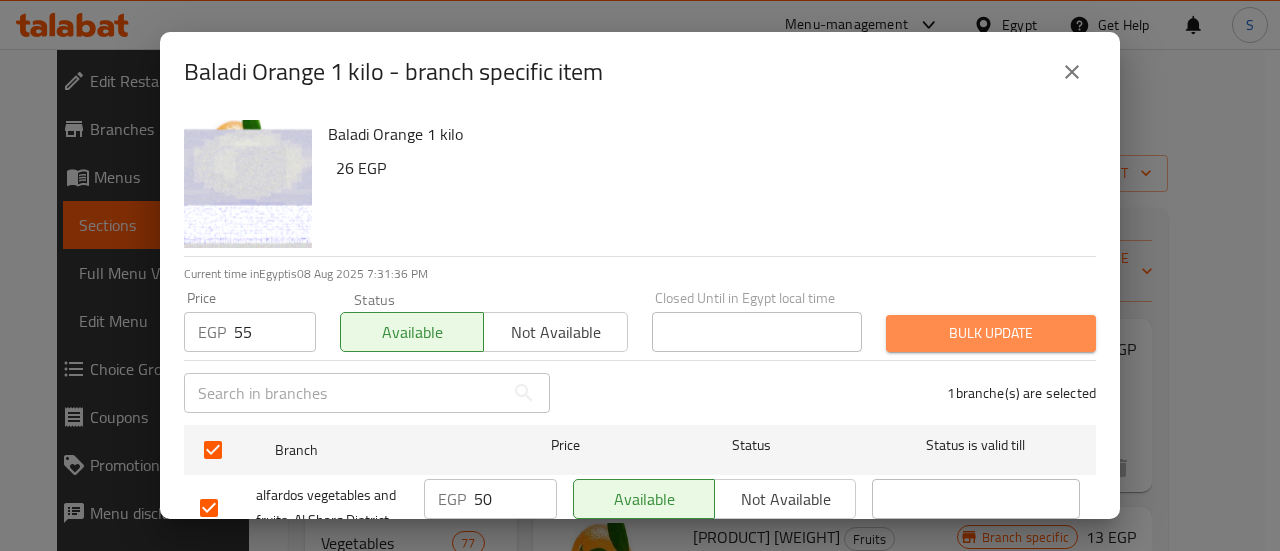 click on "Bulk update" at bounding box center [991, 333] 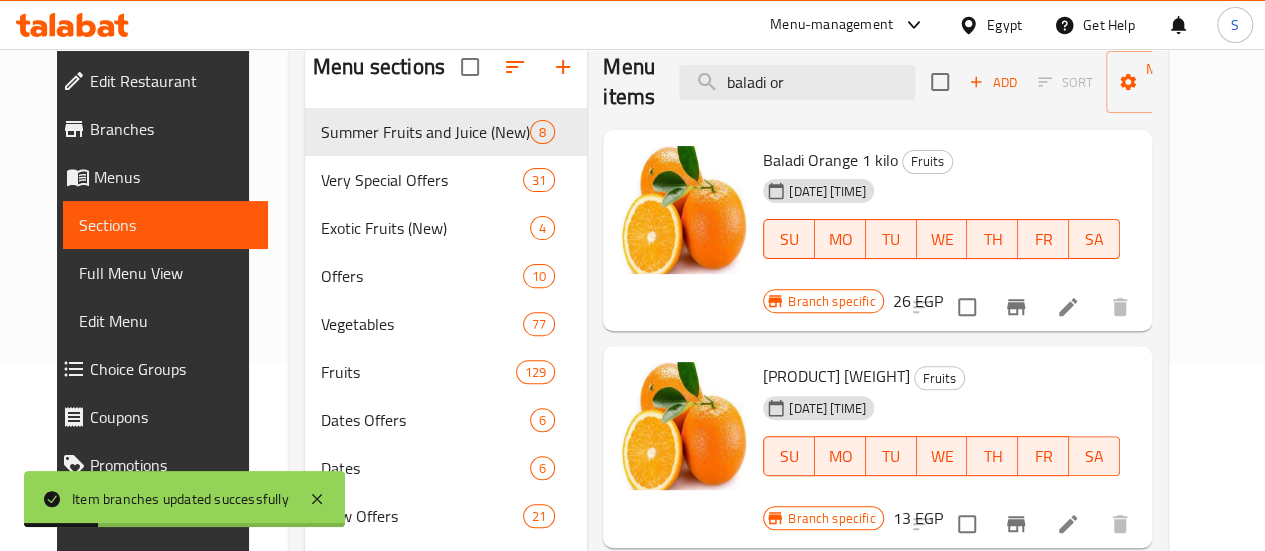 scroll, scrollTop: 190, scrollLeft: 0, axis: vertical 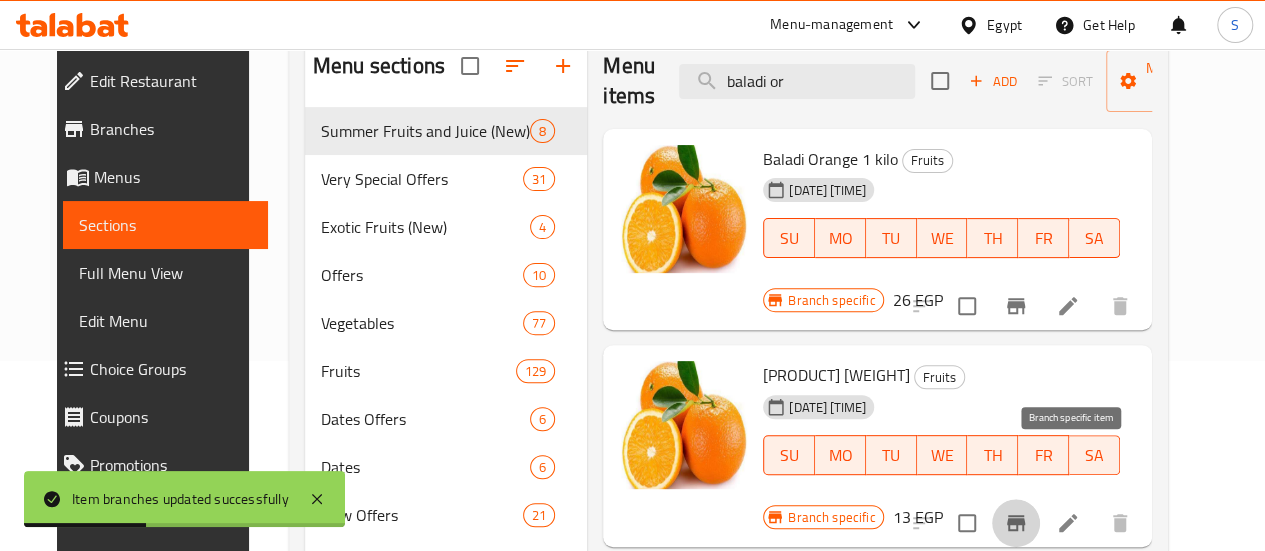 click 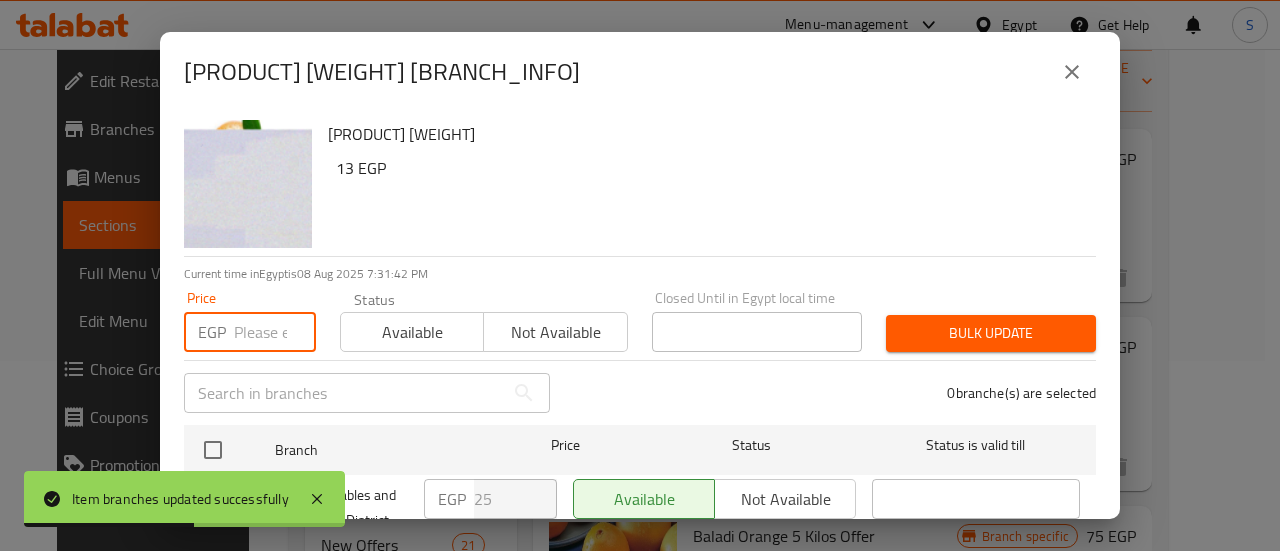 click at bounding box center (275, 332) 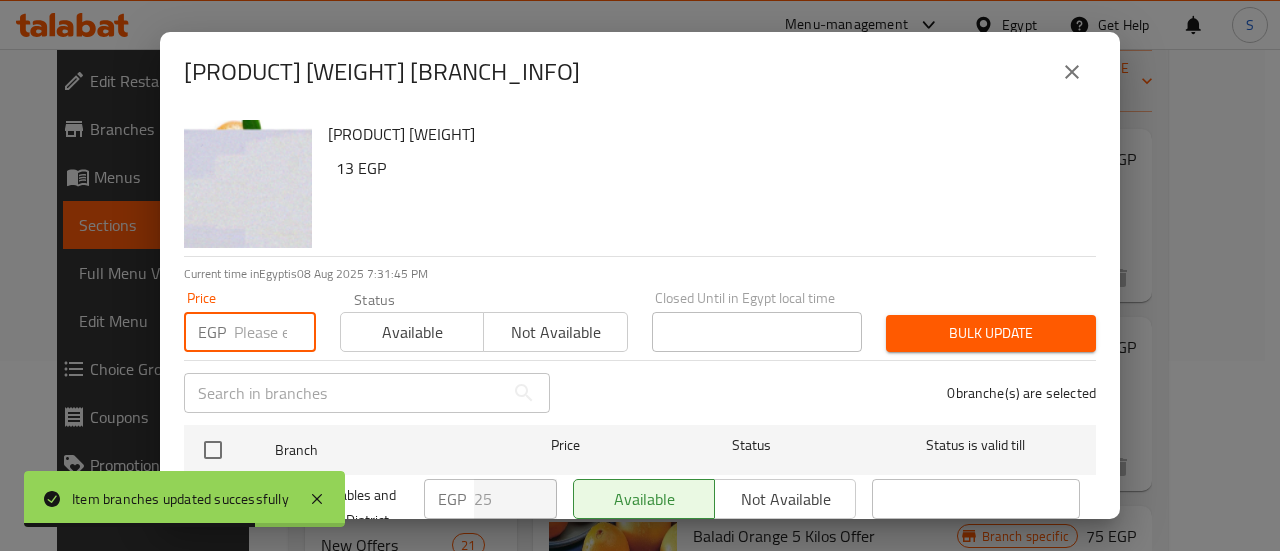 click at bounding box center (275, 332) 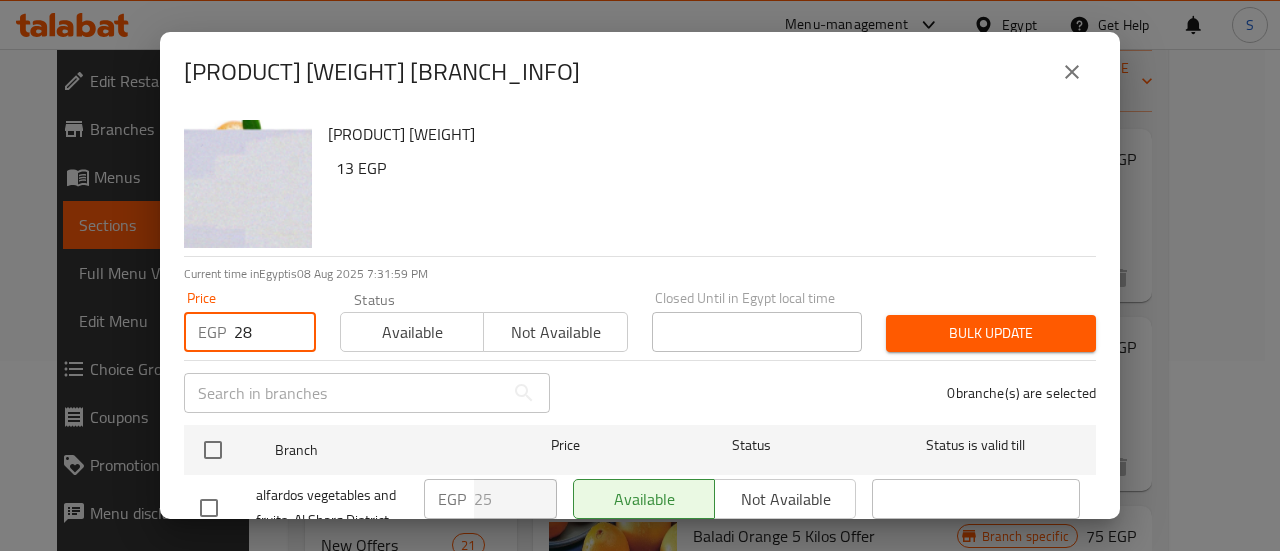 type on "28" 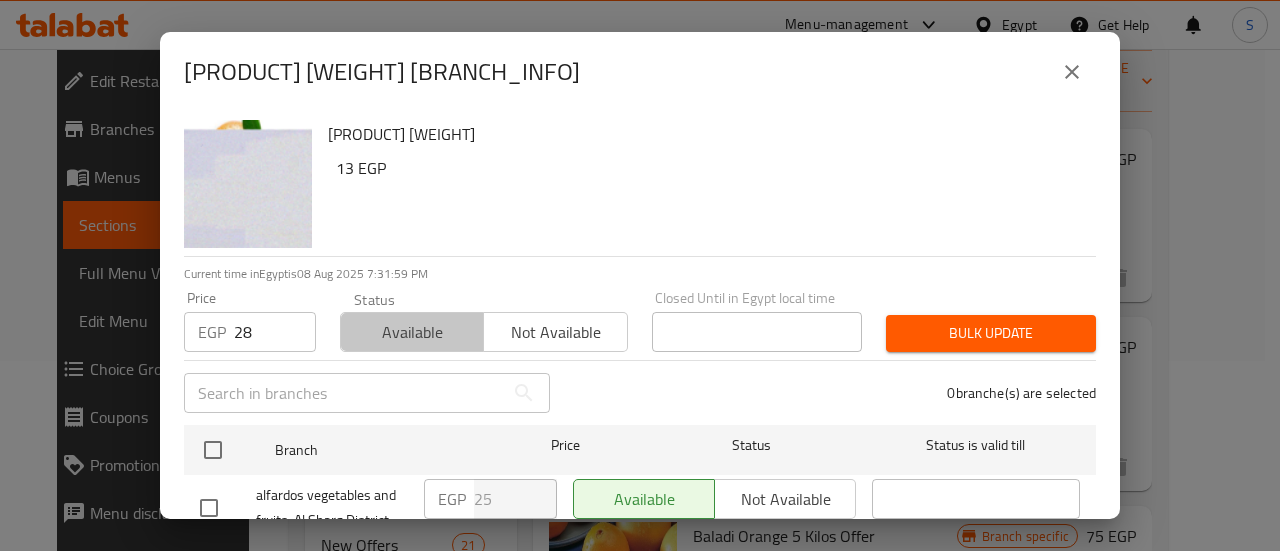 click on "Available" at bounding box center [412, 332] 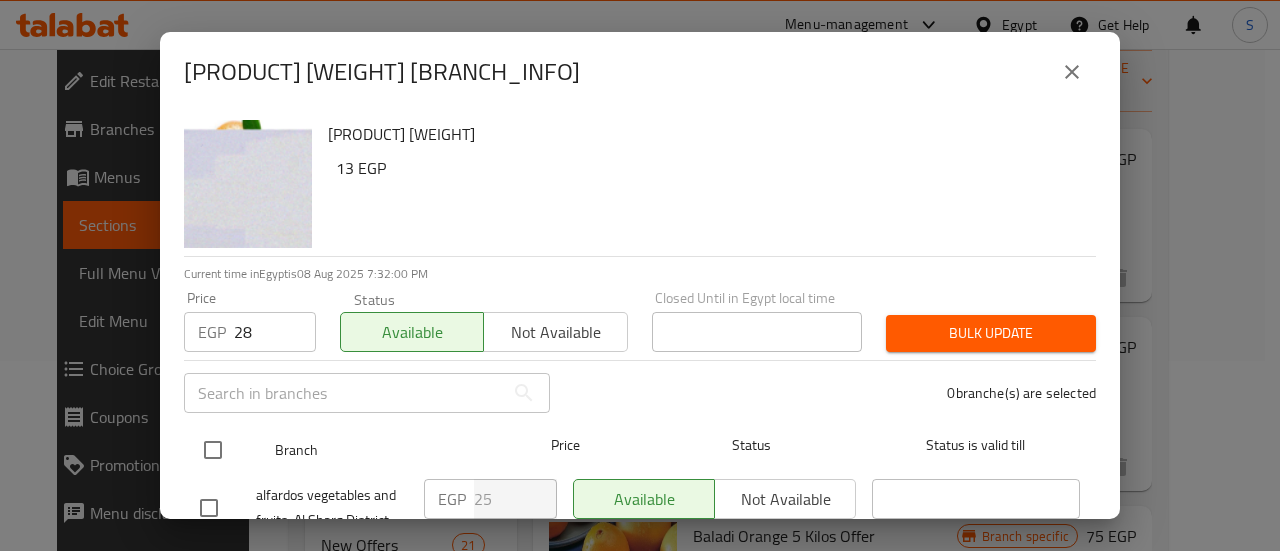 click at bounding box center [213, 450] 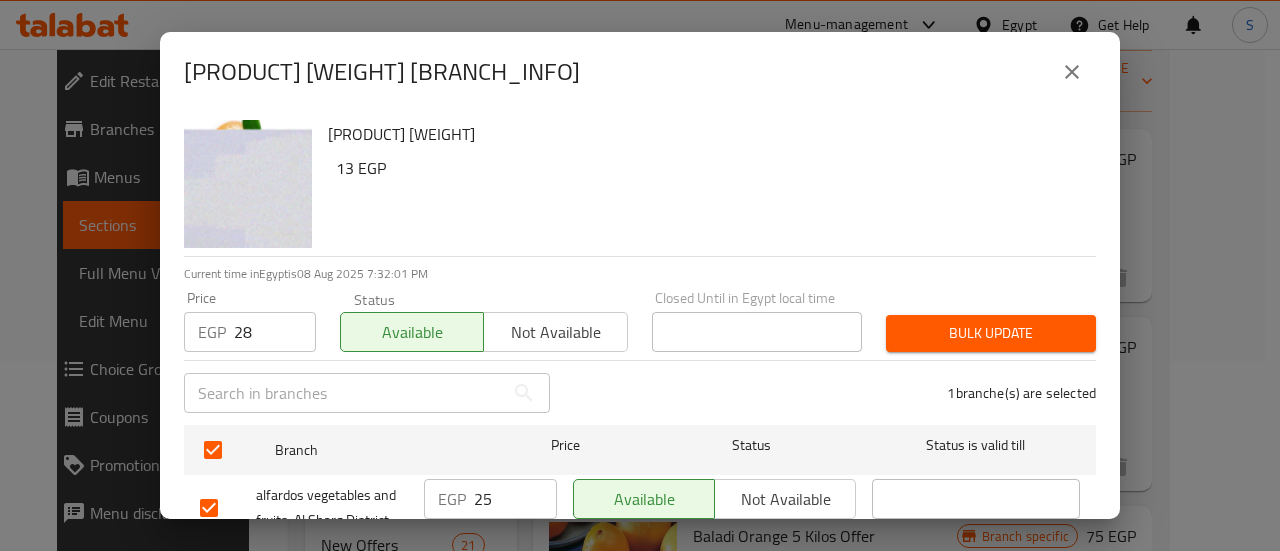 click on "Bulk update" at bounding box center (991, 333) 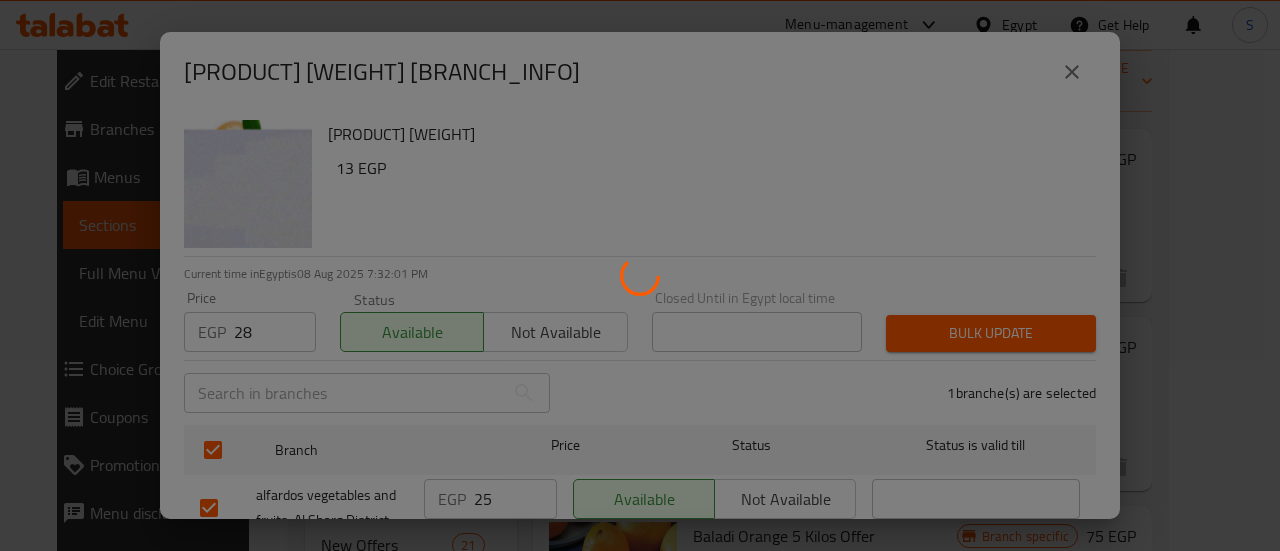 type 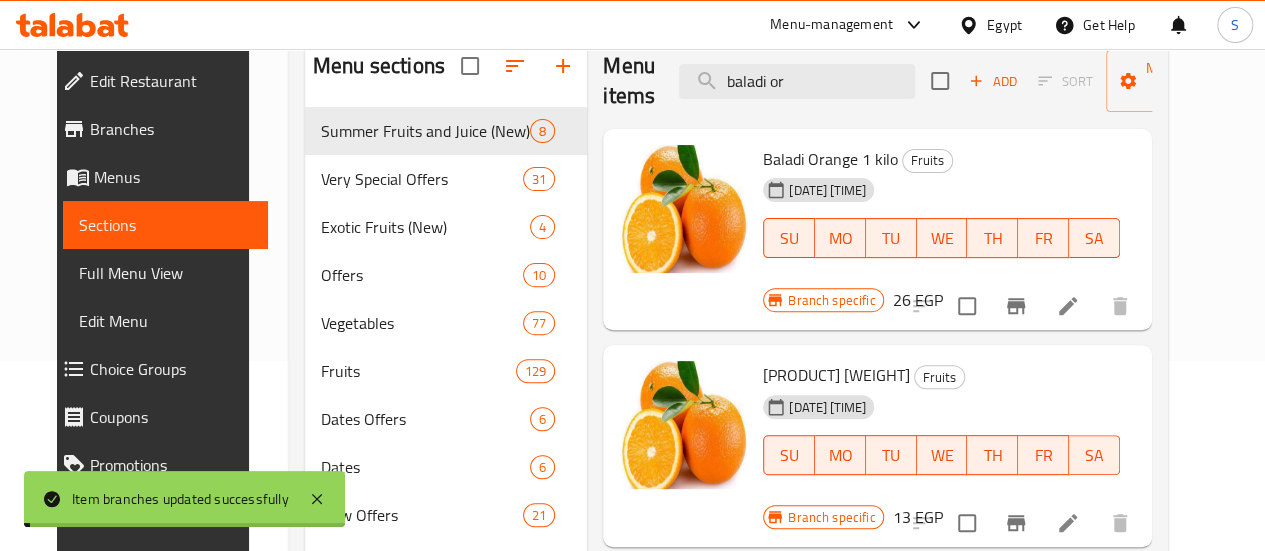 type 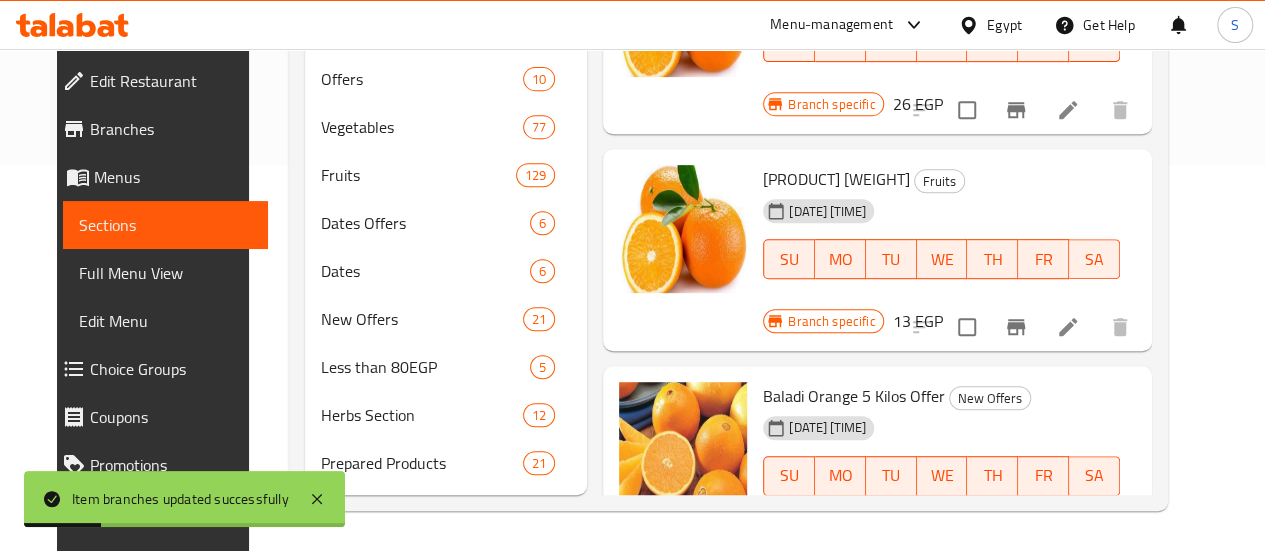 scroll, scrollTop: 414, scrollLeft: 0, axis: vertical 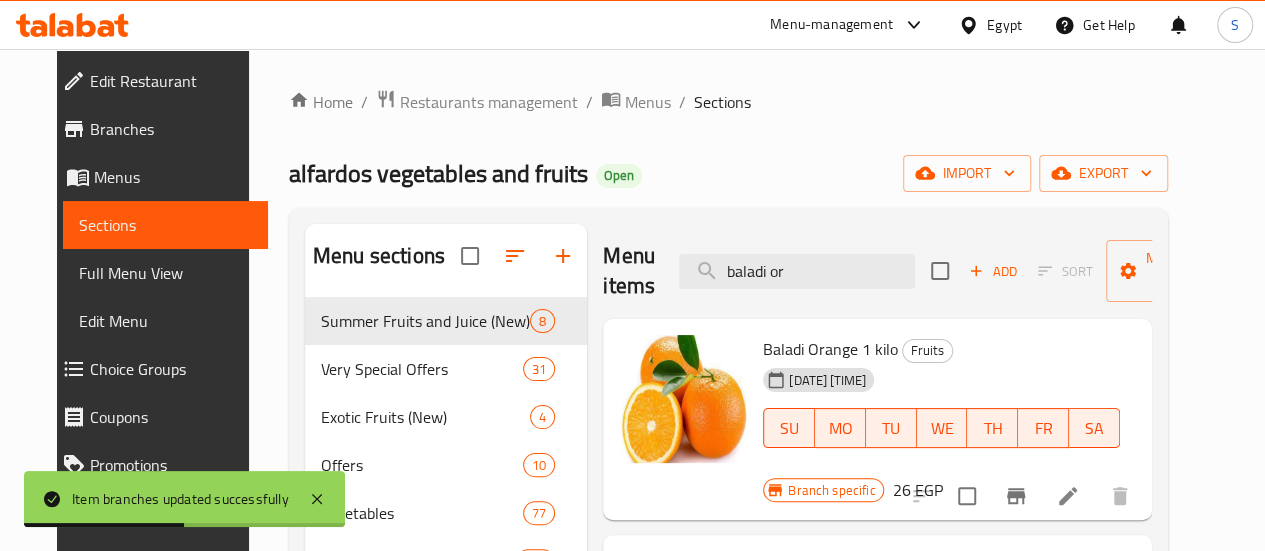 drag, startPoint x: 752, startPoint y: 281, endPoint x: 583, endPoint y: 270, distance: 169.3576 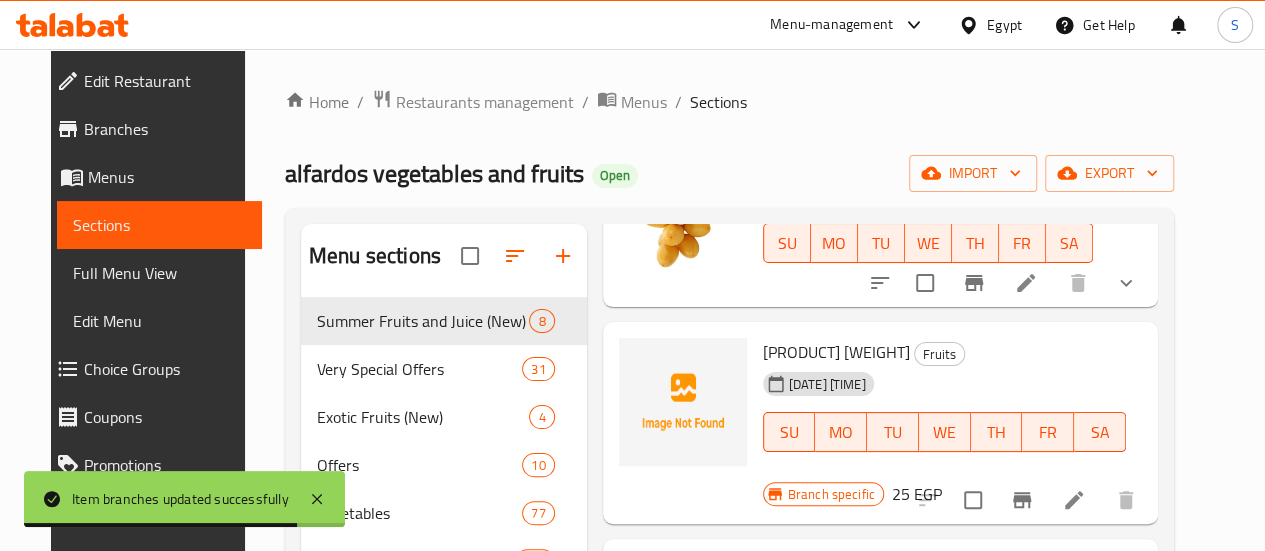 scroll, scrollTop: 61, scrollLeft: 0, axis: vertical 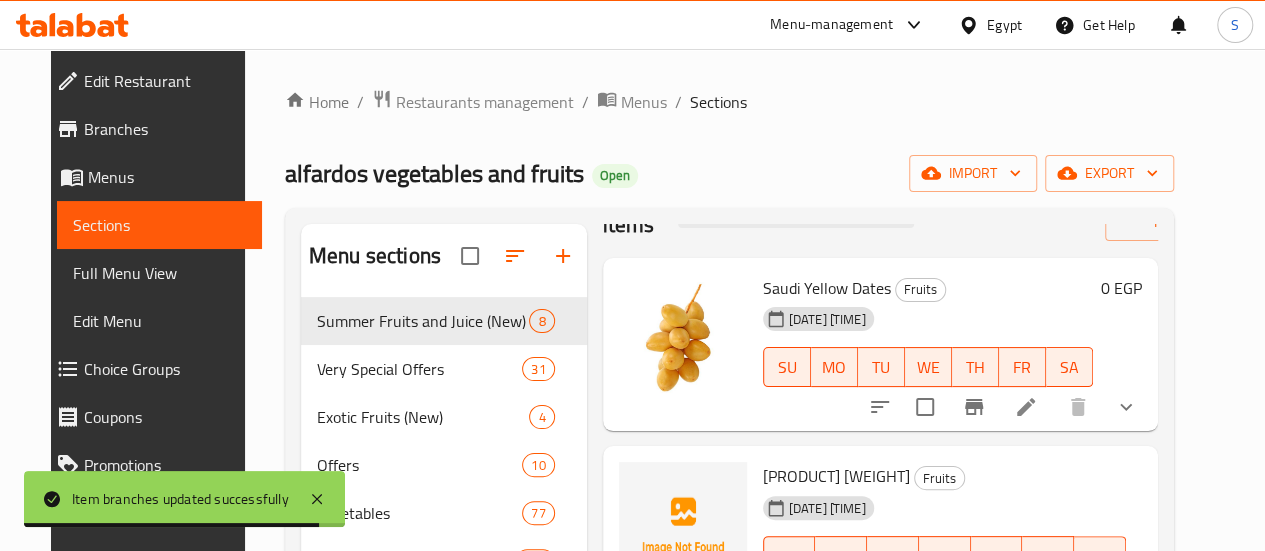 type on "dates" 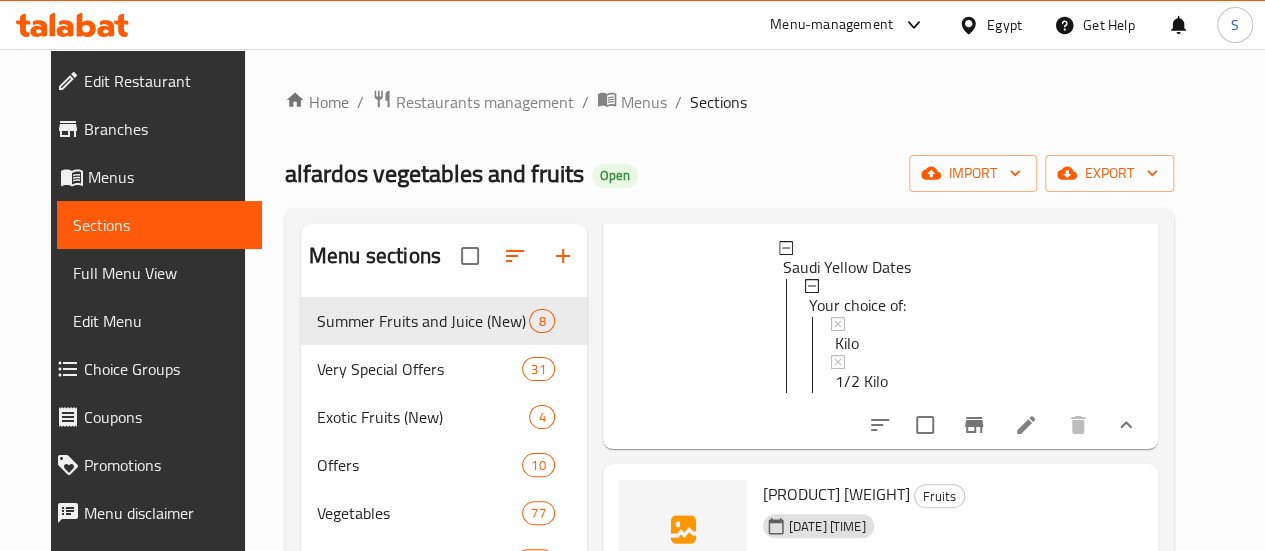 scroll, scrollTop: 252, scrollLeft: 0, axis: vertical 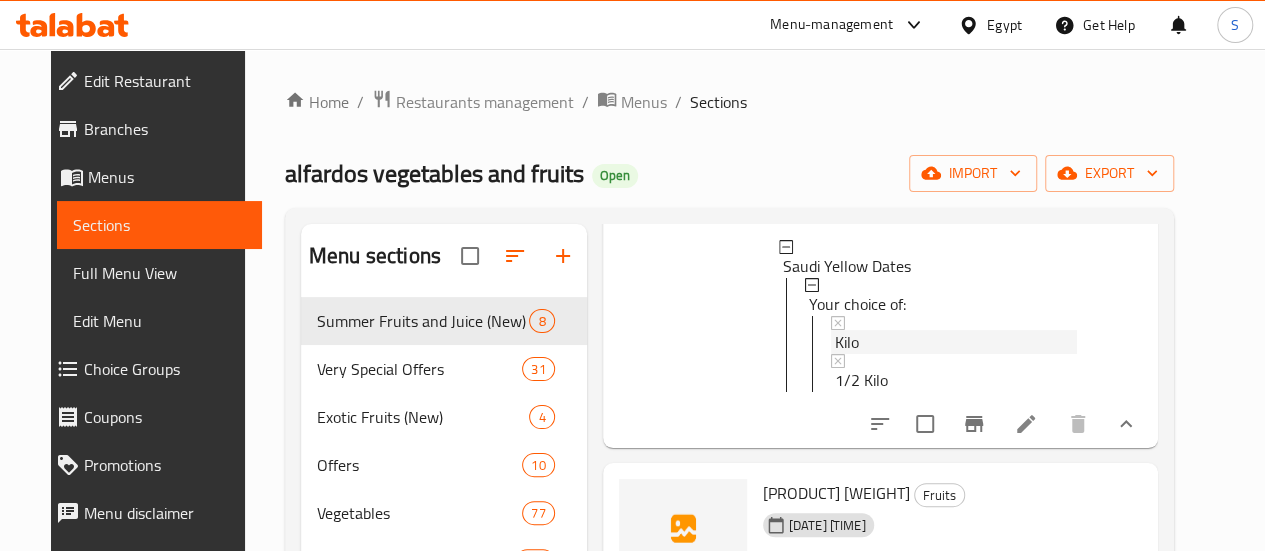 click on "Kilo" at bounding box center (847, 342) 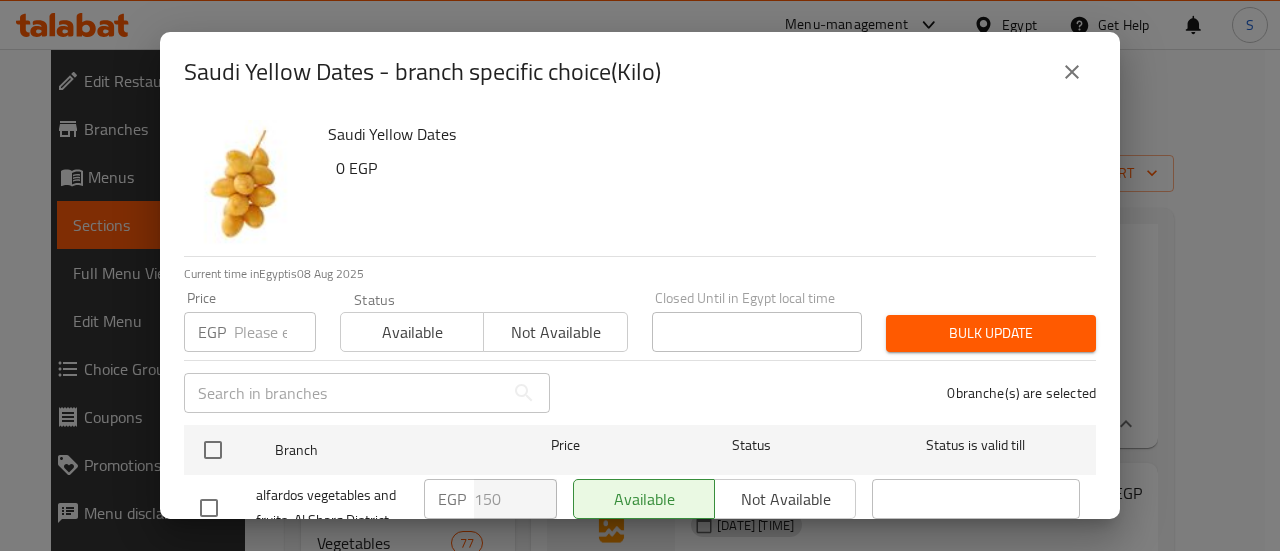 click at bounding box center [275, 332] 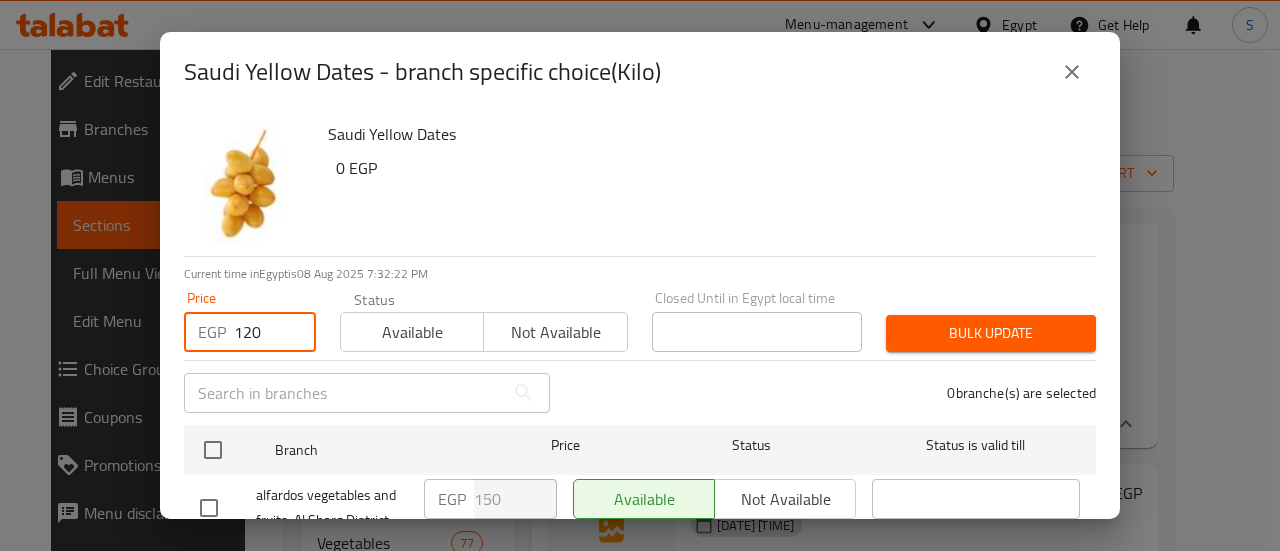 type on "120" 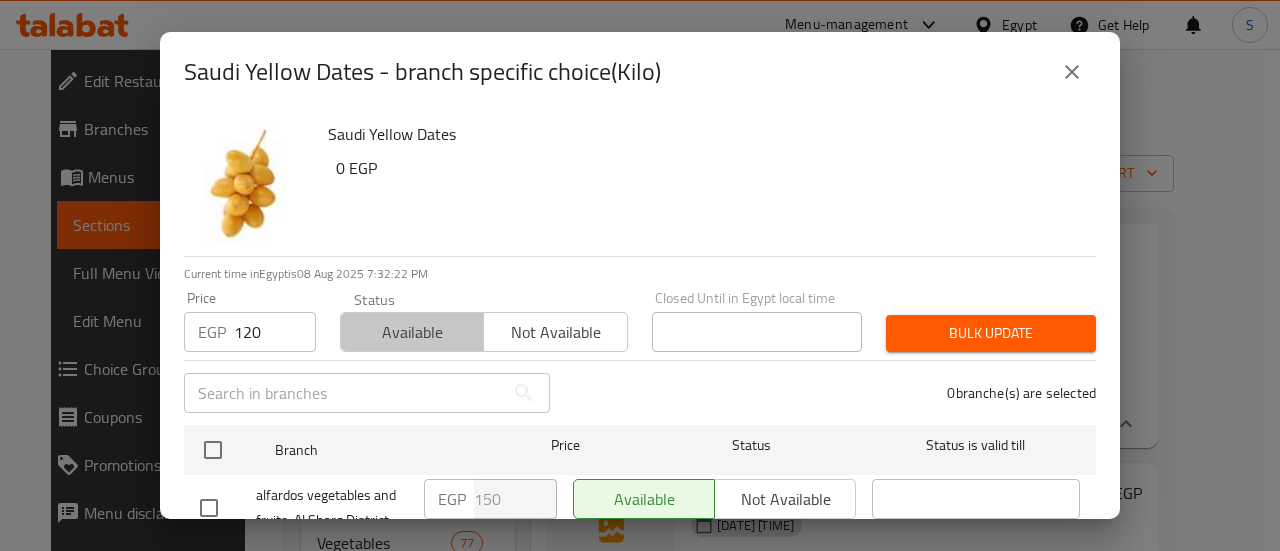 click on "Available" at bounding box center [412, 332] 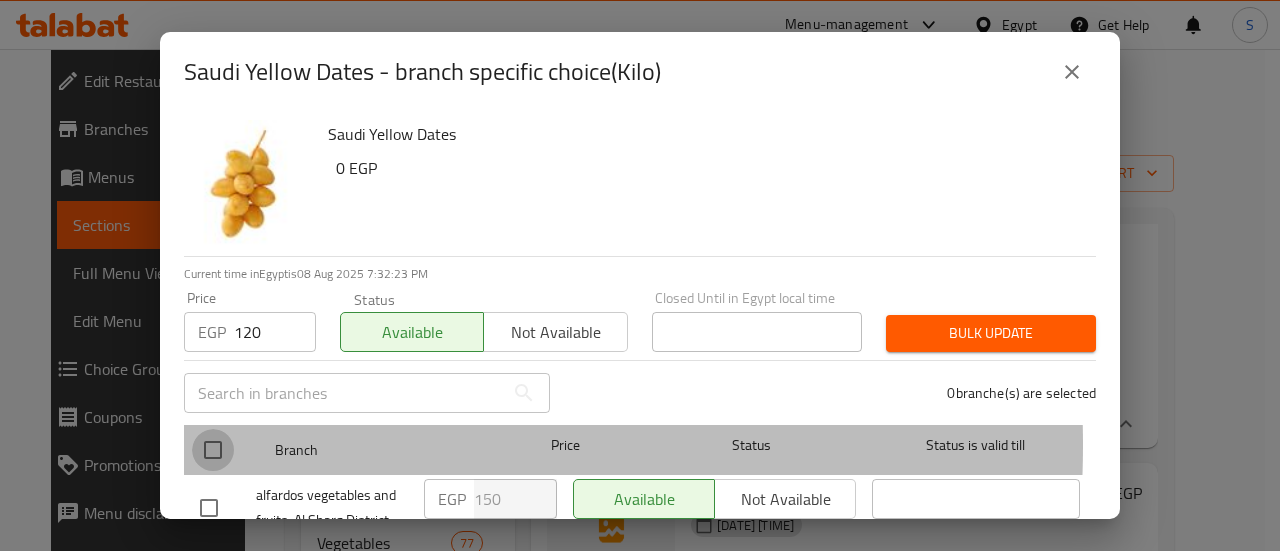 click at bounding box center (213, 450) 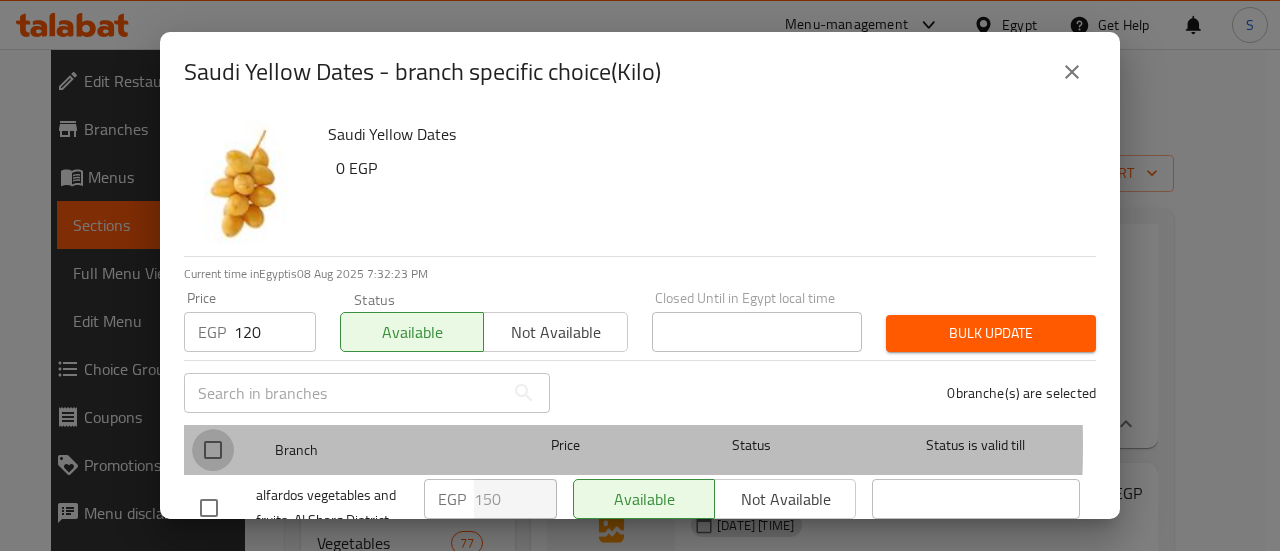 checkbox on "true" 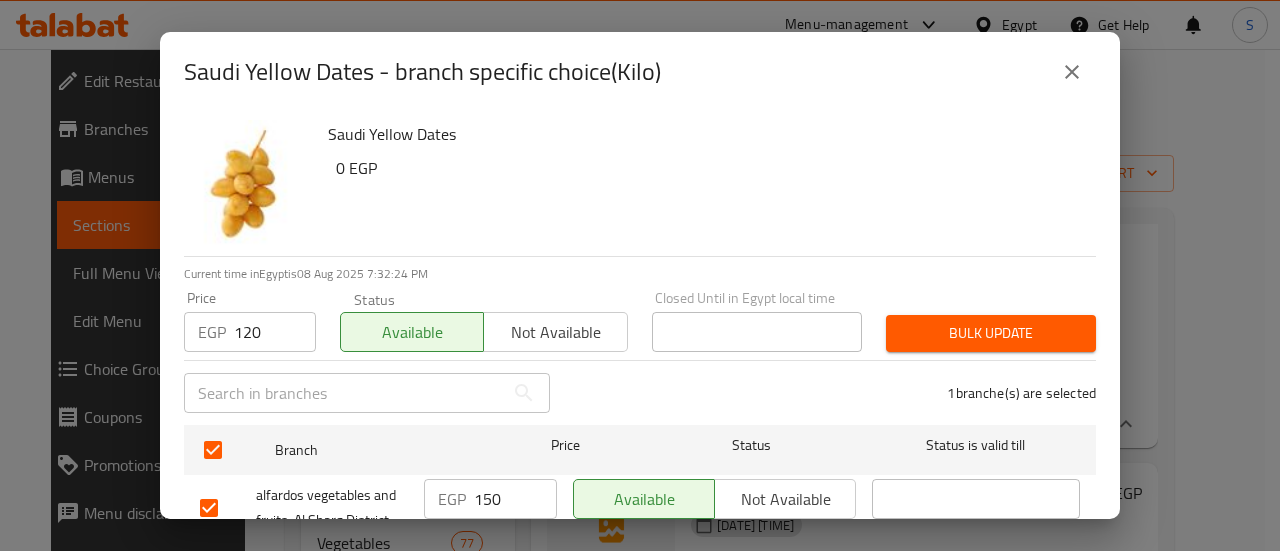 click on "Bulk update" at bounding box center (991, 333) 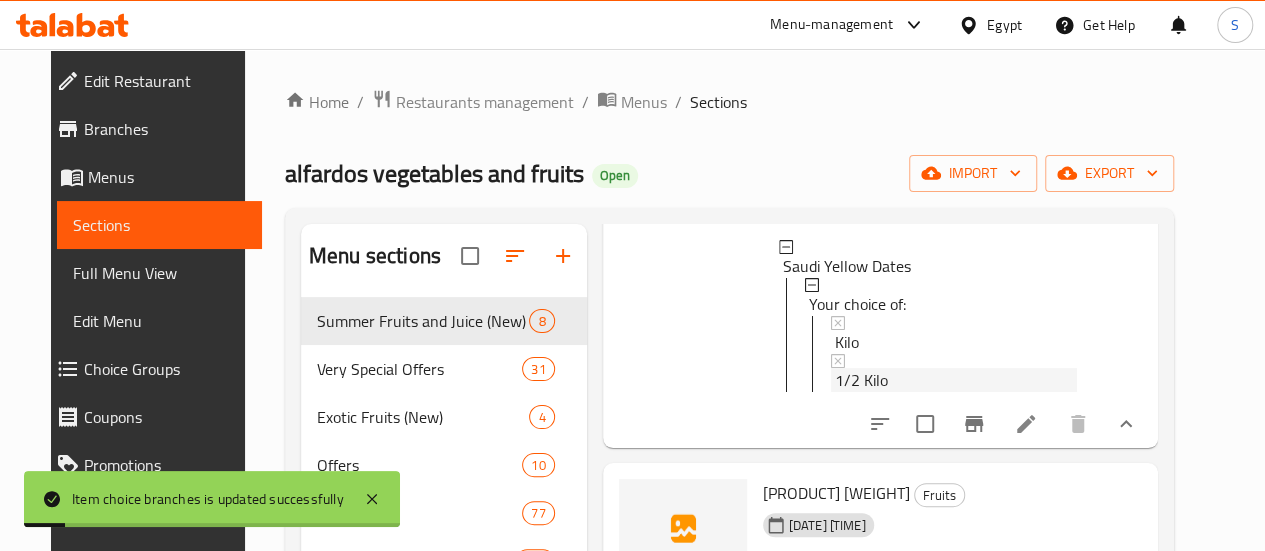 click on "1/2 Kilo" at bounding box center [956, 380] 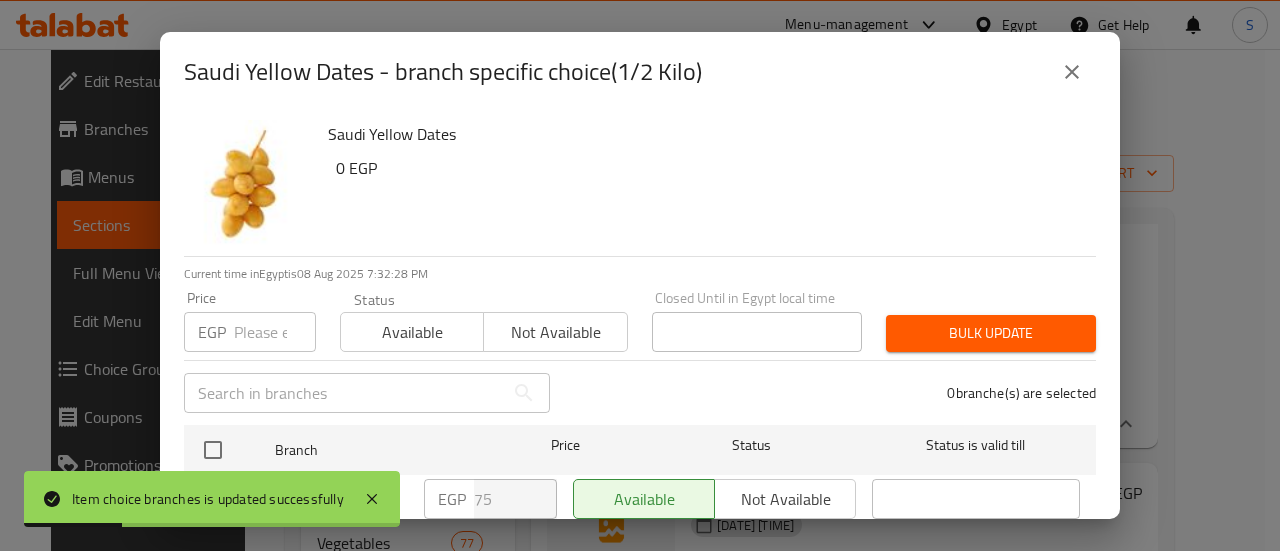 click on "EGP Price" at bounding box center [250, 332] 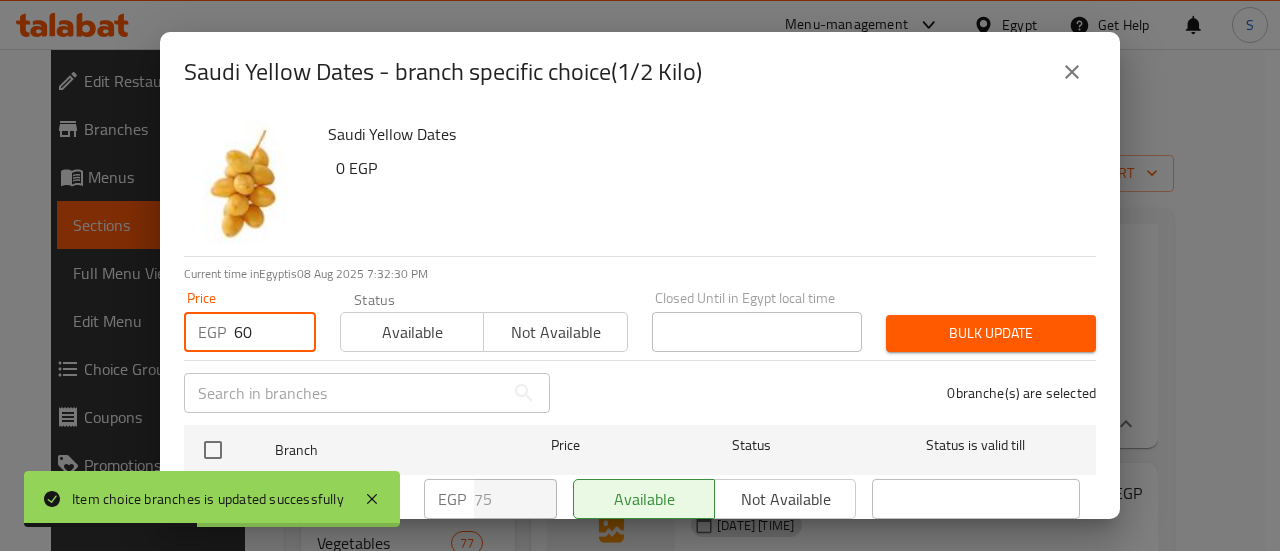 type on "60" 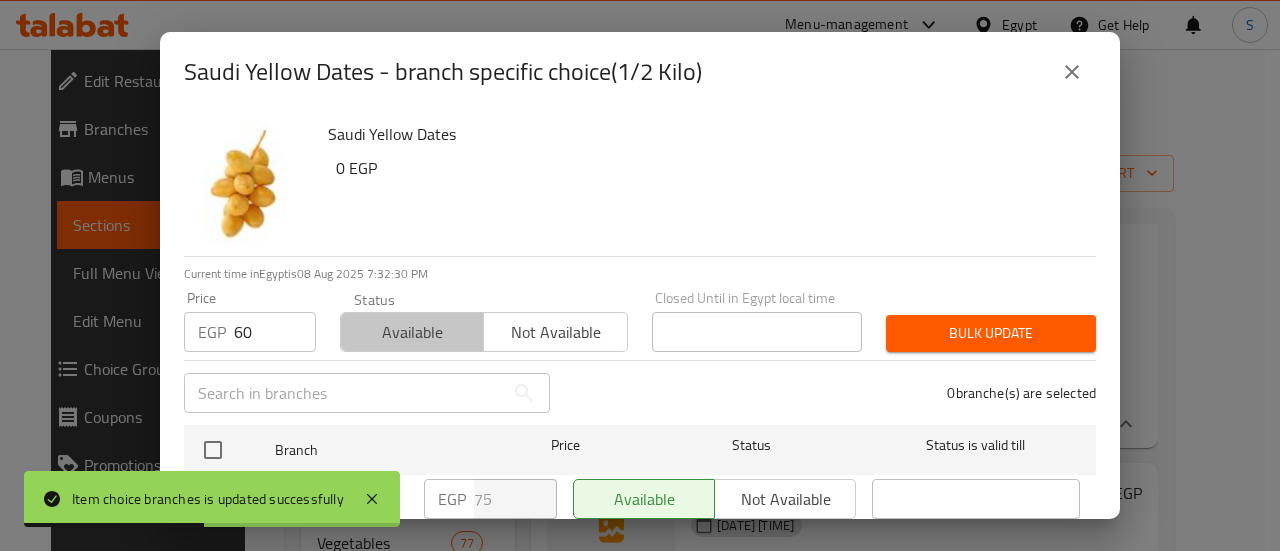 click on "Available" at bounding box center [412, 332] 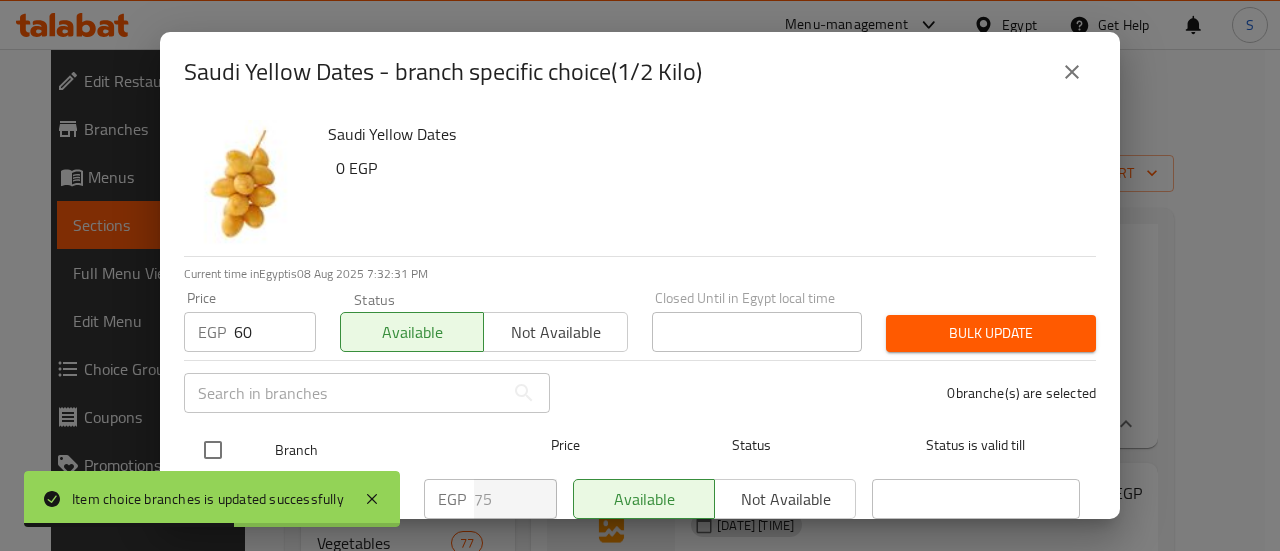 click at bounding box center (213, 450) 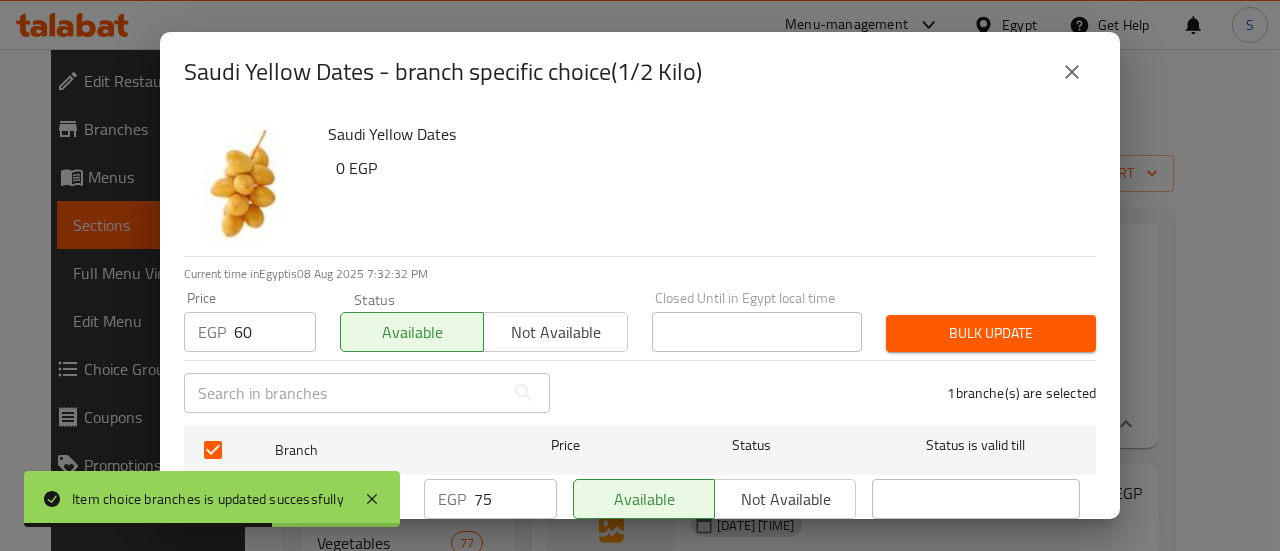 click on "Bulk update" at bounding box center (991, 333) 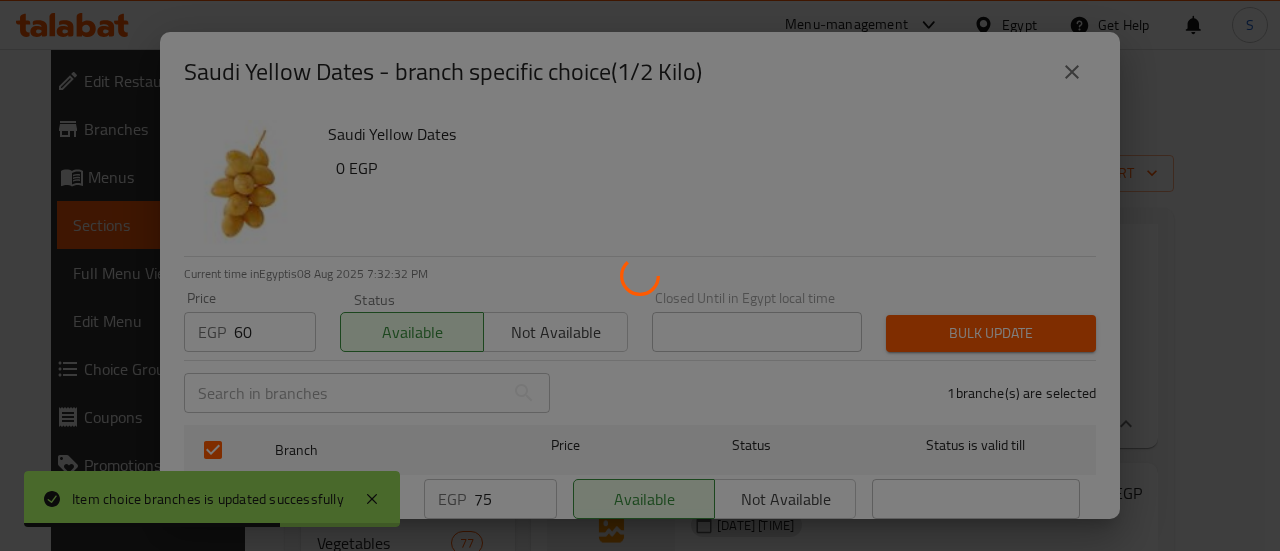 type 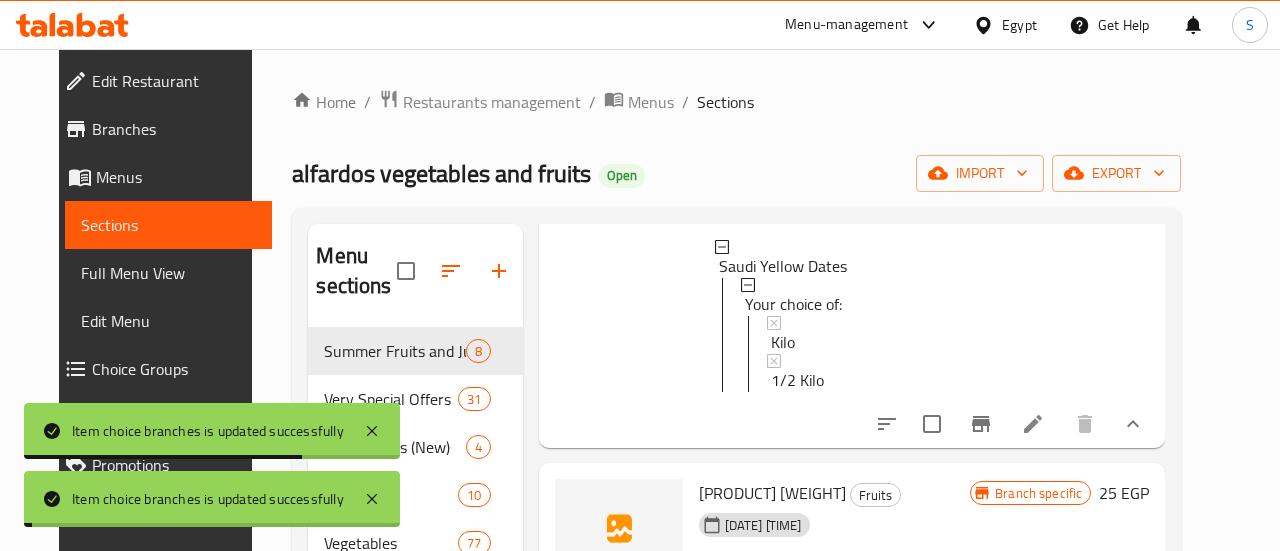 type 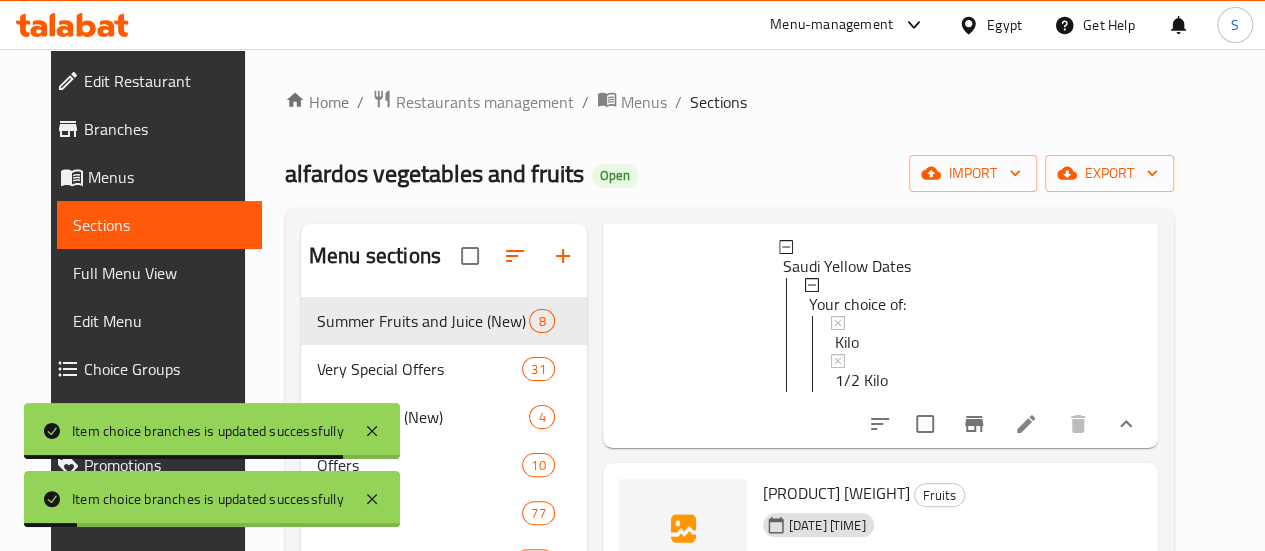 scroll, scrollTop: 2, scrollLeft: 0, axis: vertical 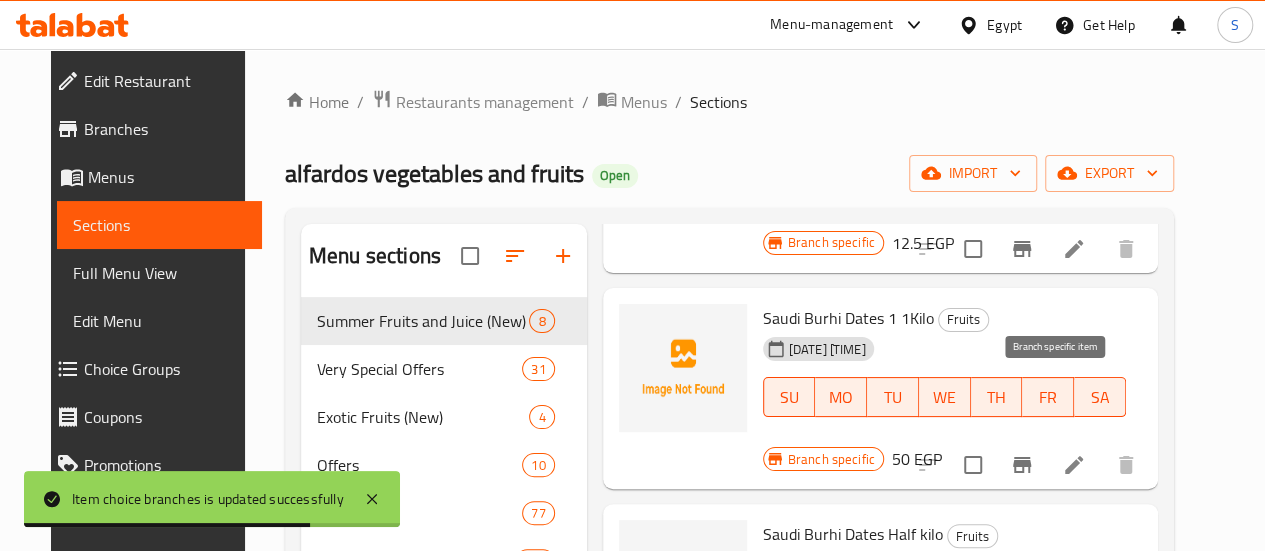 click 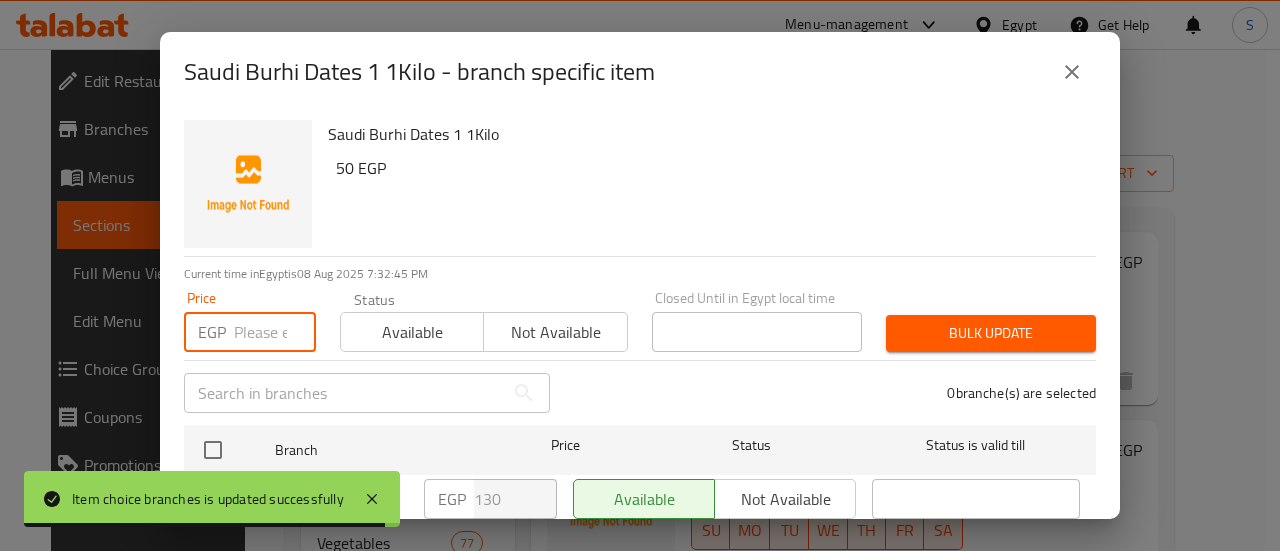 click at bounding box center [275, 332] 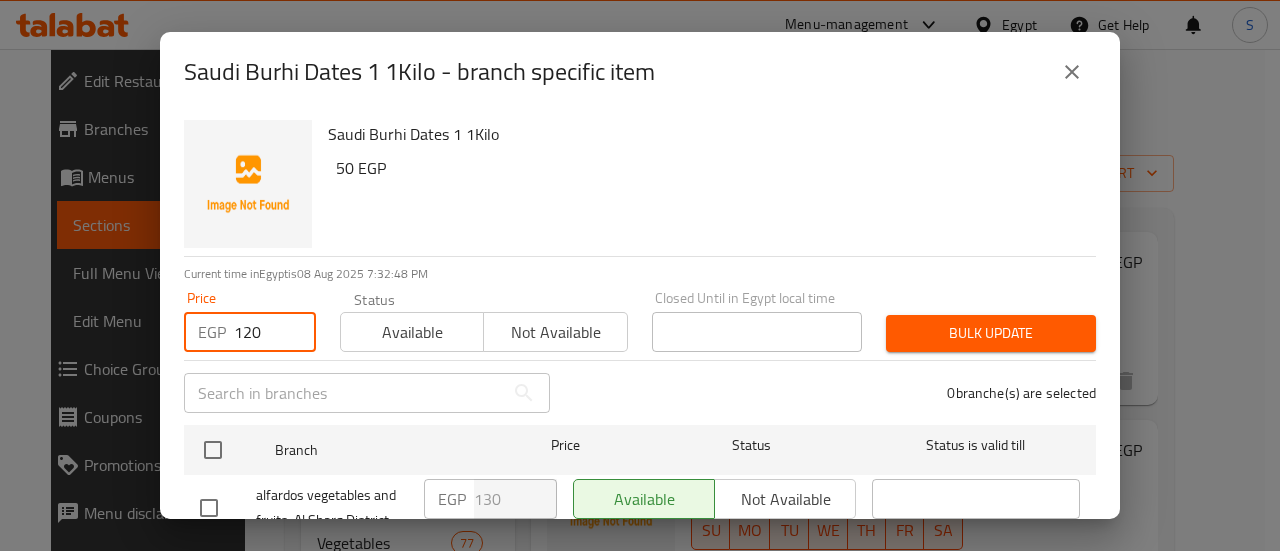 type on "120" 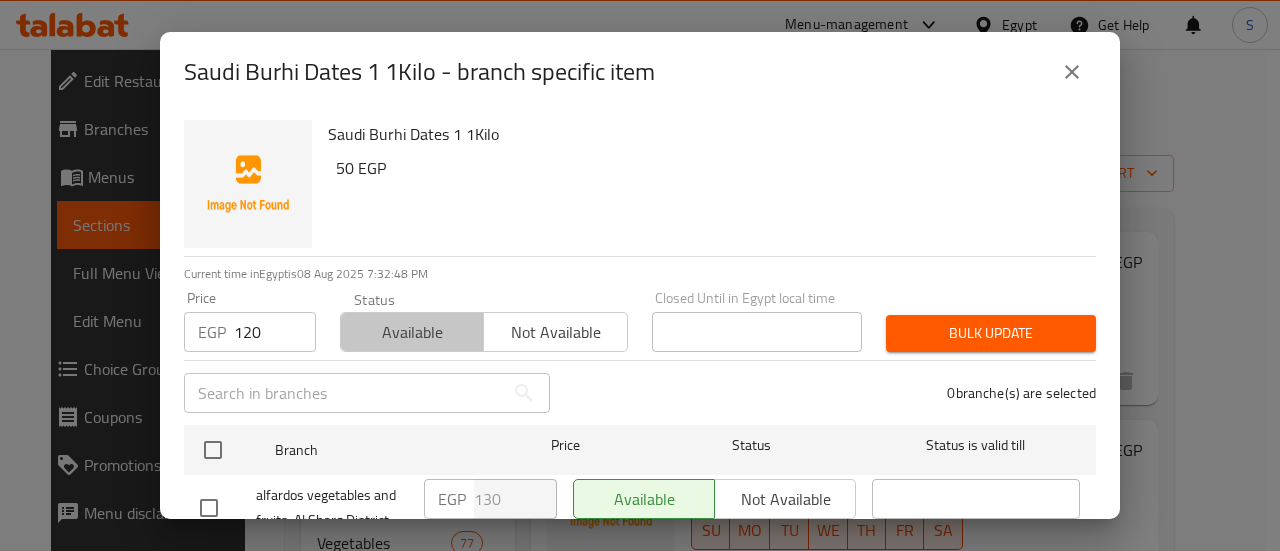 click on "Available" at bounding box center [412, 332] 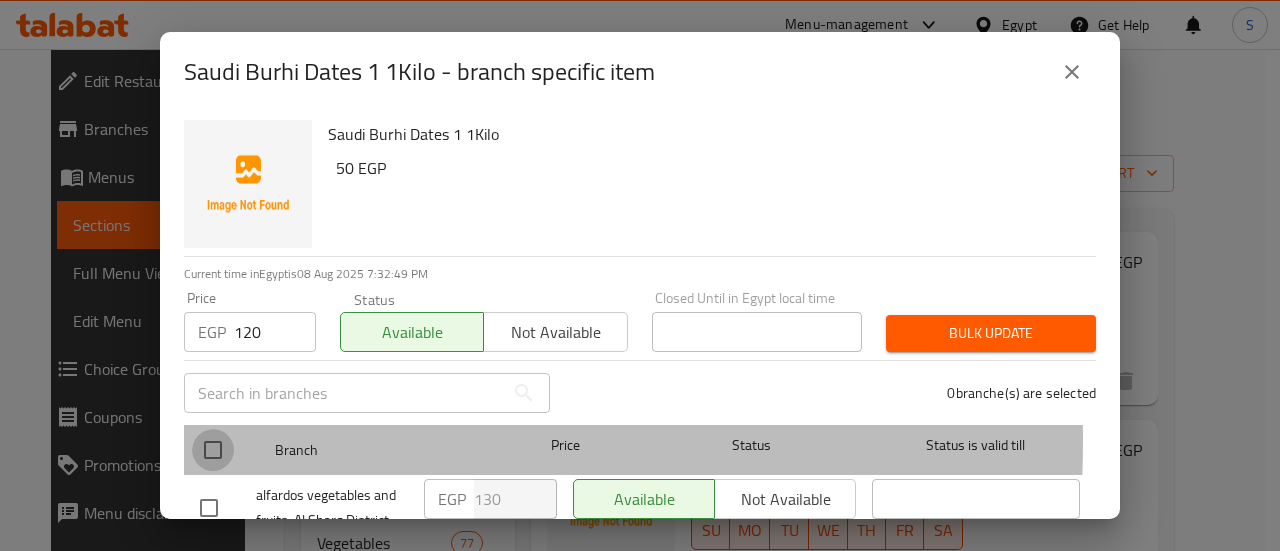 click at bounding box center (213, 450) 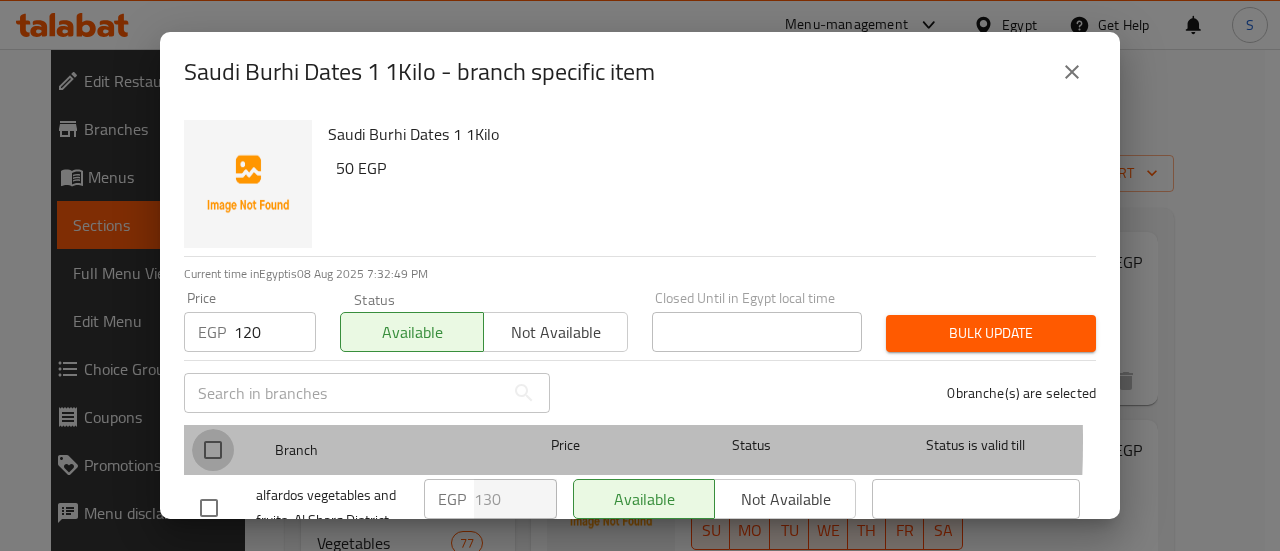 checkbox on "true" 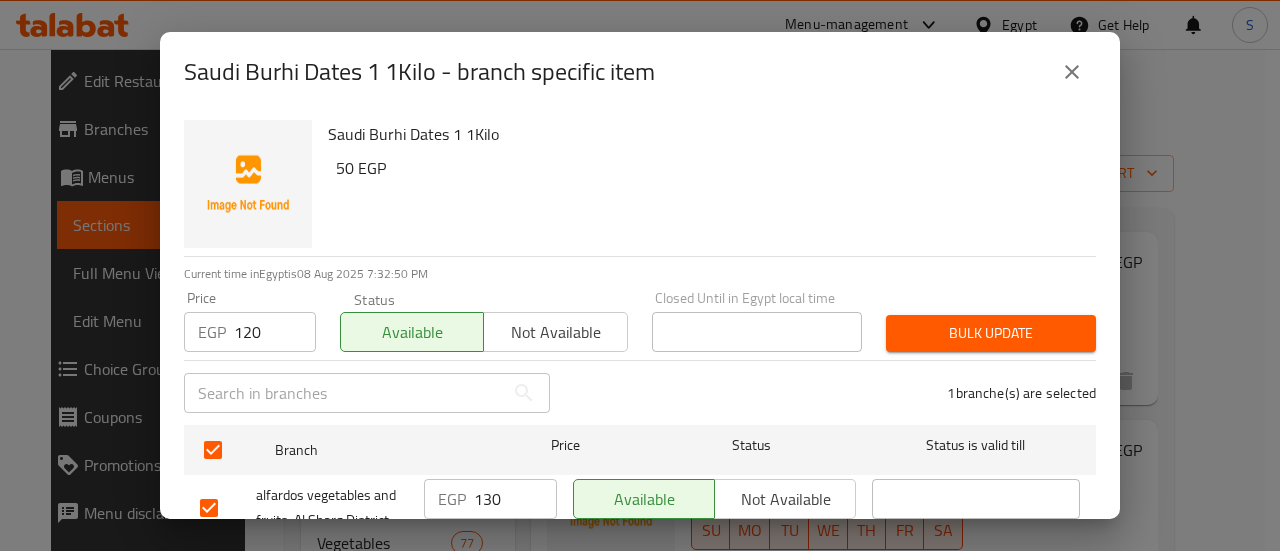 click on "Bulk update" at bounding box center (991, 333) 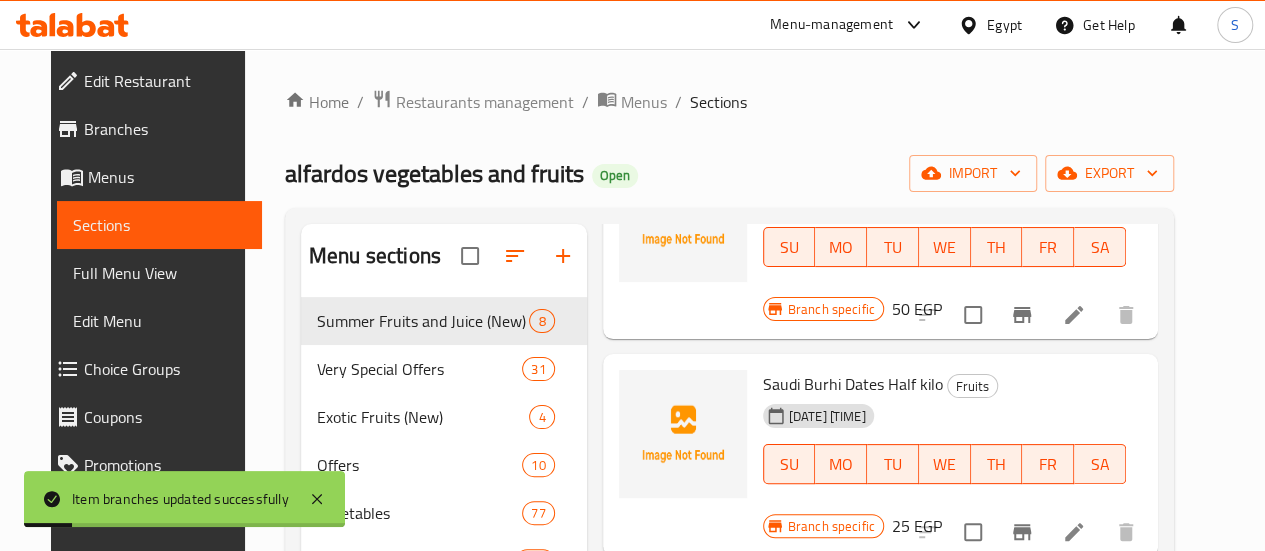 scroll, scrollTop: 1013, scrollLeft: 0, axis: vertical 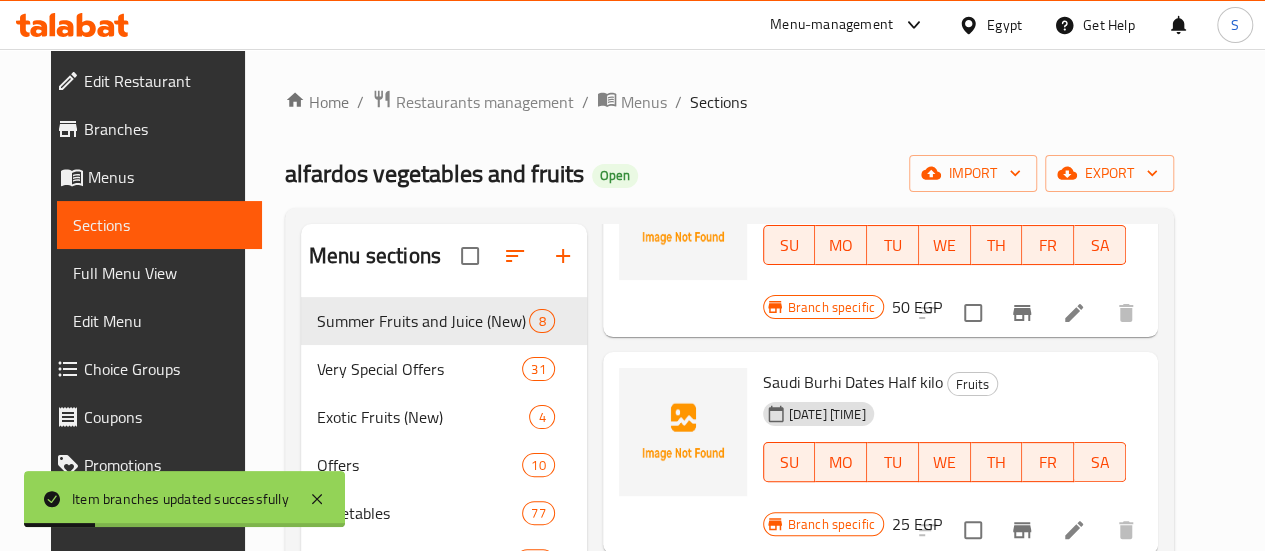 click 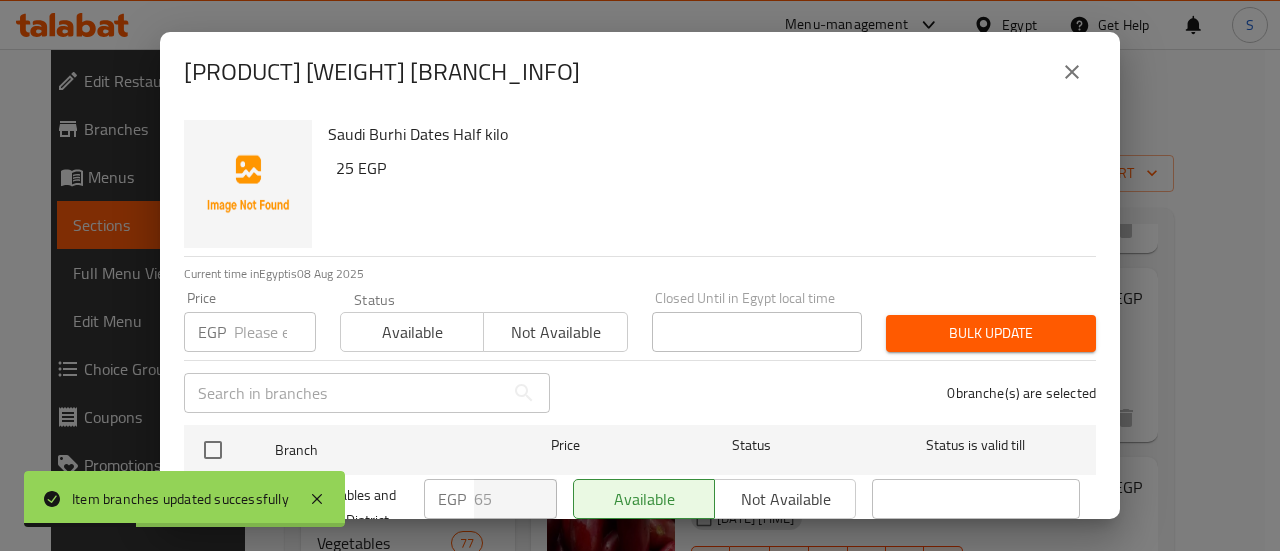 click at bounding box center (275, 332) 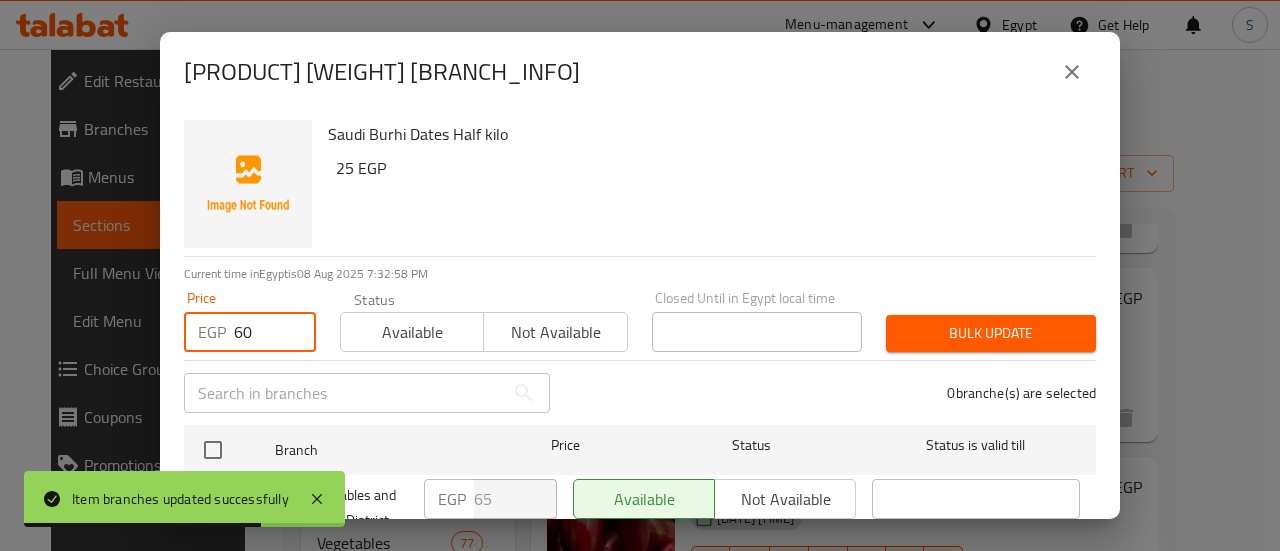 type on "60" 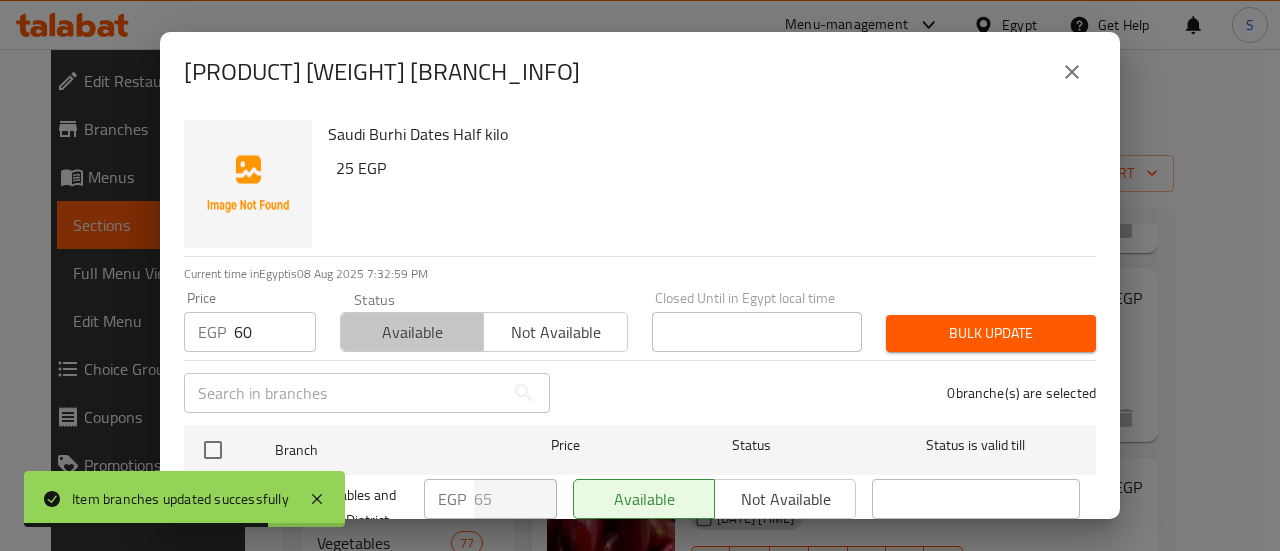 click on "Available" at bounding box center [412, 332] 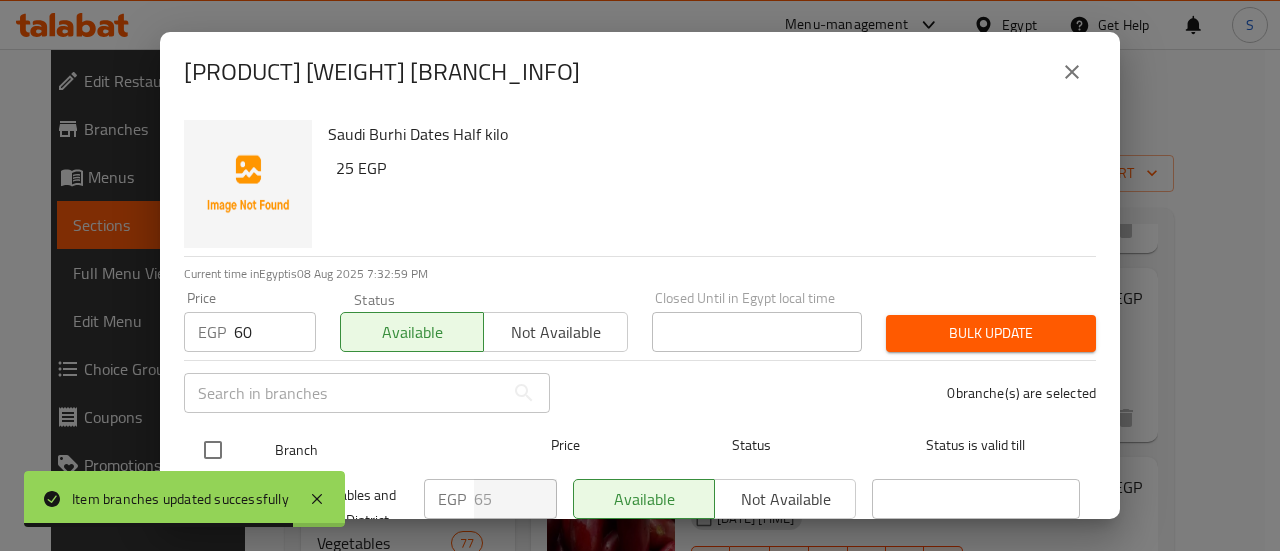 click at bounding box center (213, 450) 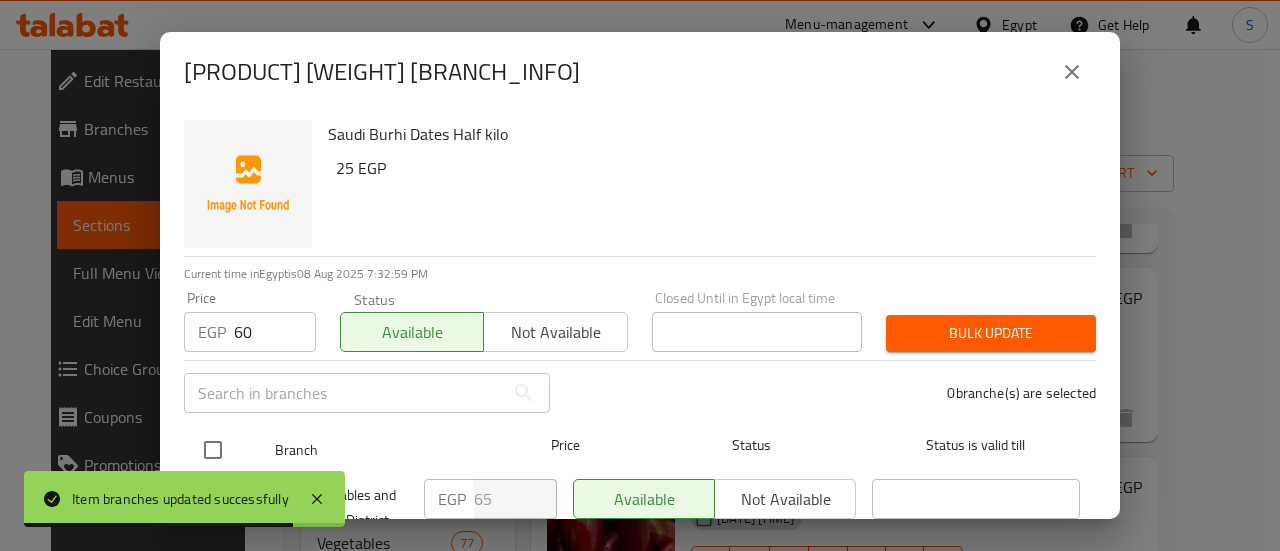 checkbox on "true" 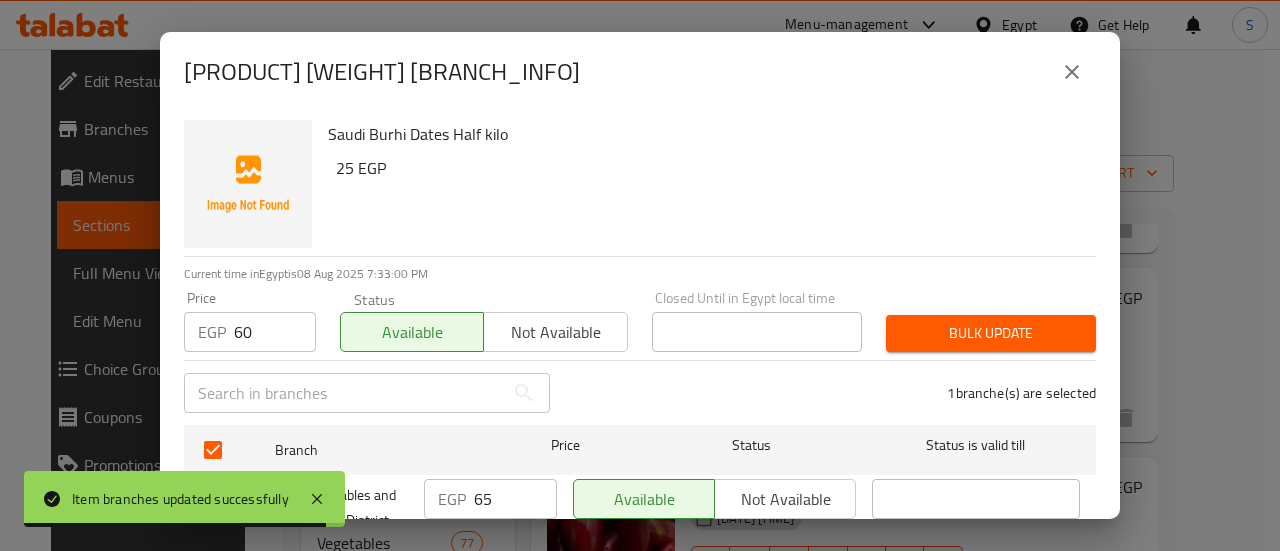 click on "Bulk update" at bounding box center [991, 333] 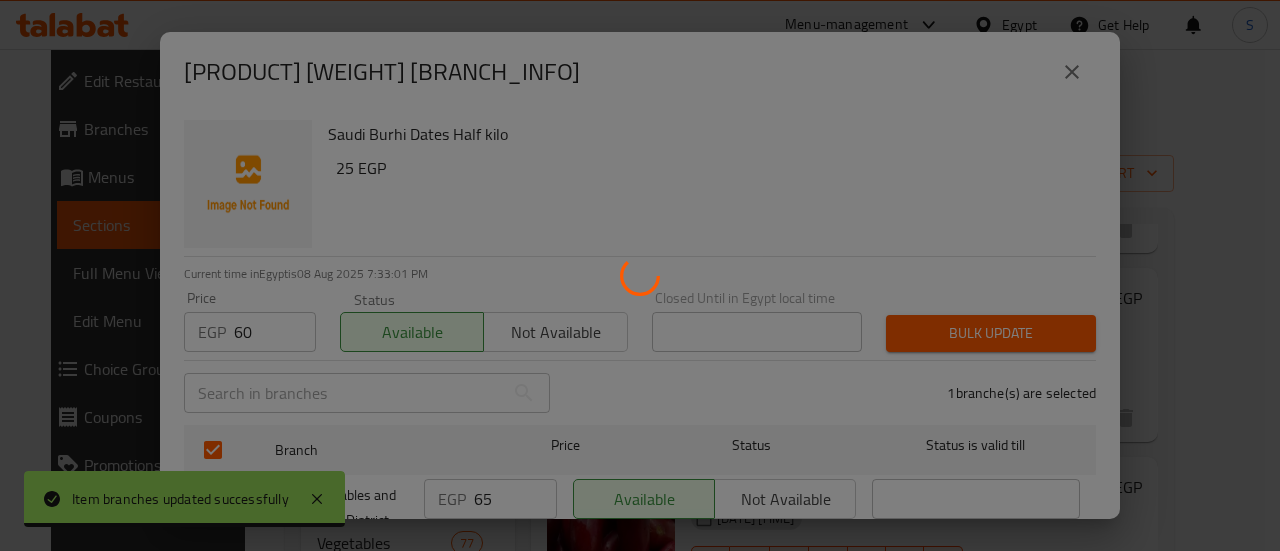 type 